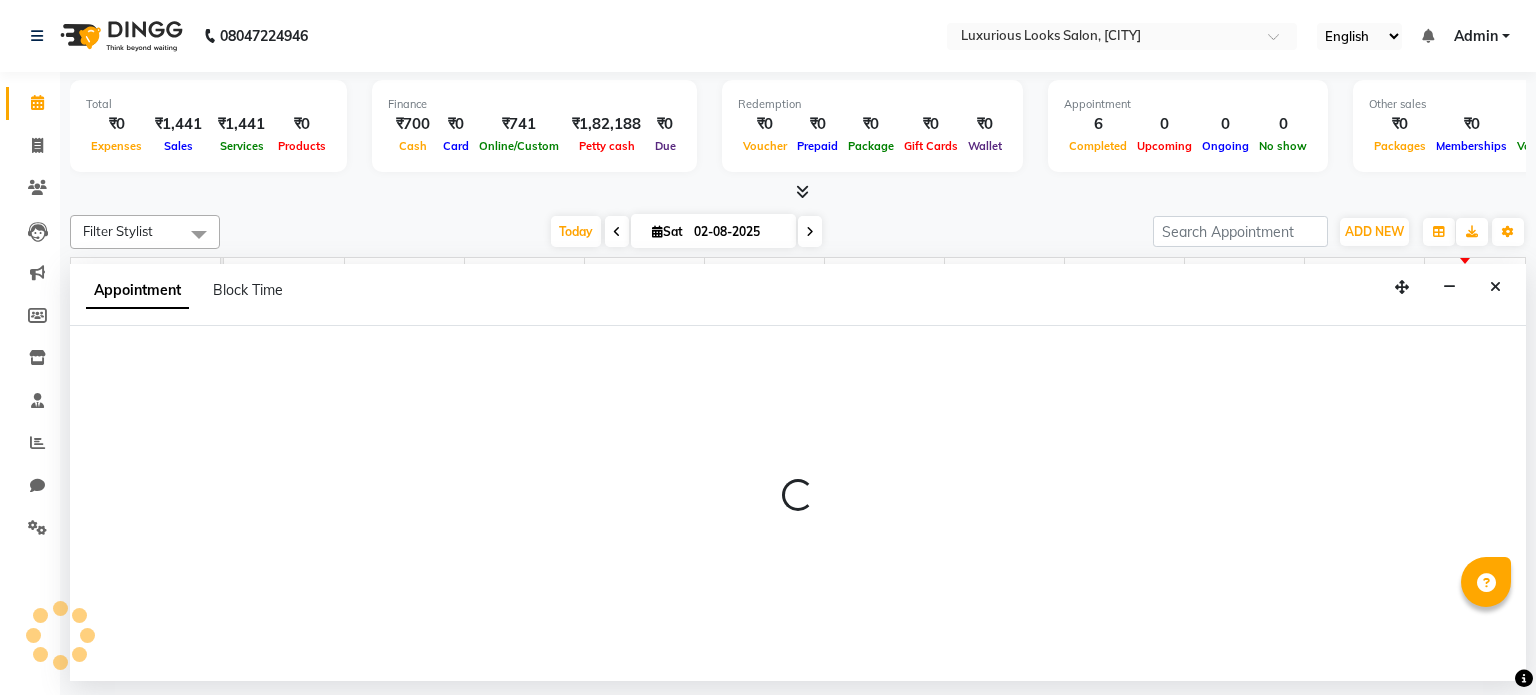 scroll, scrollTop: 0, scrollLeft: 0, axis: both 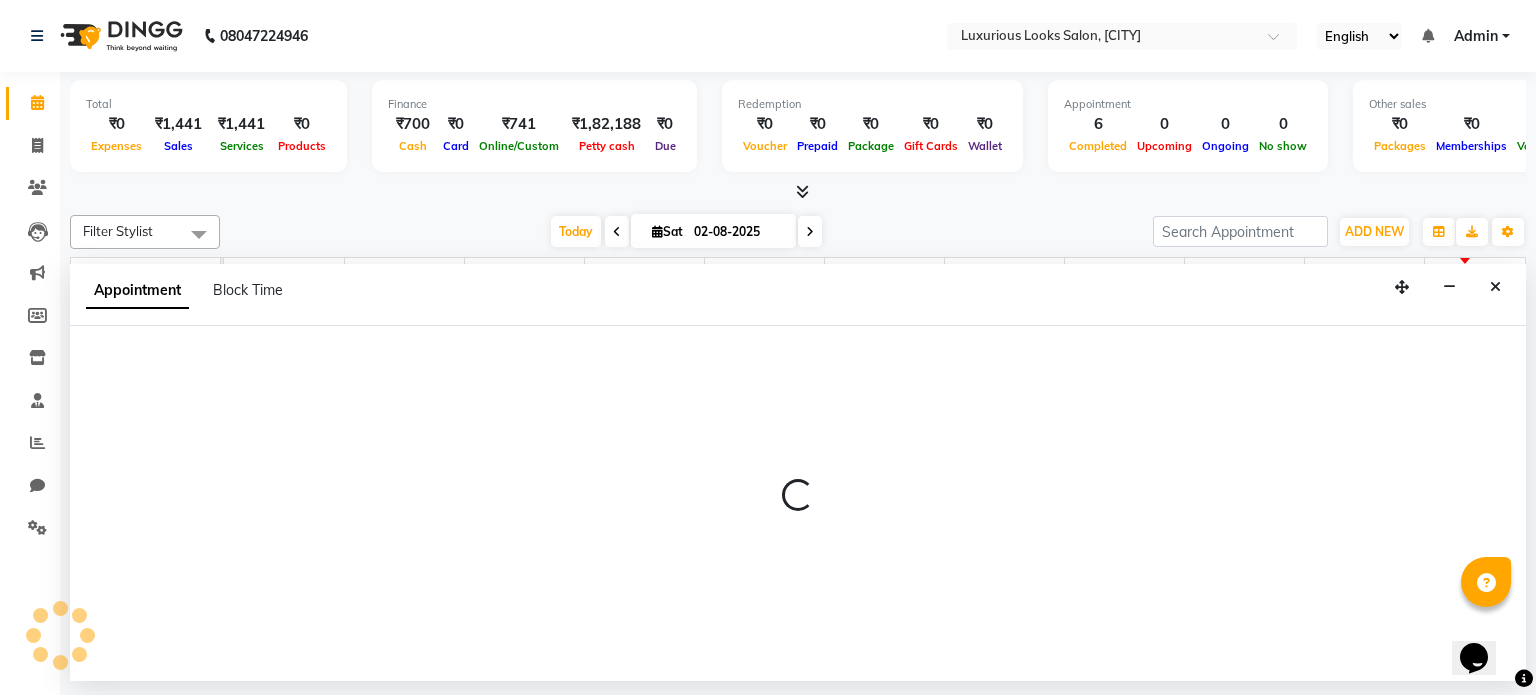 select on "83130" 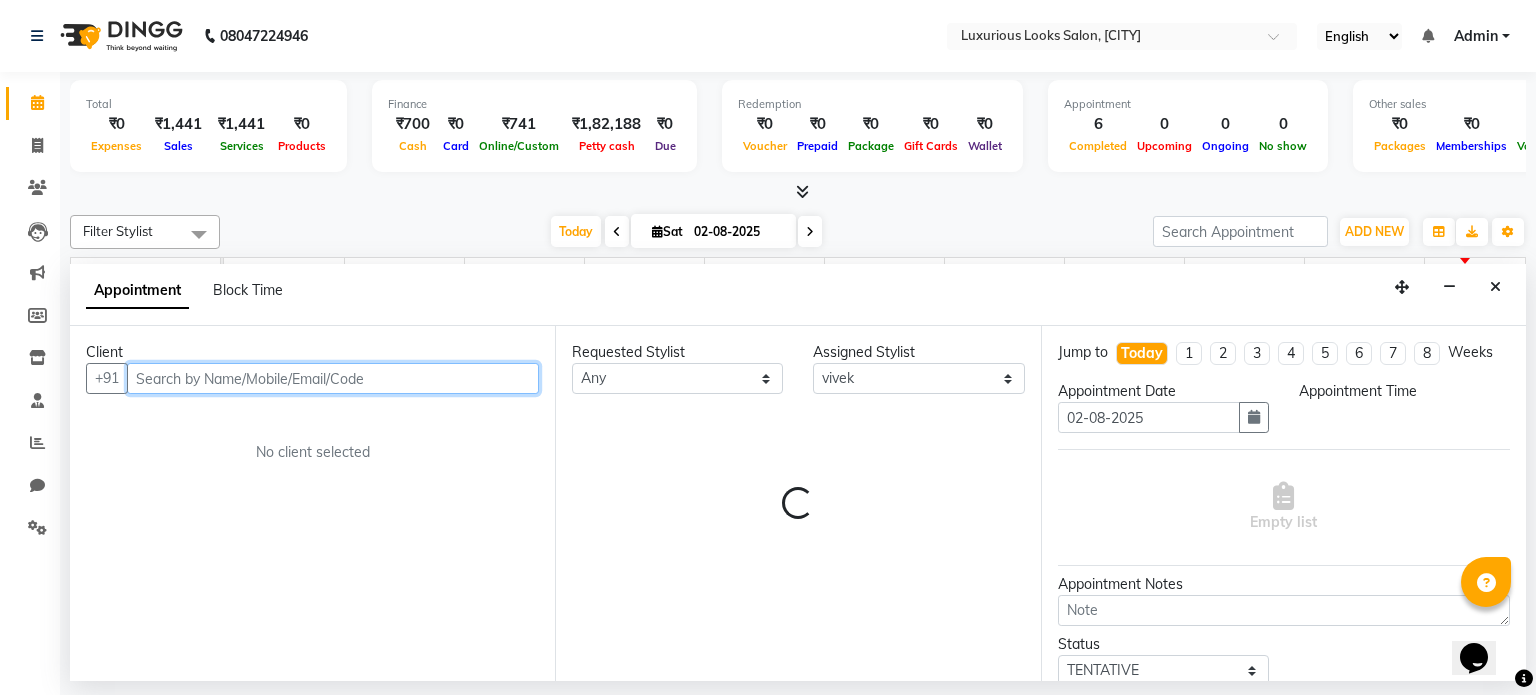 select on "900" 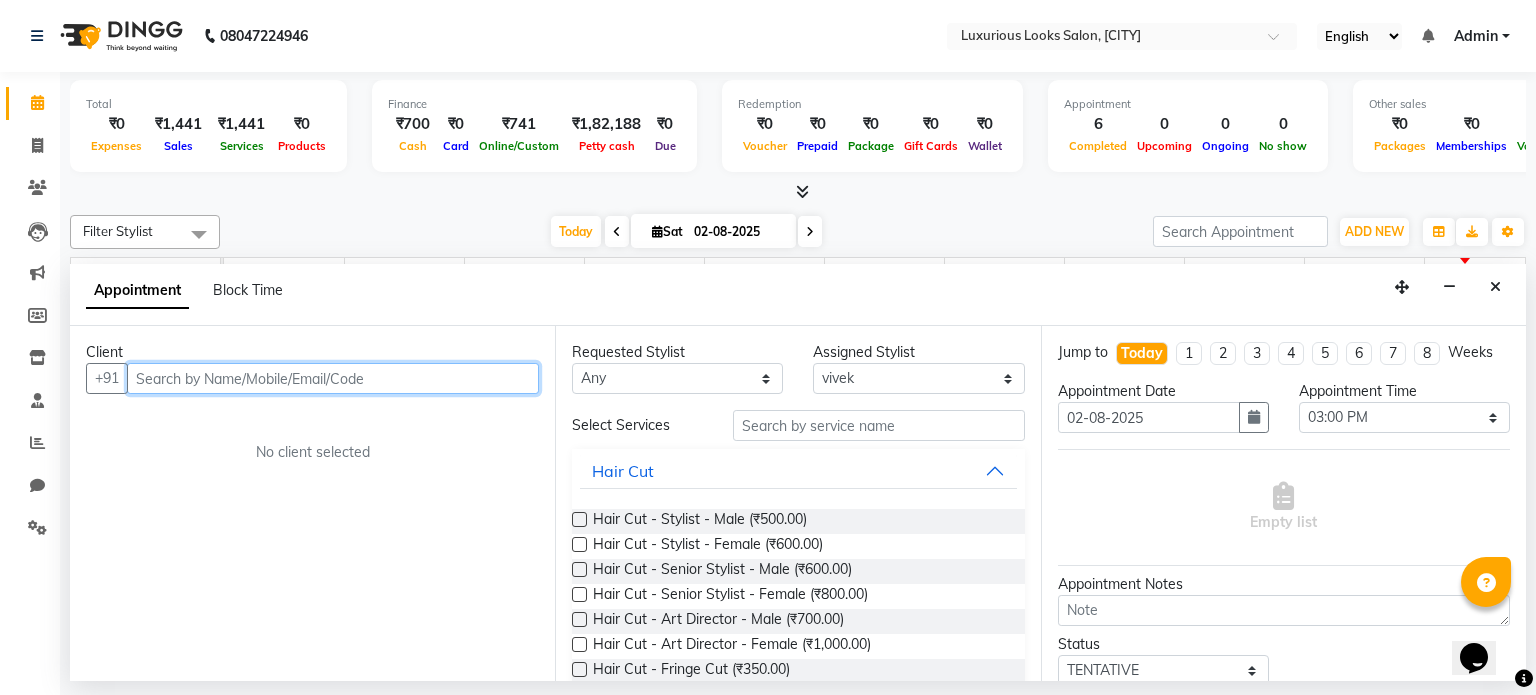 click at bounding box center (333, 378) 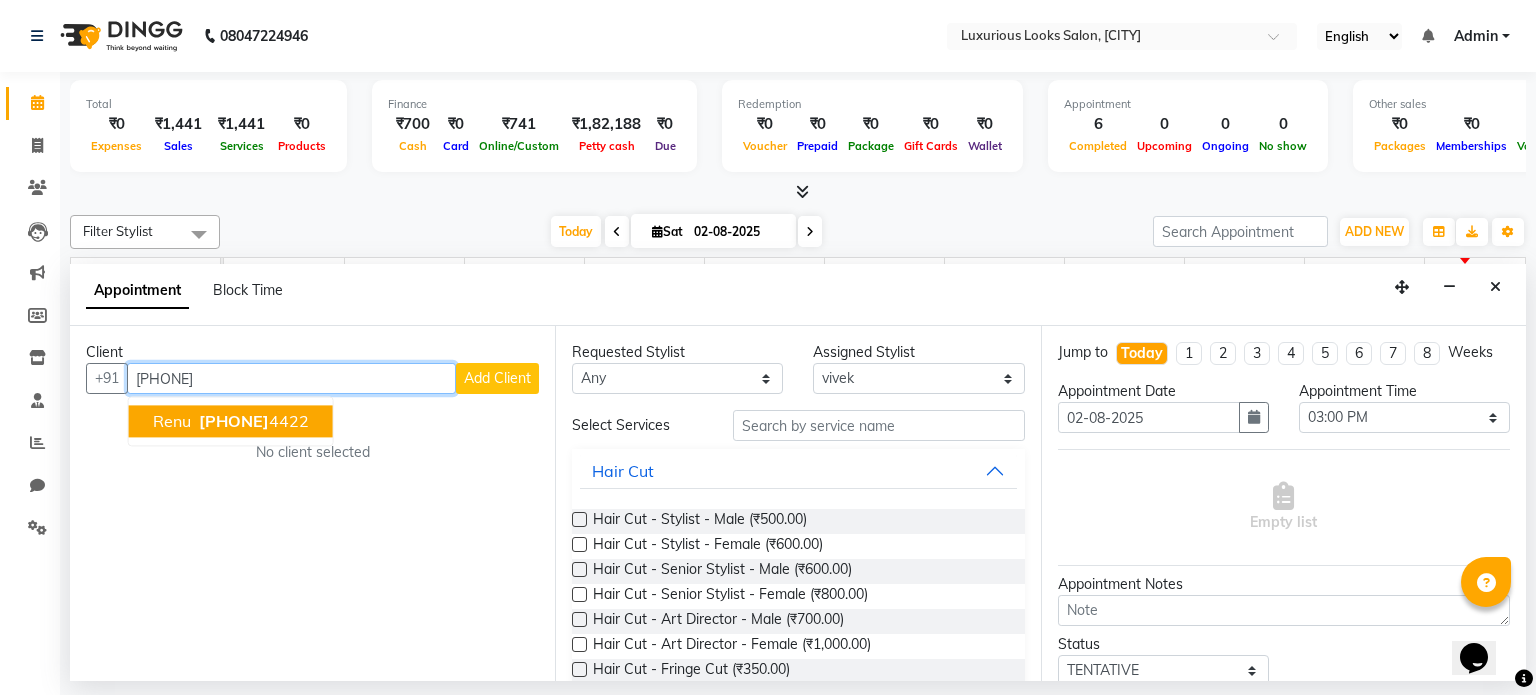 click on "[PHONE]" at bounding box center (252, 422) 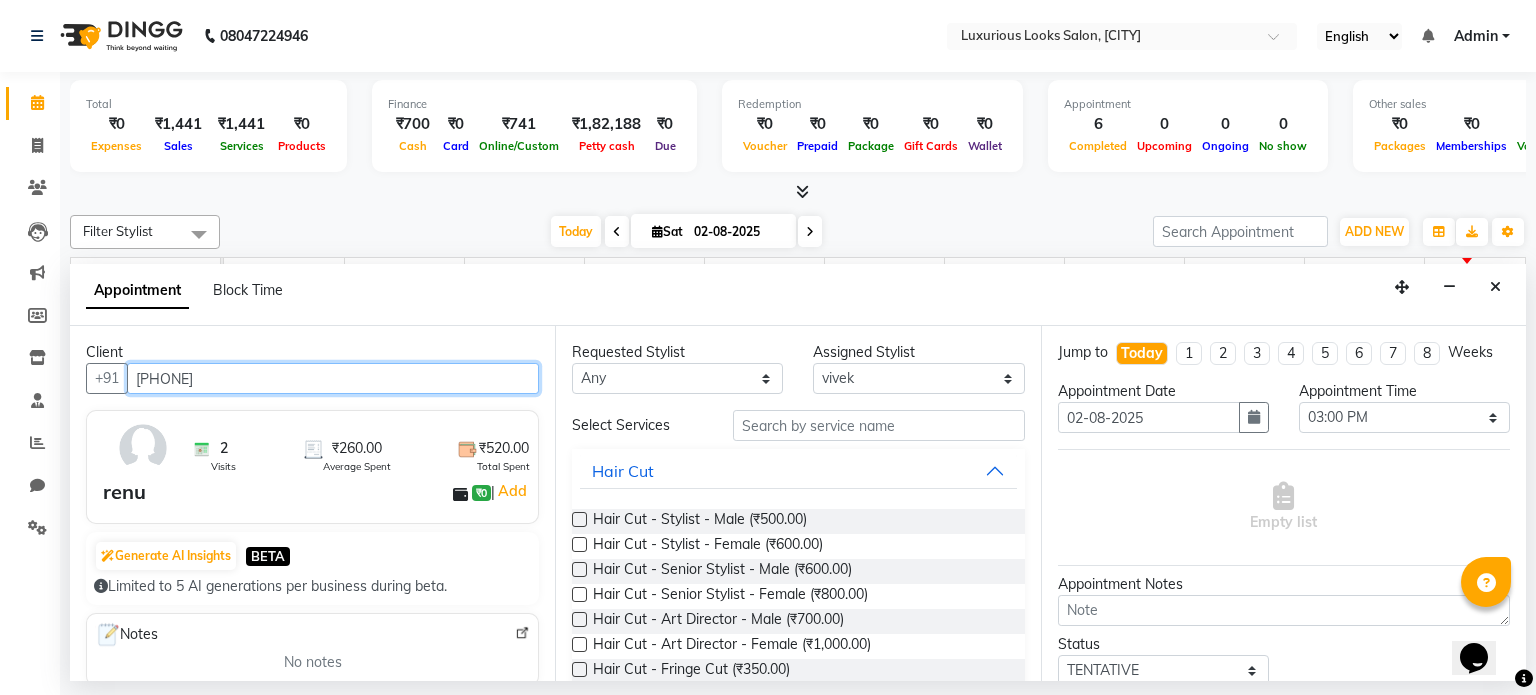 type on "[PHONE]" 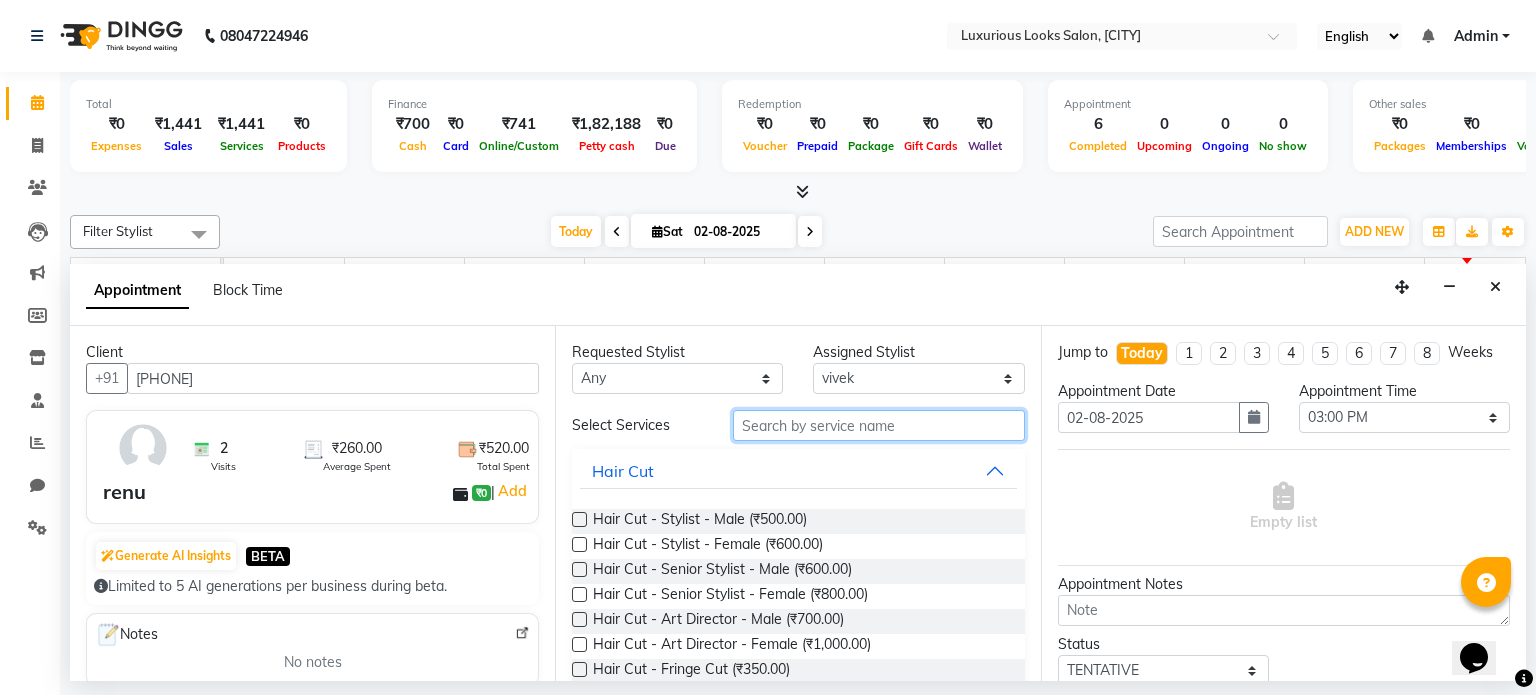 click at bounding box center [879, 425] 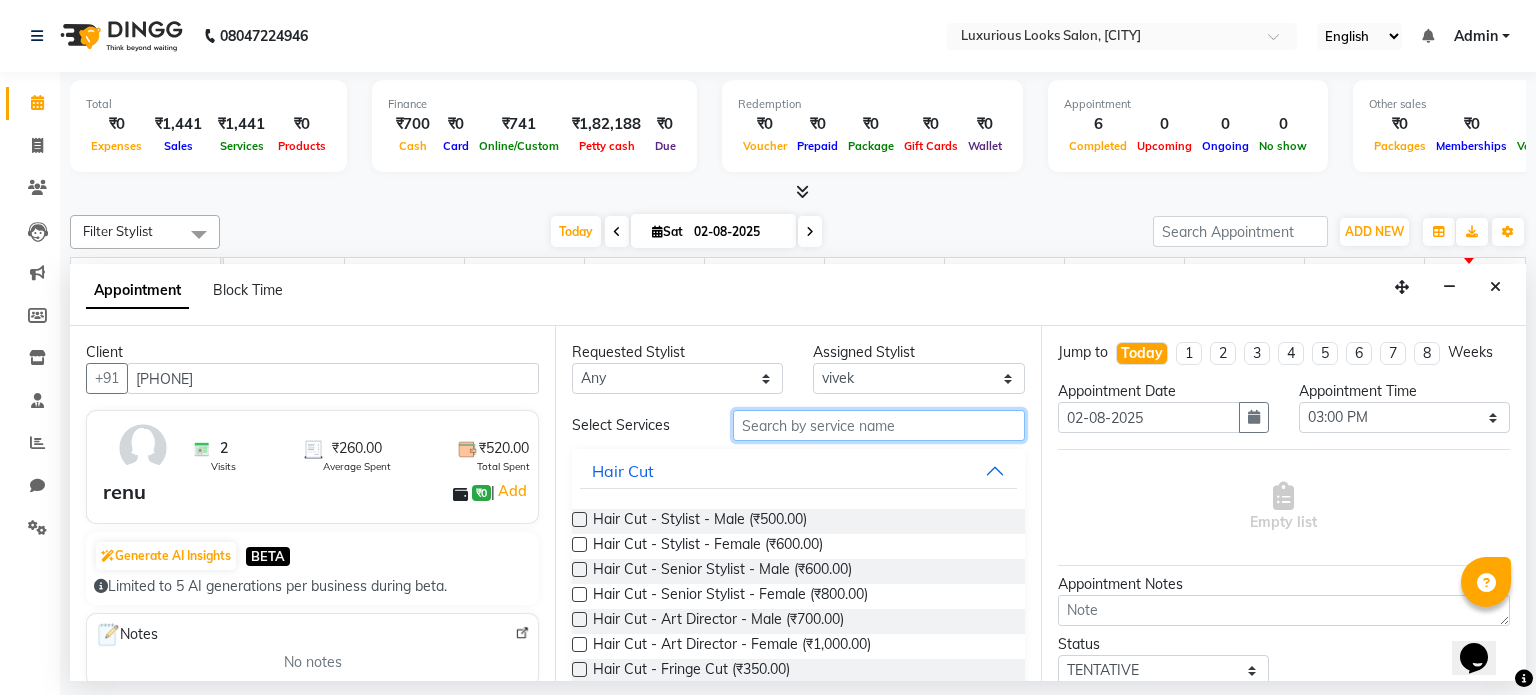 click at bounding box center (879, 425) 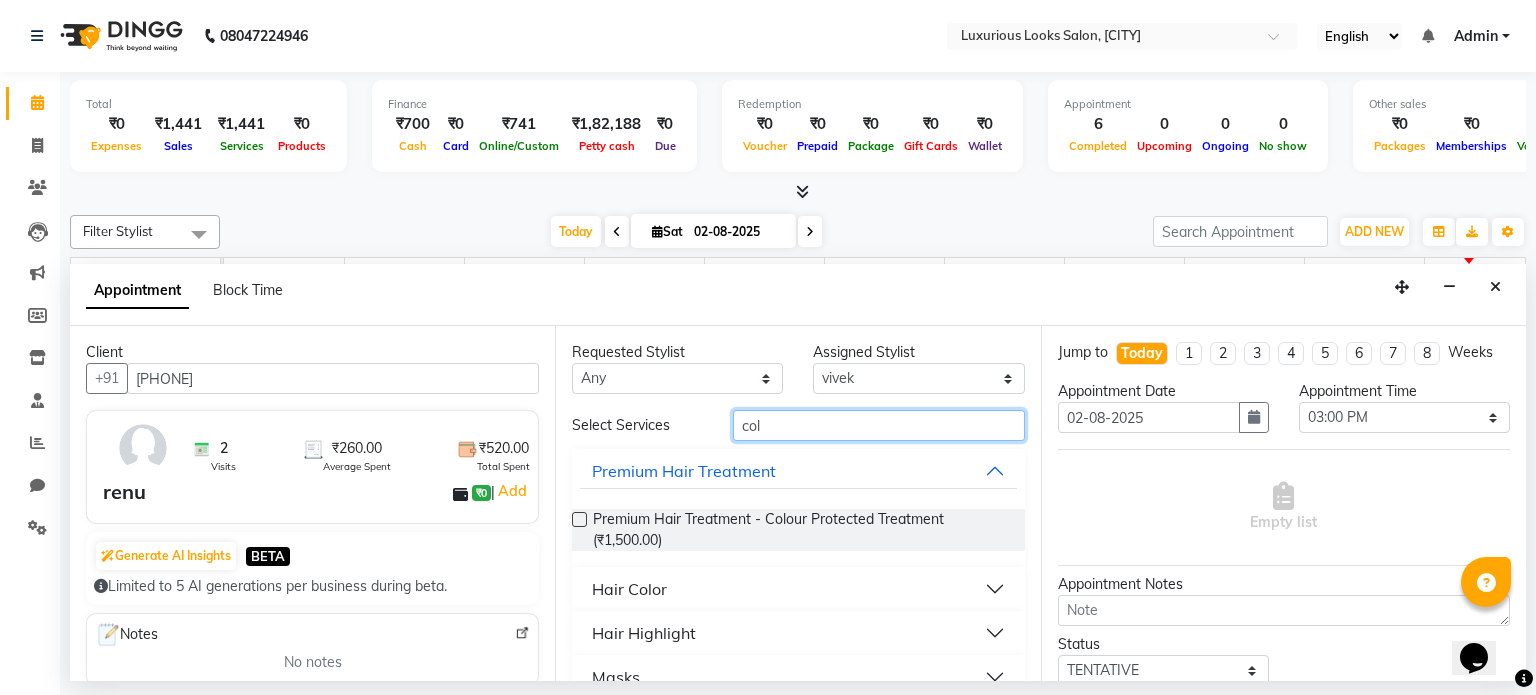 type on "col" 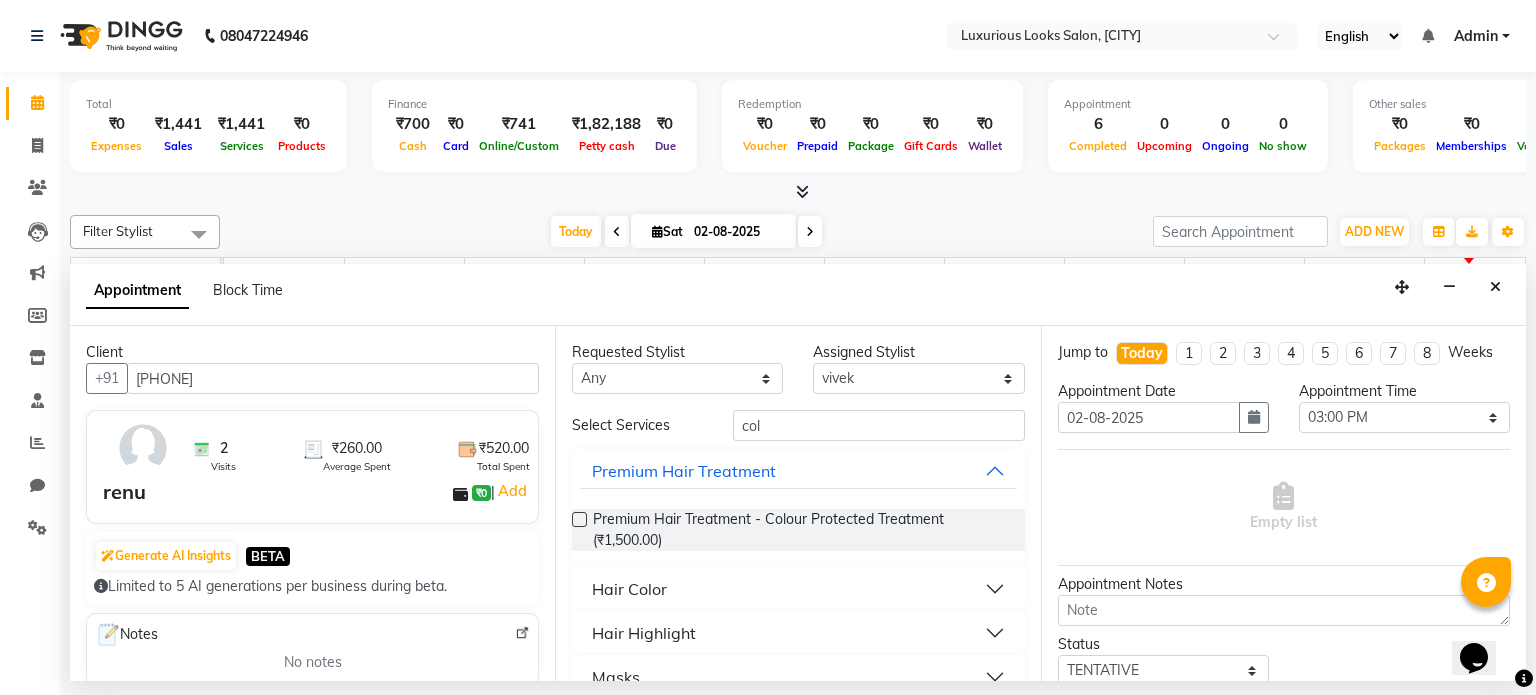 click on "Hair Highlight" at bounding box center [798, 633] 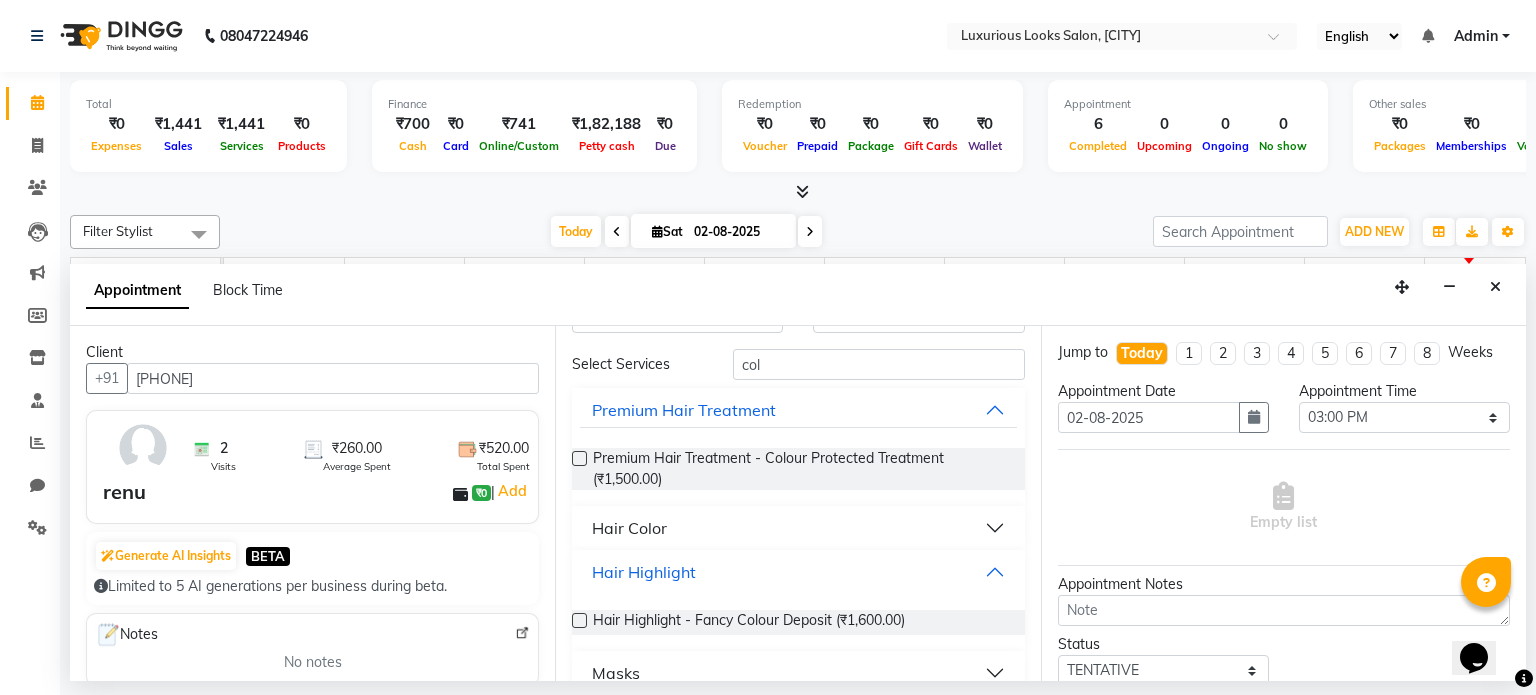 scroll, scrollTop: 90, scrollLeft: 0, axis: vertical 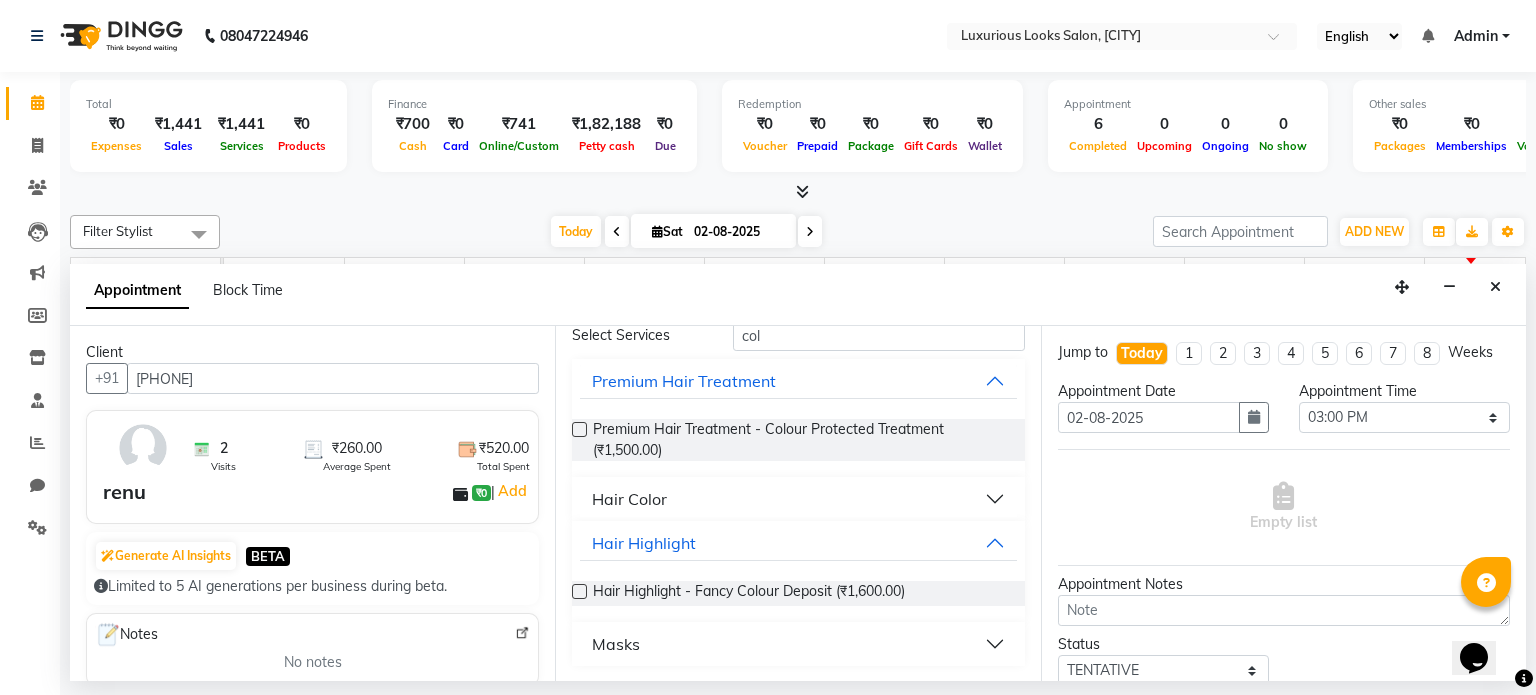 click on "Hair Color" at bounding box center [798, 499] 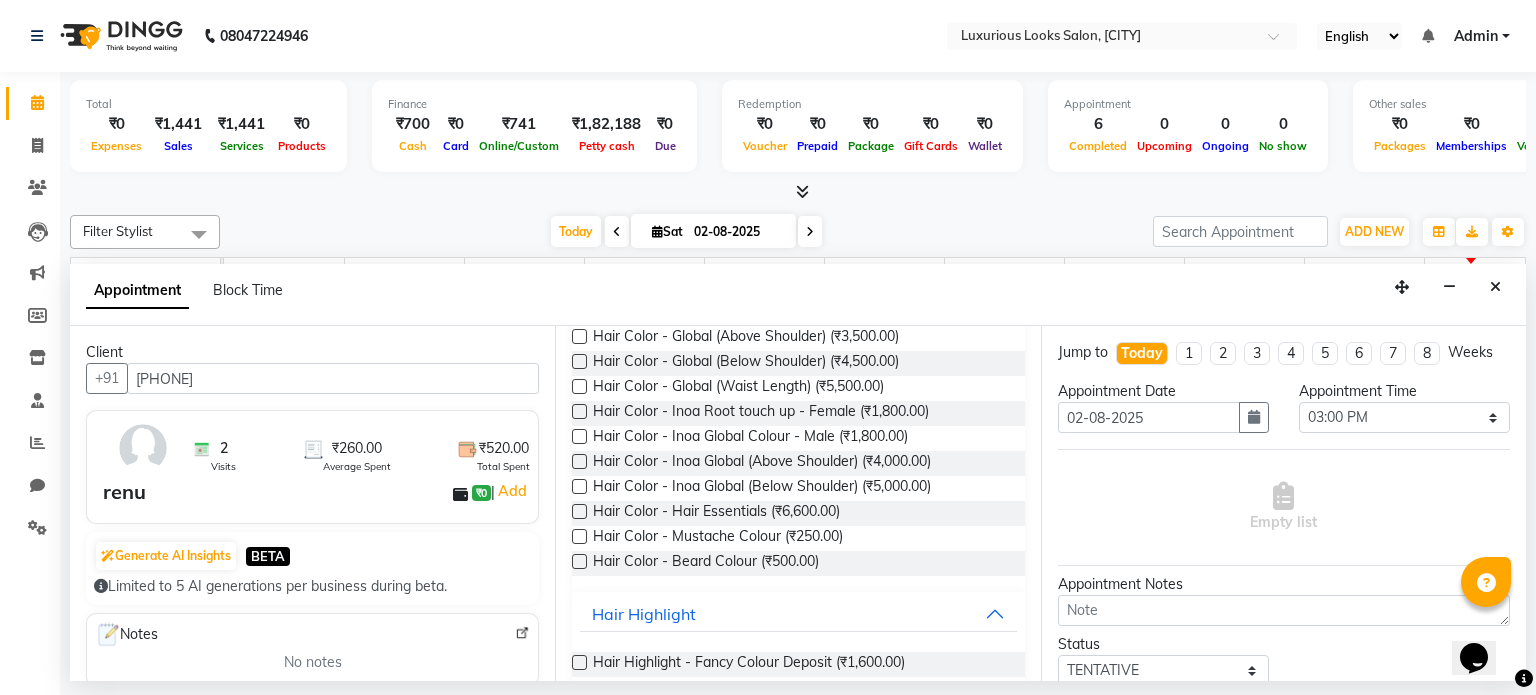 scroll, scrollTop: 390, scrollLeft: 0, axis: vertical 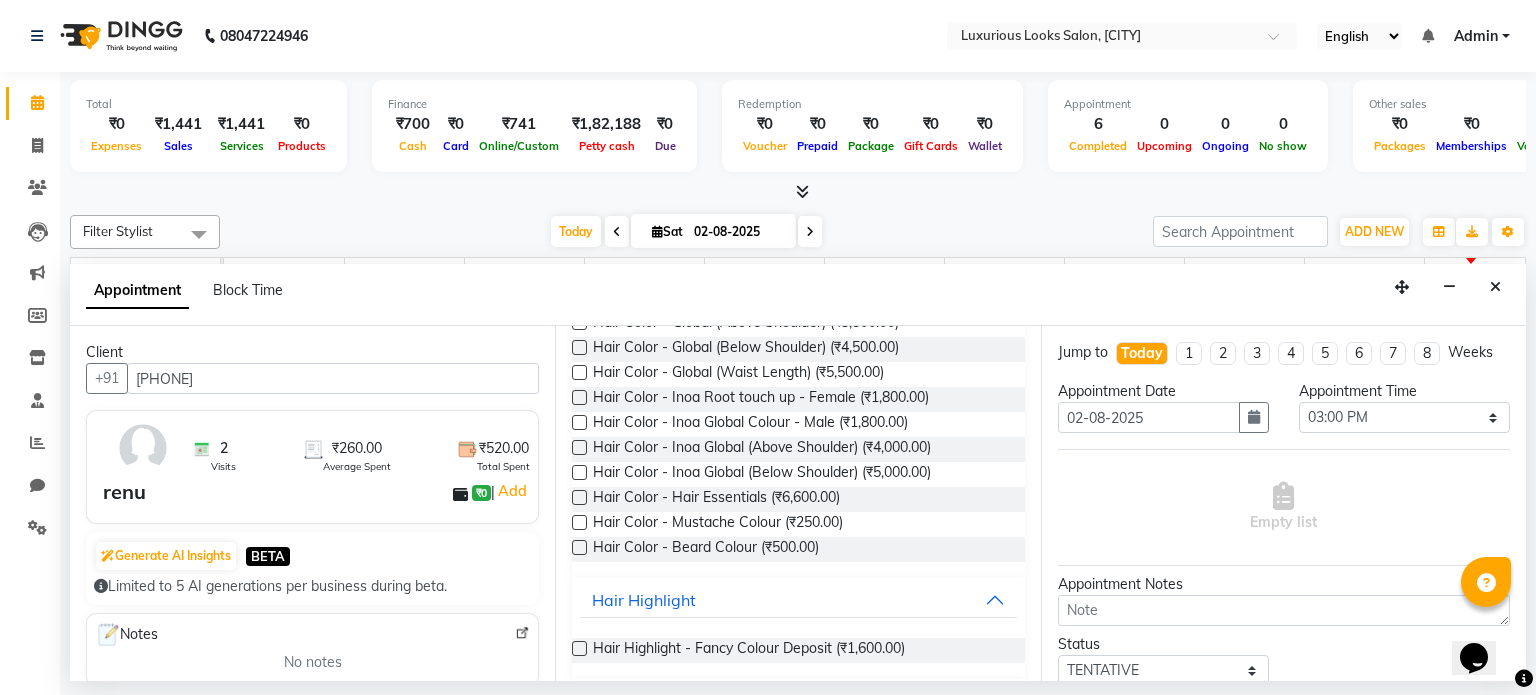click at bounding box center [579, 397] 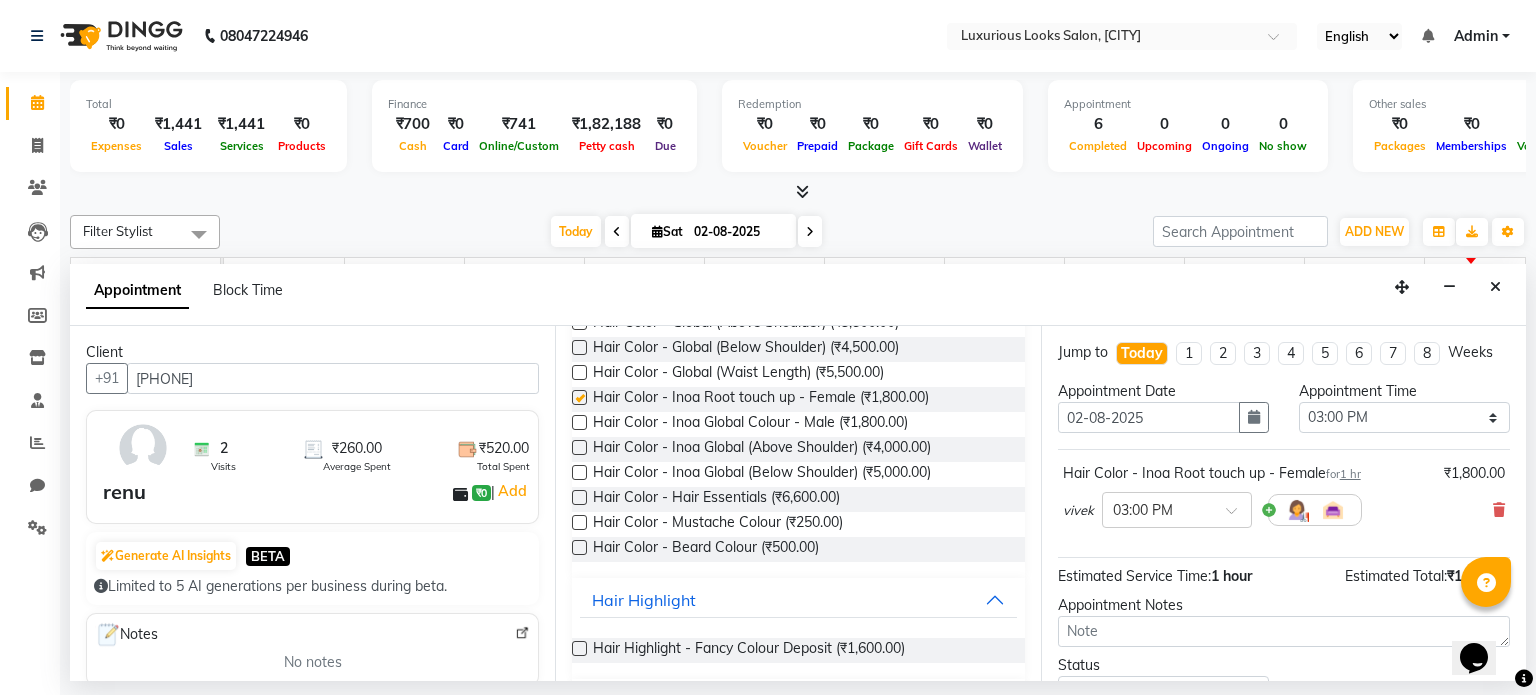 checkbox on "false" 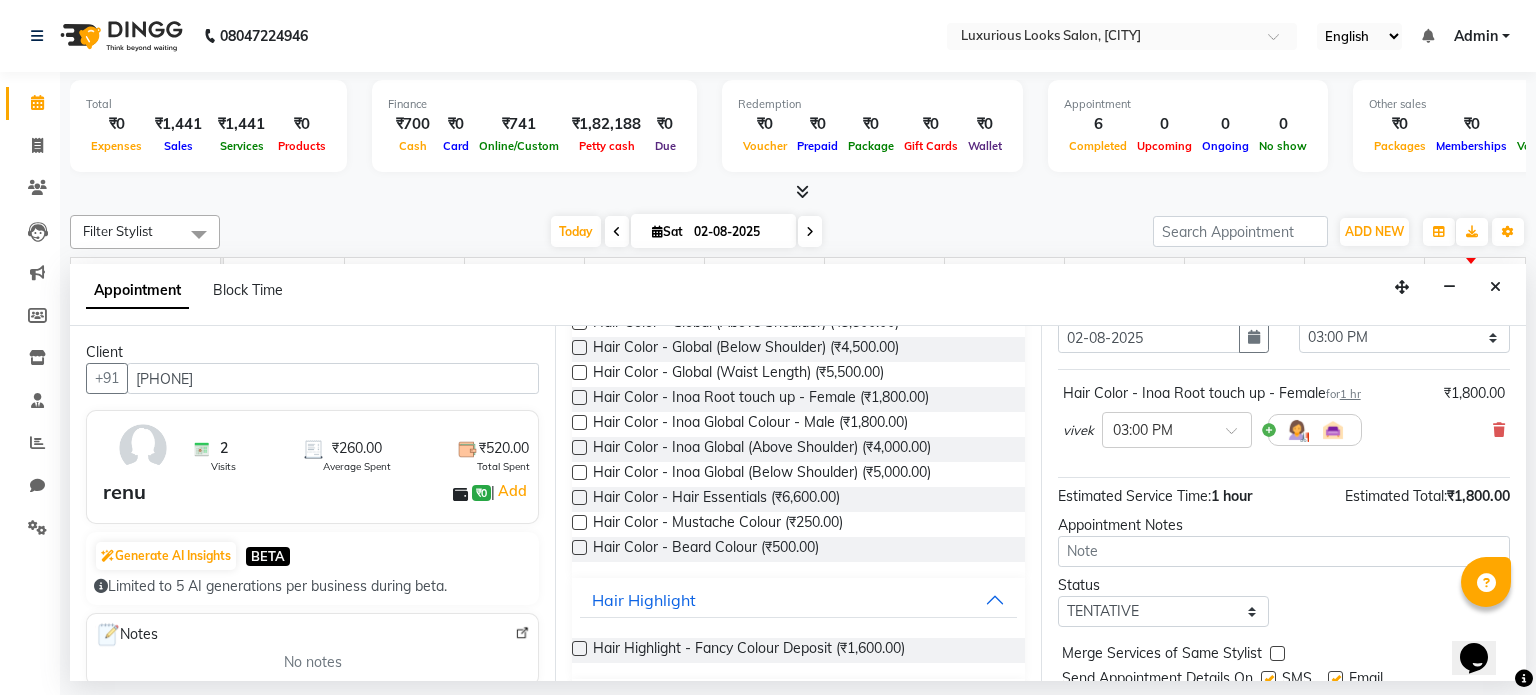 scroll, scrollTop: 0, scrollLeft: 0, axis: both 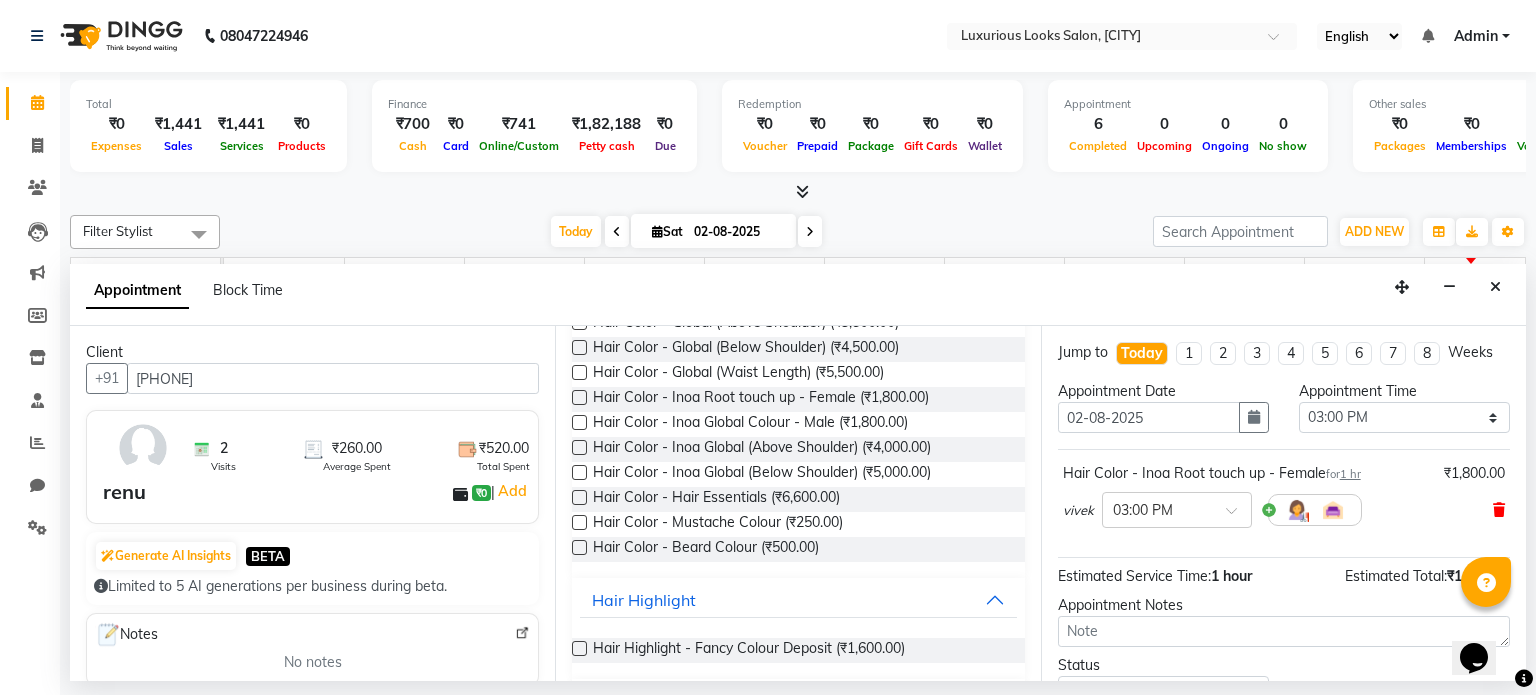 click at bounding box center (1499, 510) 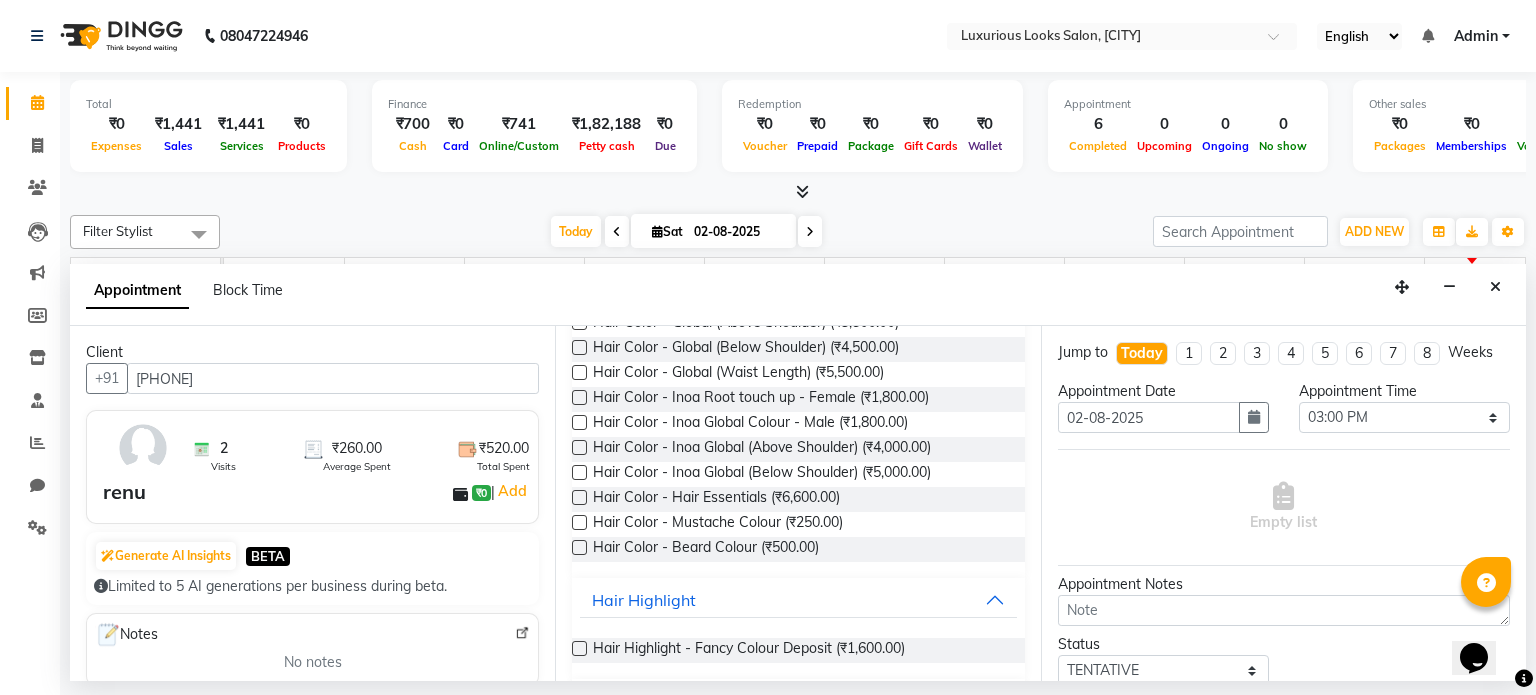 click at bounding box center (579, 372) 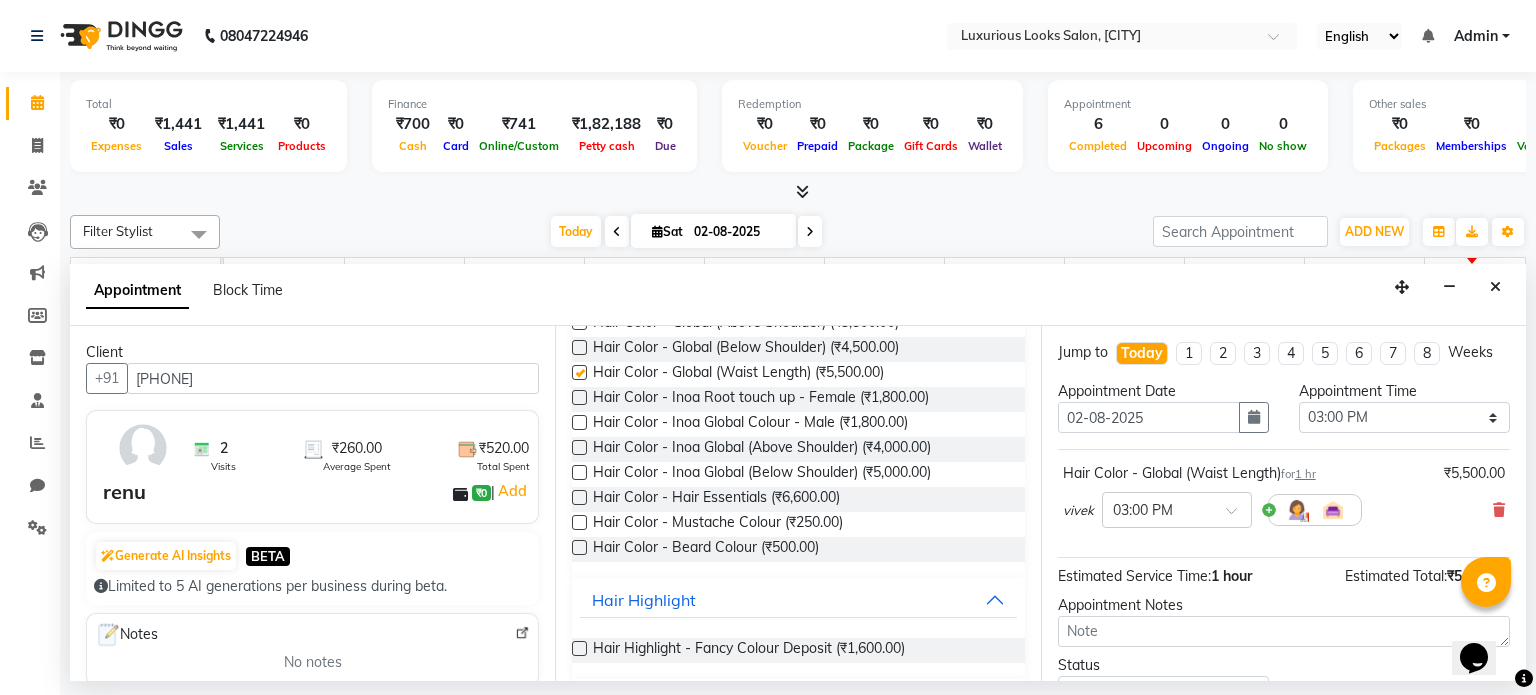 checkbox on "false" 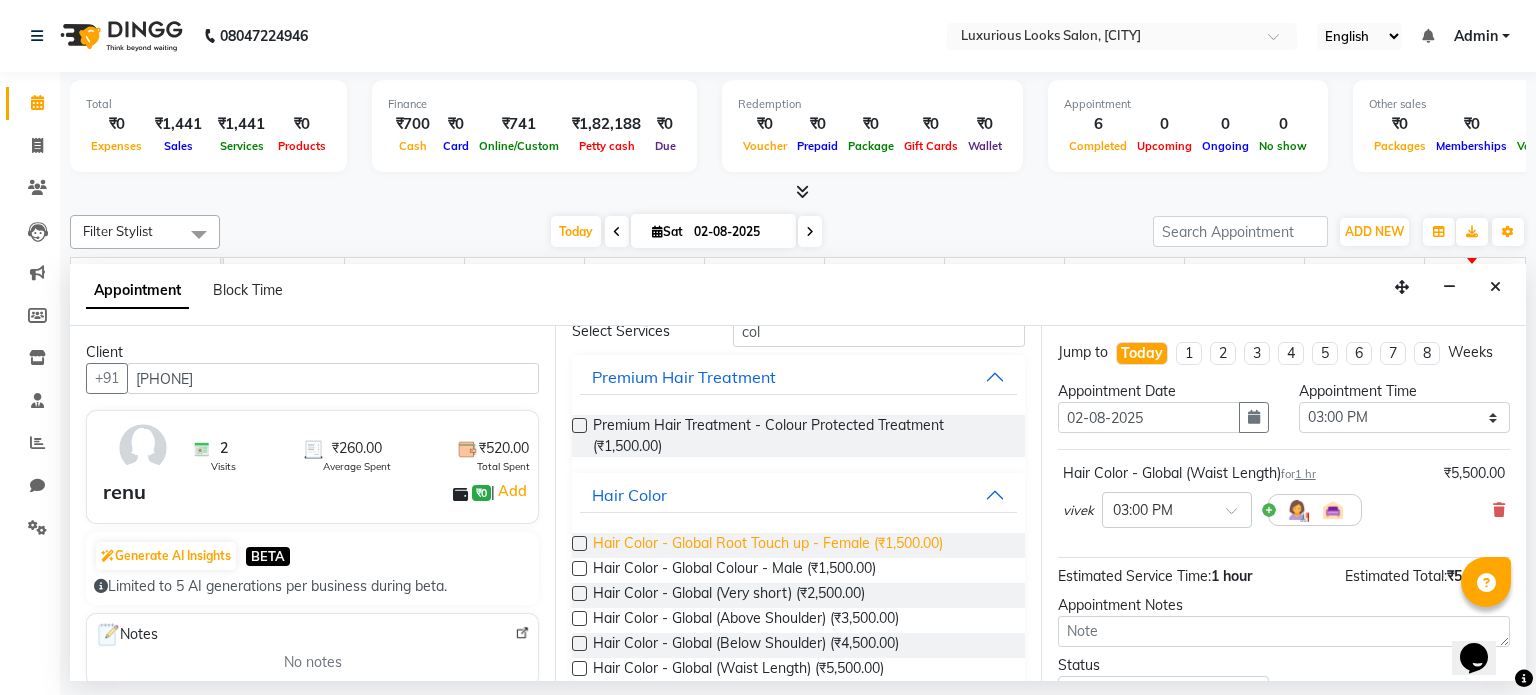 scroll, scrollTop: 90, scrollLeft: 0, axis: vertical 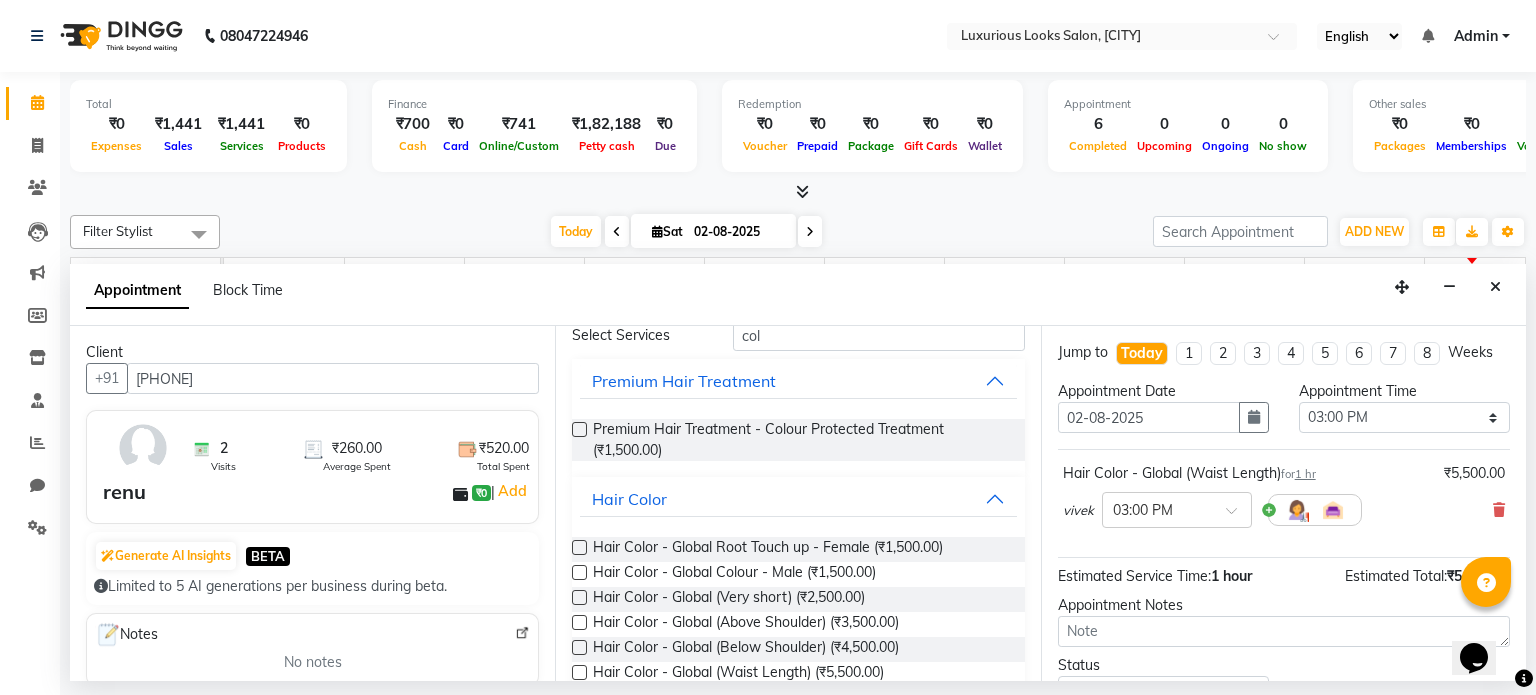 click at bounding box center (579, 572) 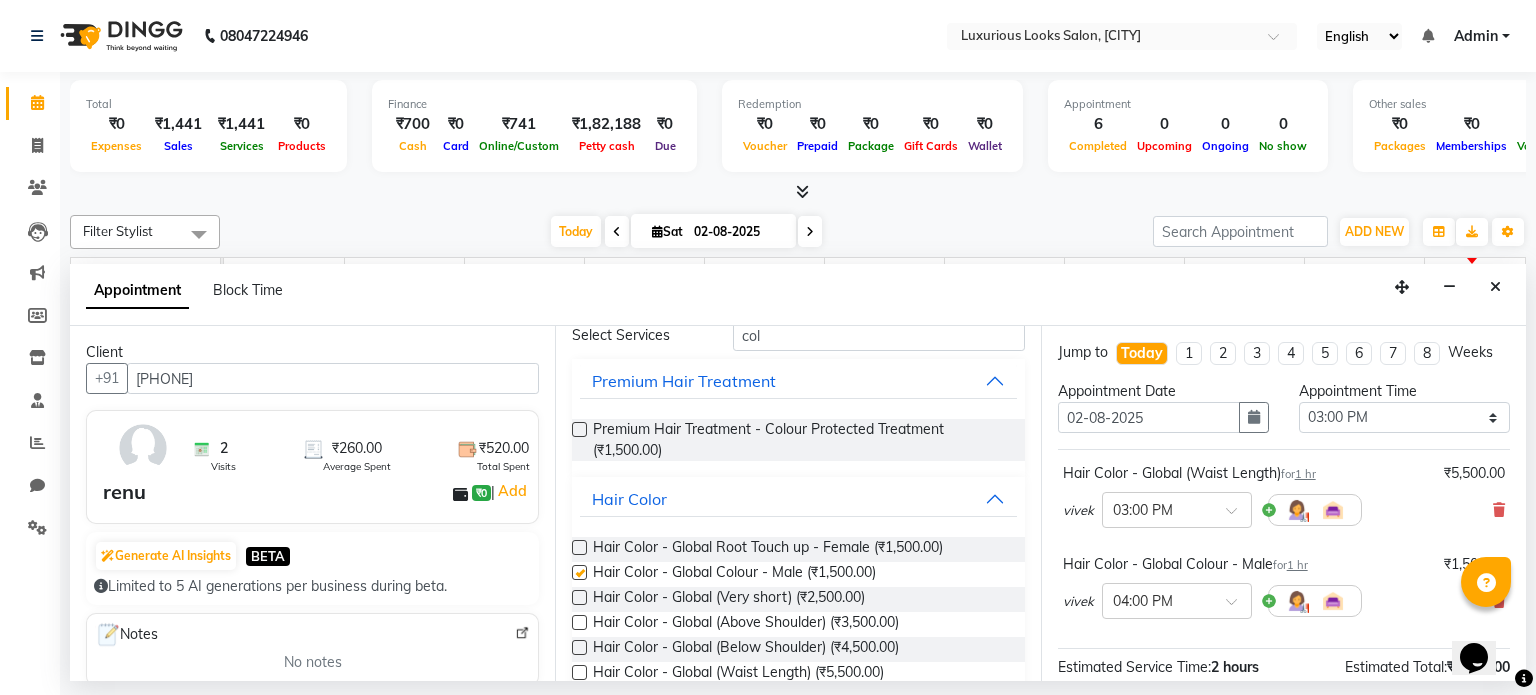 checkbox on "false" 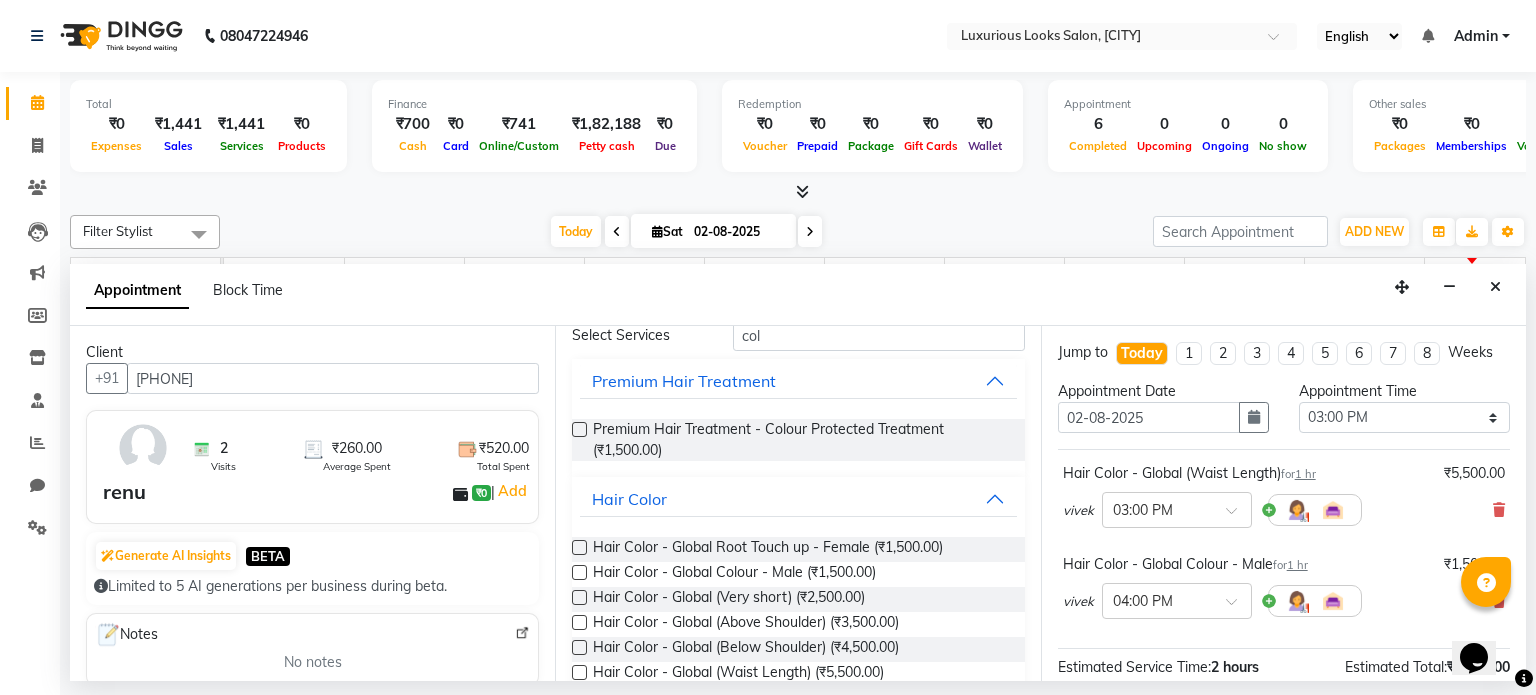 click at bounding box center [579, 547] 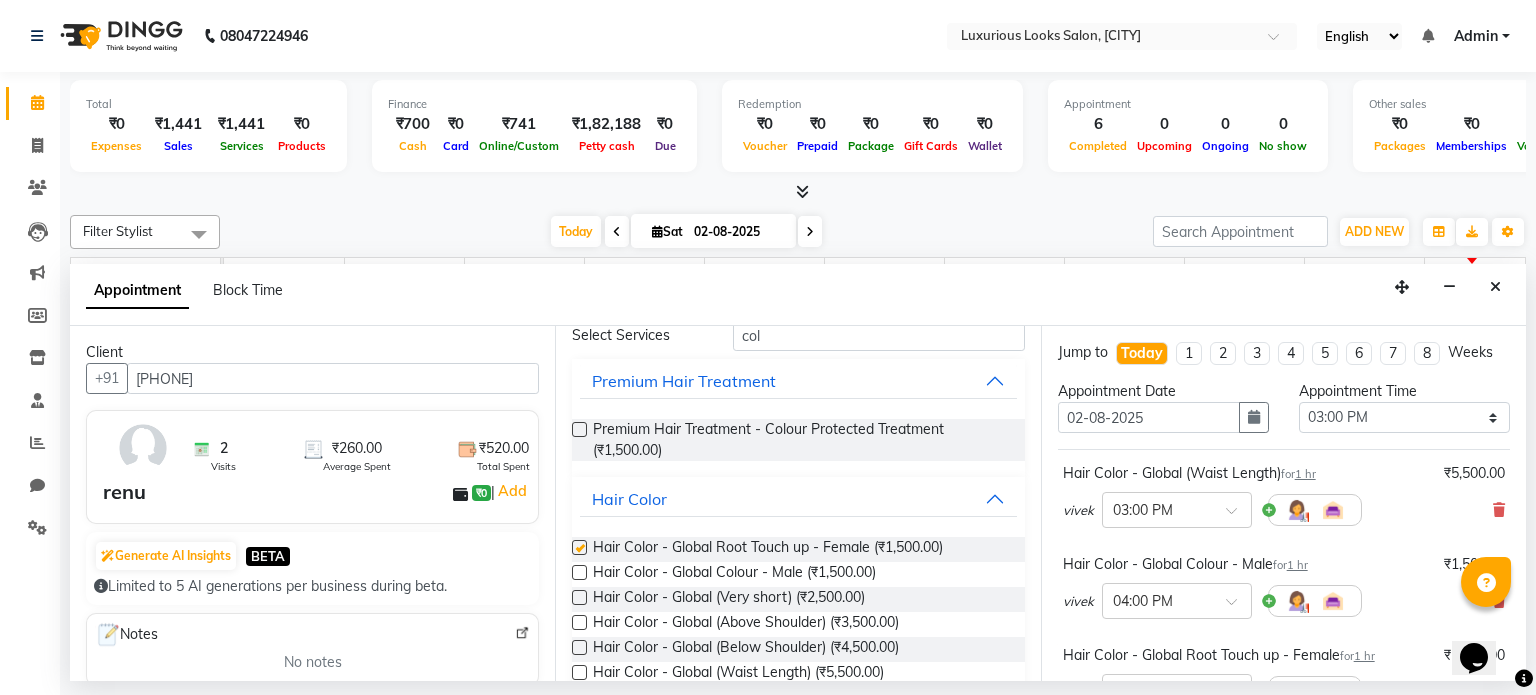checkbox on "false" 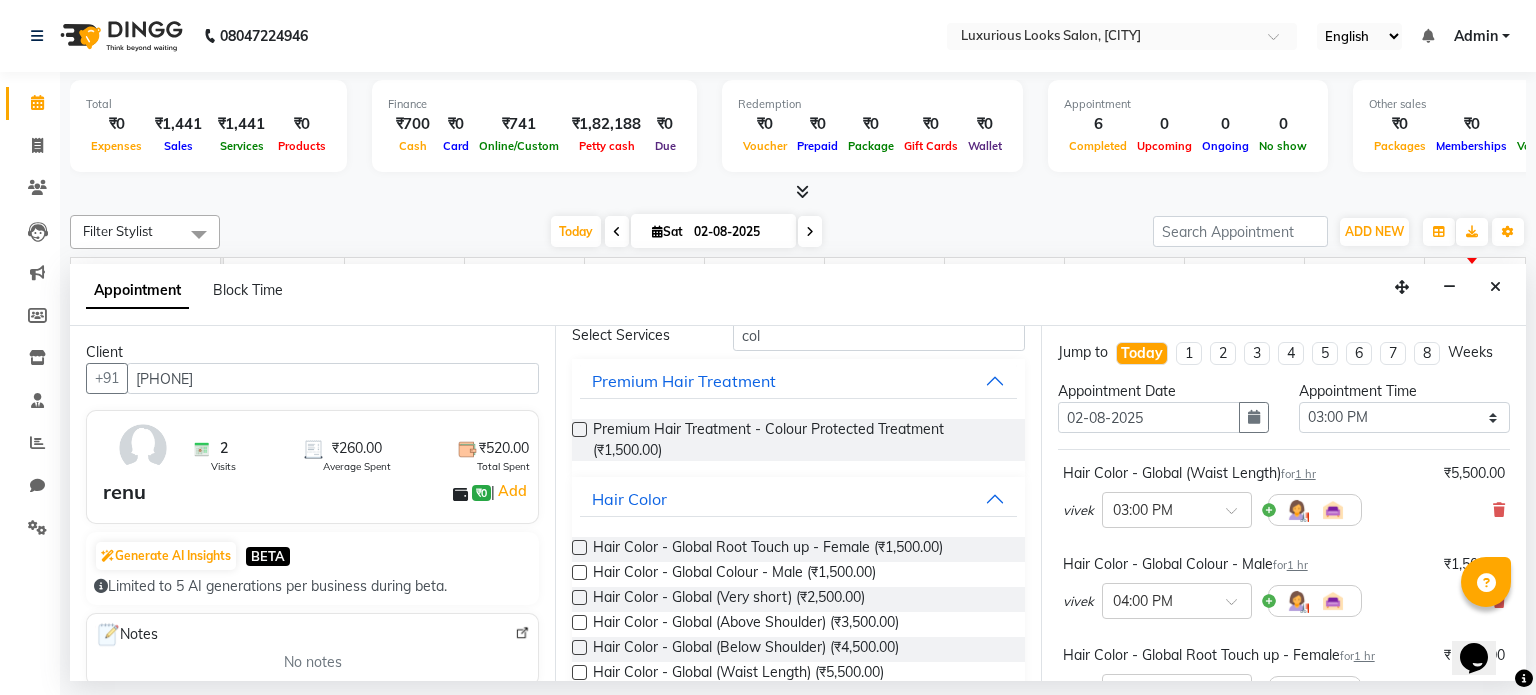 scroll, scrollTop: 100, scrollLeft: 0, axis: vertical 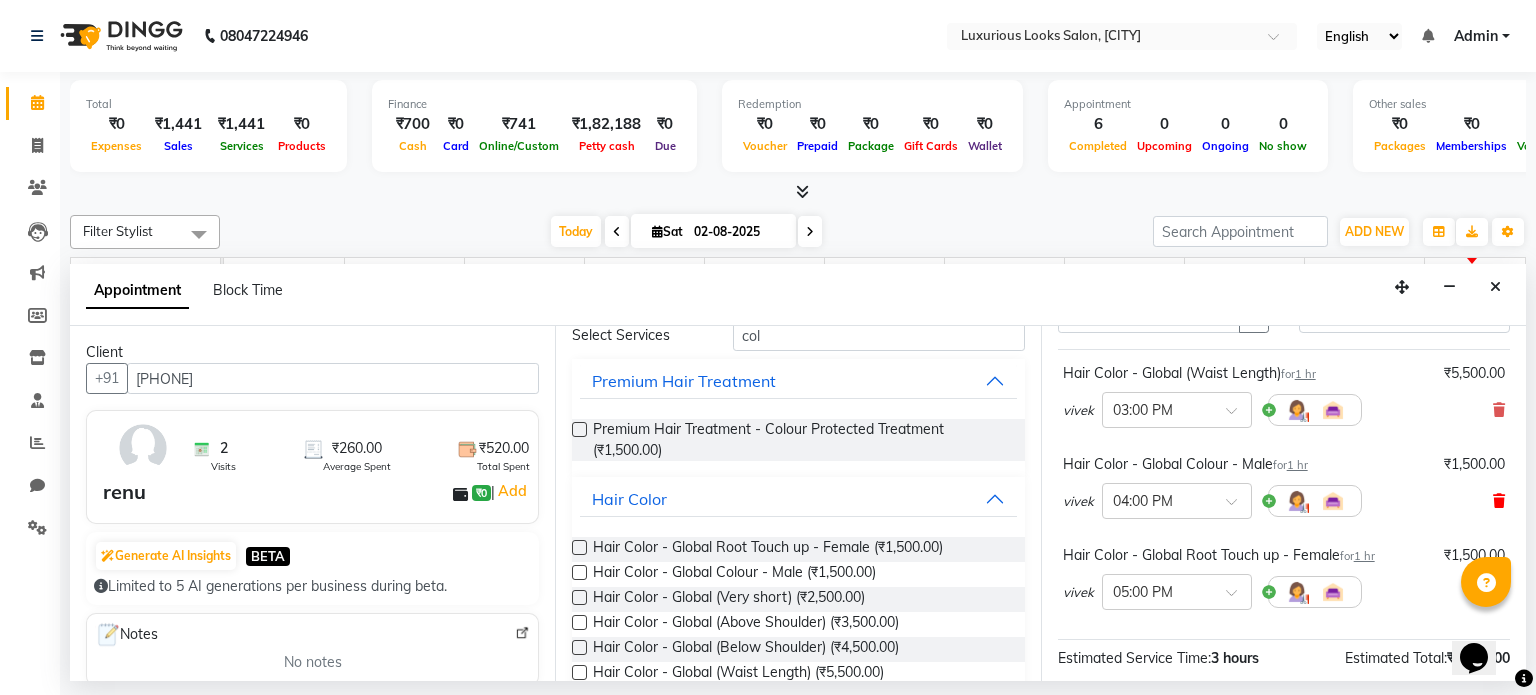 click at bounding box center (1499, 501) 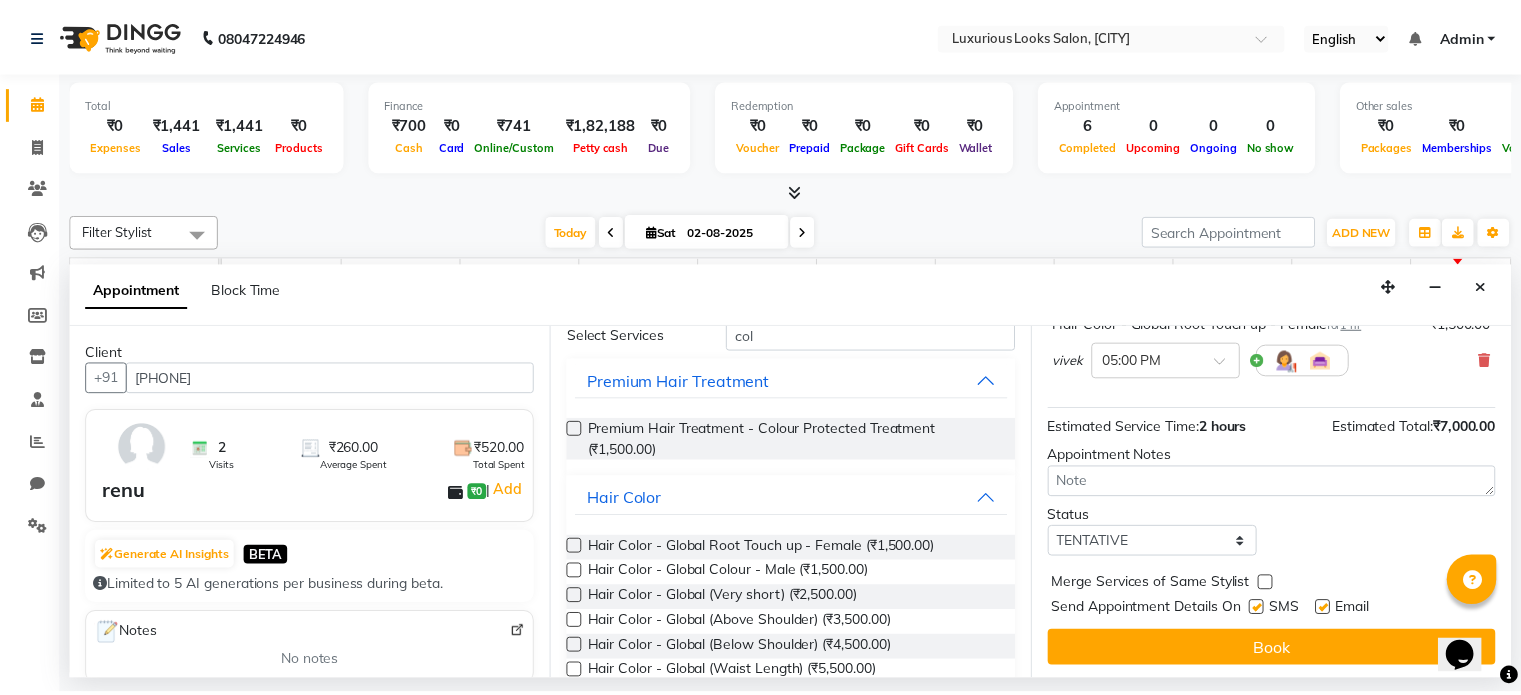 scroll, scrollTop: 241, scrollLeft: 0, axis: vertical 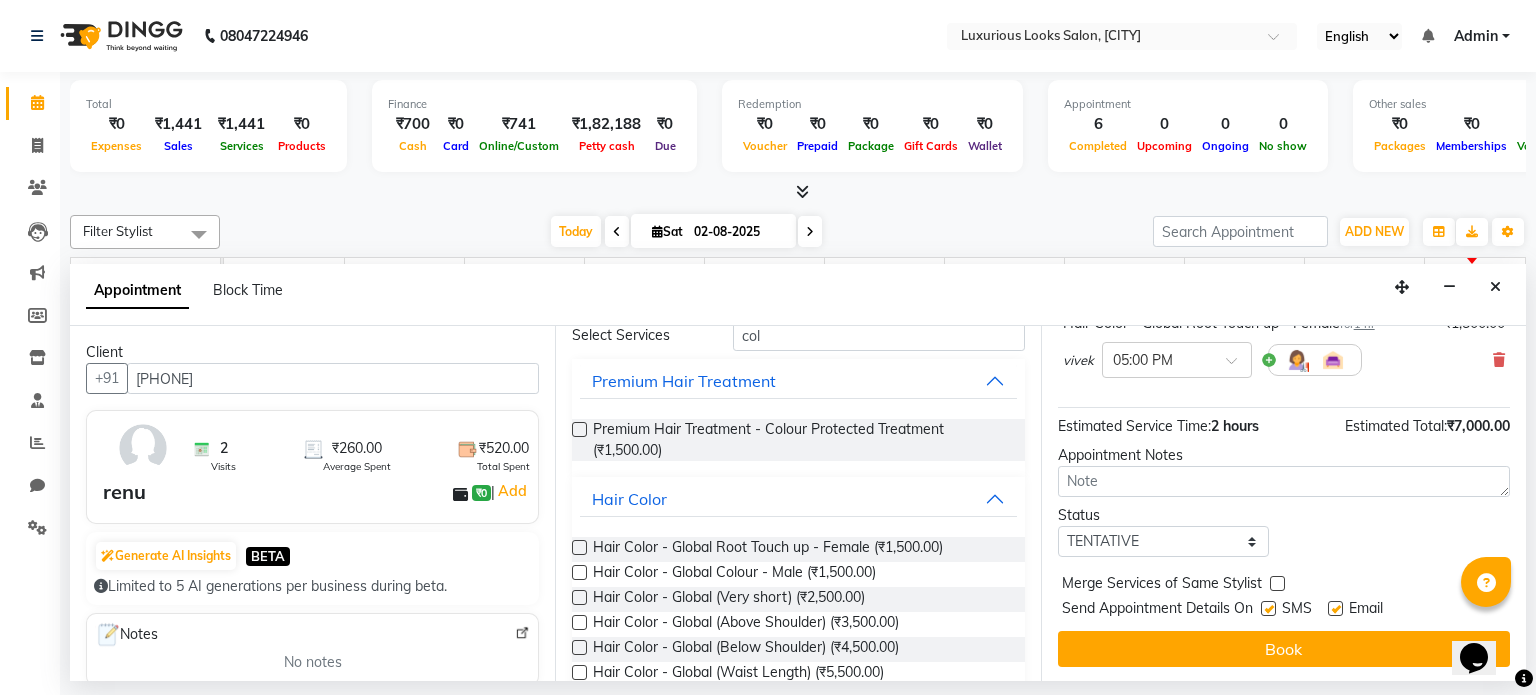 click at bounding box center [1335, 608] 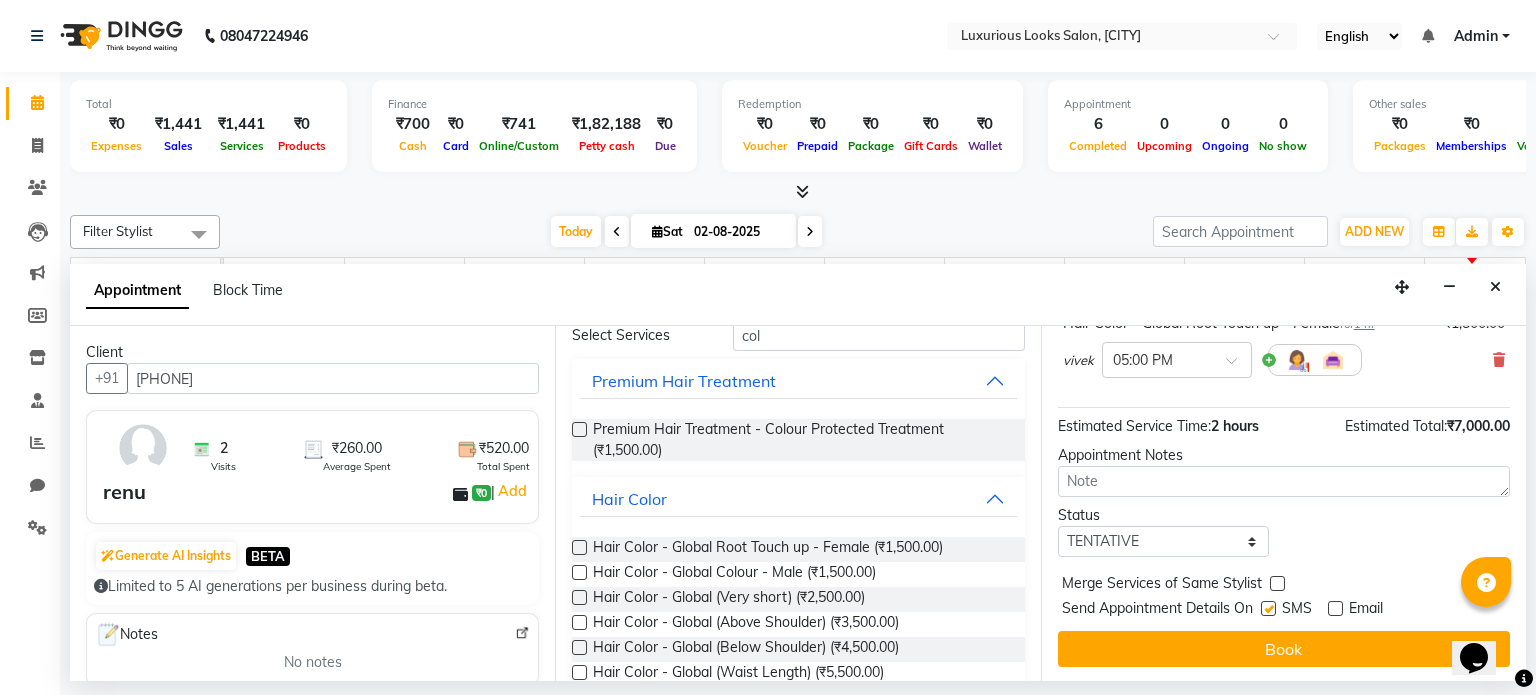 click at bounding box center [1268, 608] 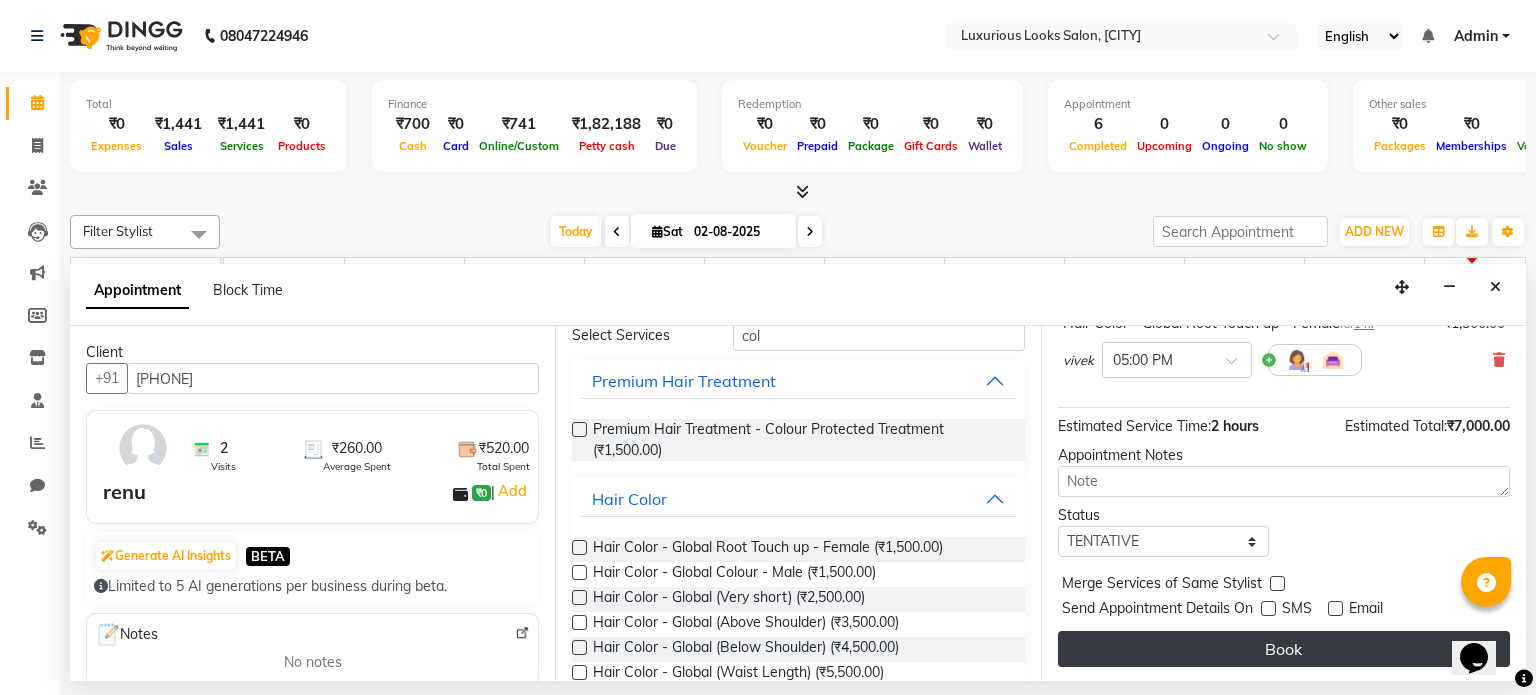 click on "Book" at bounding box center (1284, 649) 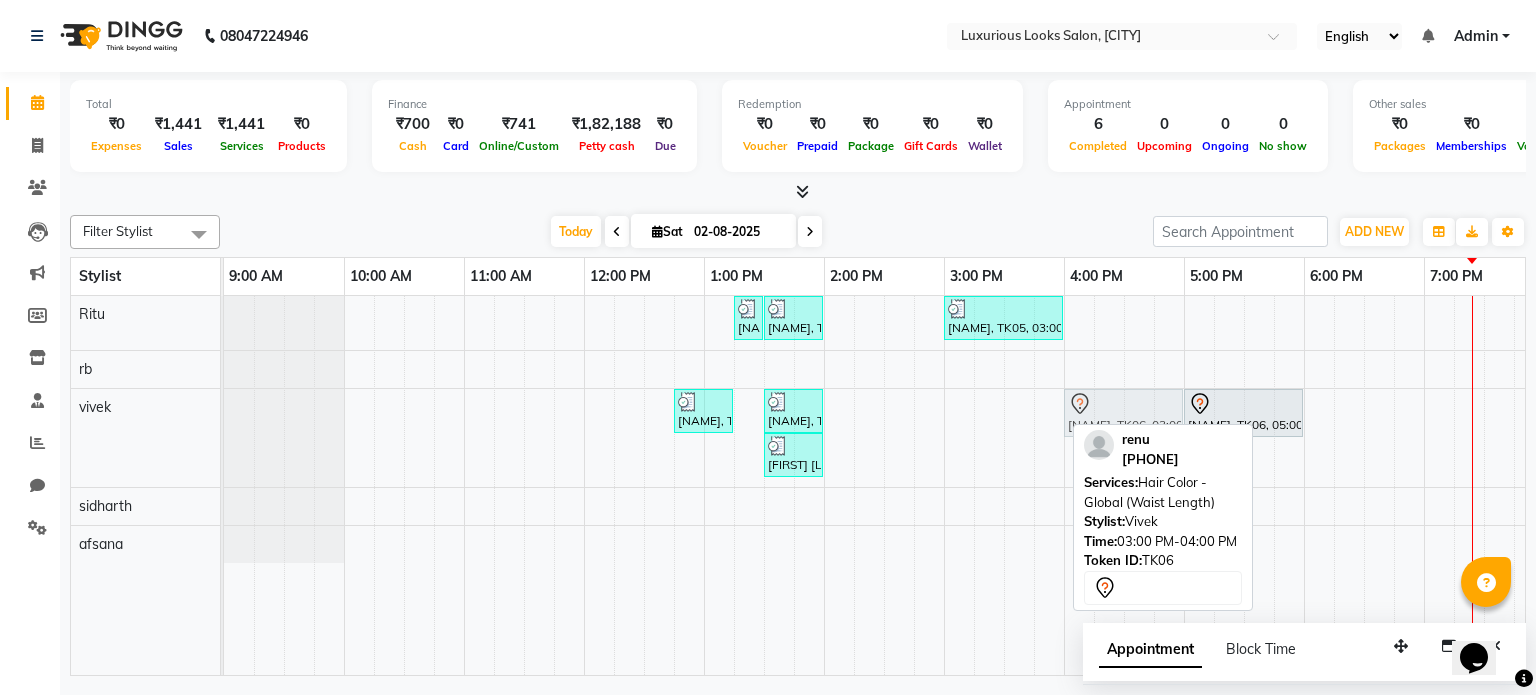 drag, startPoint x: 1036, startPoint y: 396, endPoint x: 1161, endPoint y: 403, distance: 125.19585 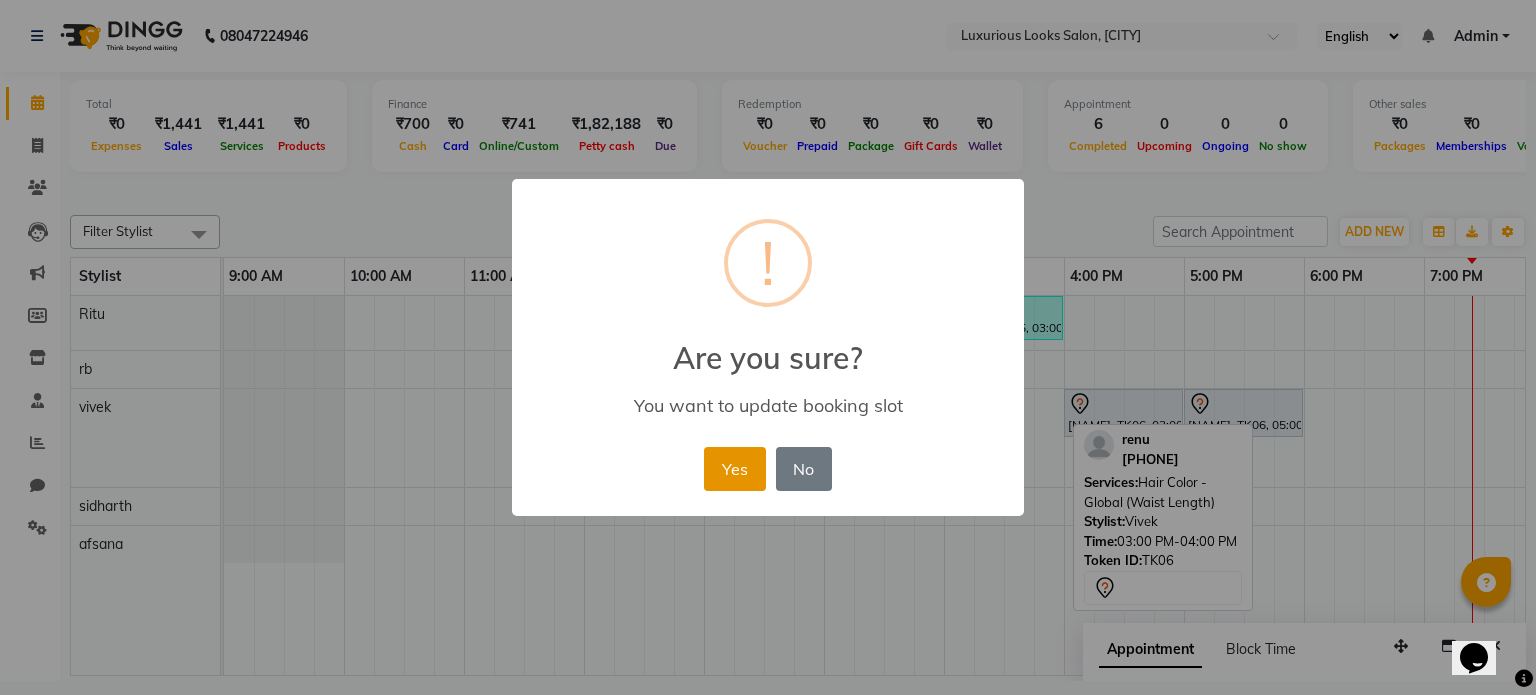 click on "Yes" at bounding box center (734, 469) 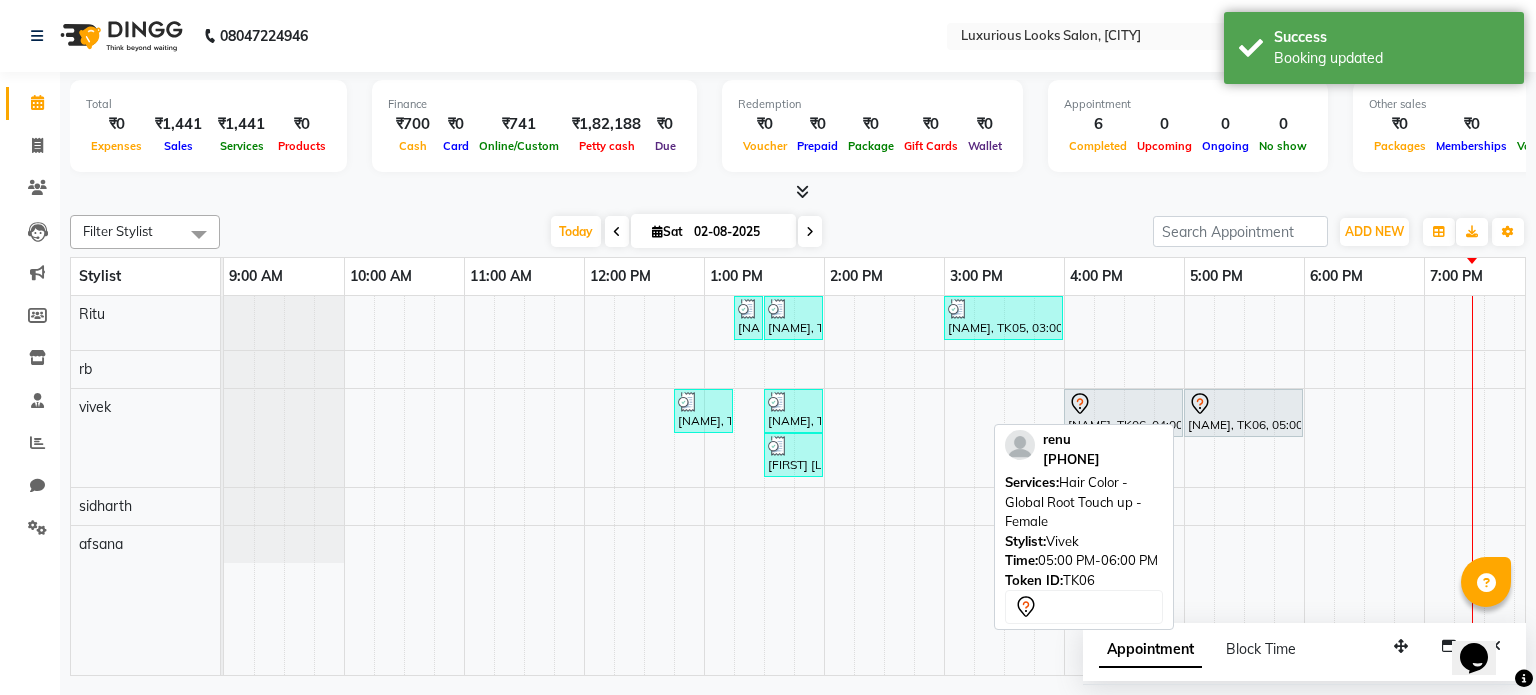 click at bounding box center [1243, 404] 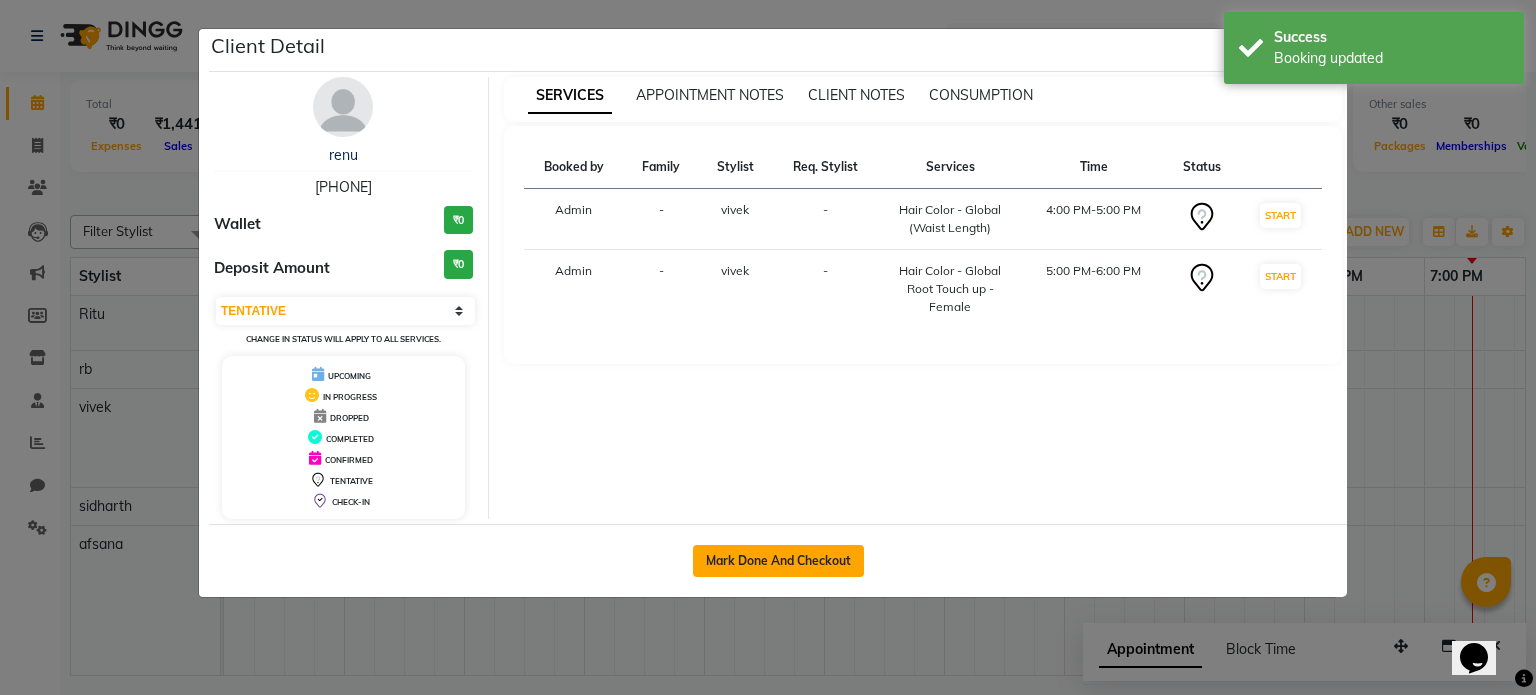 click on "Mark Done And Checkout" 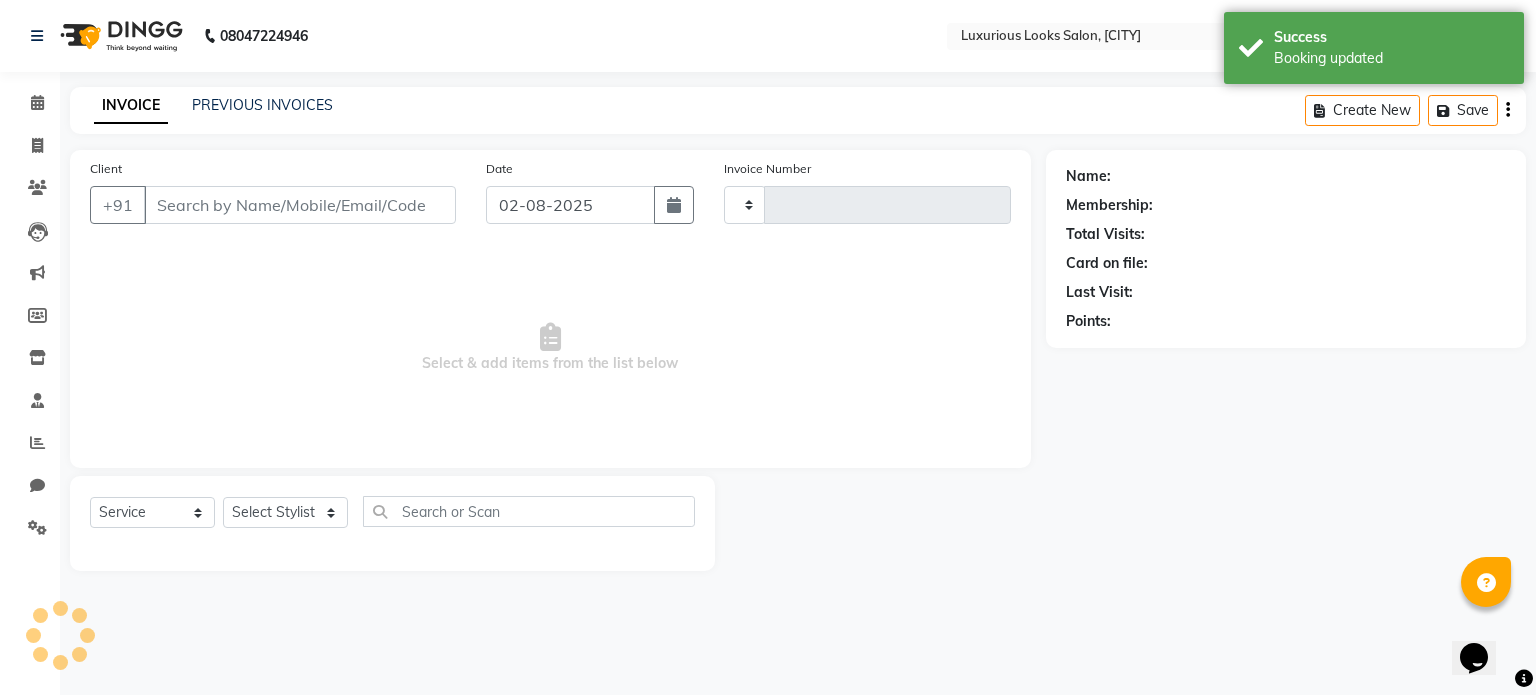 type on "0564" 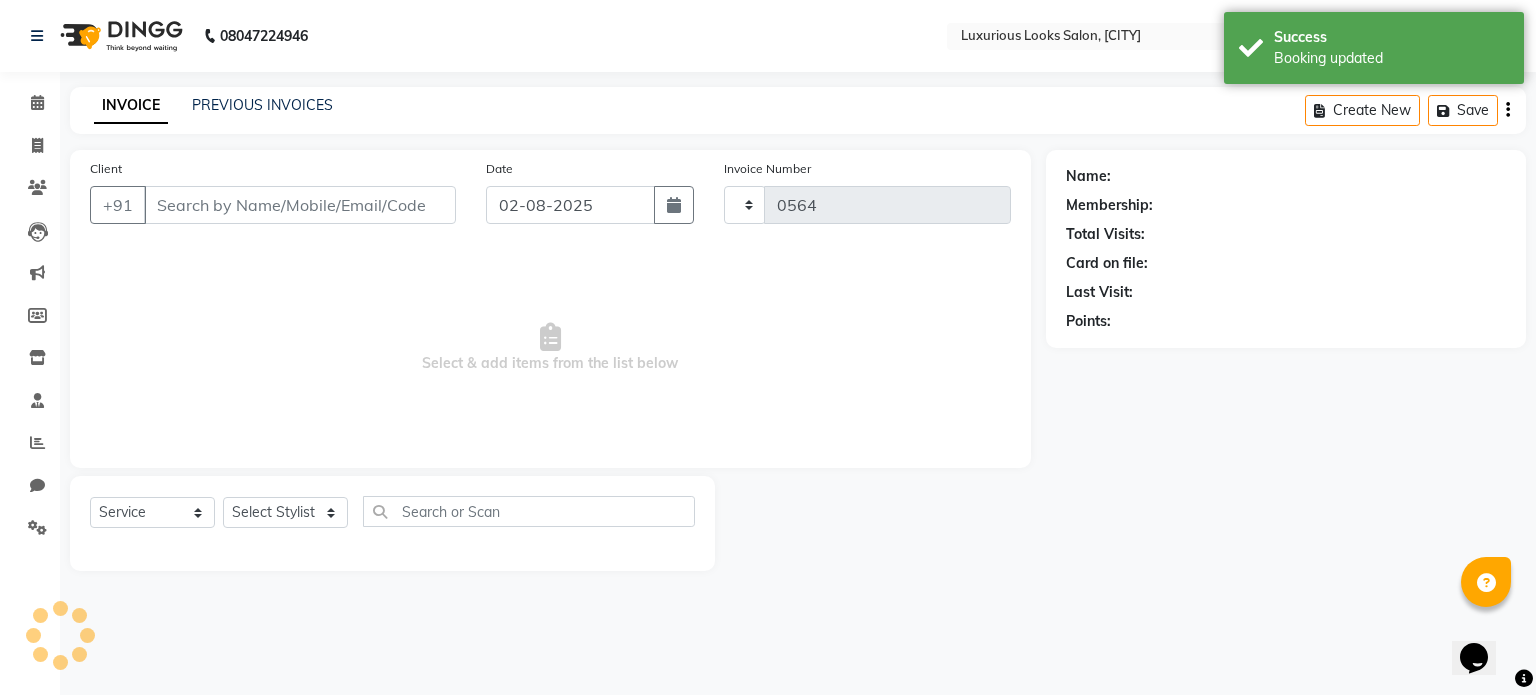 type on "[PHONE]" 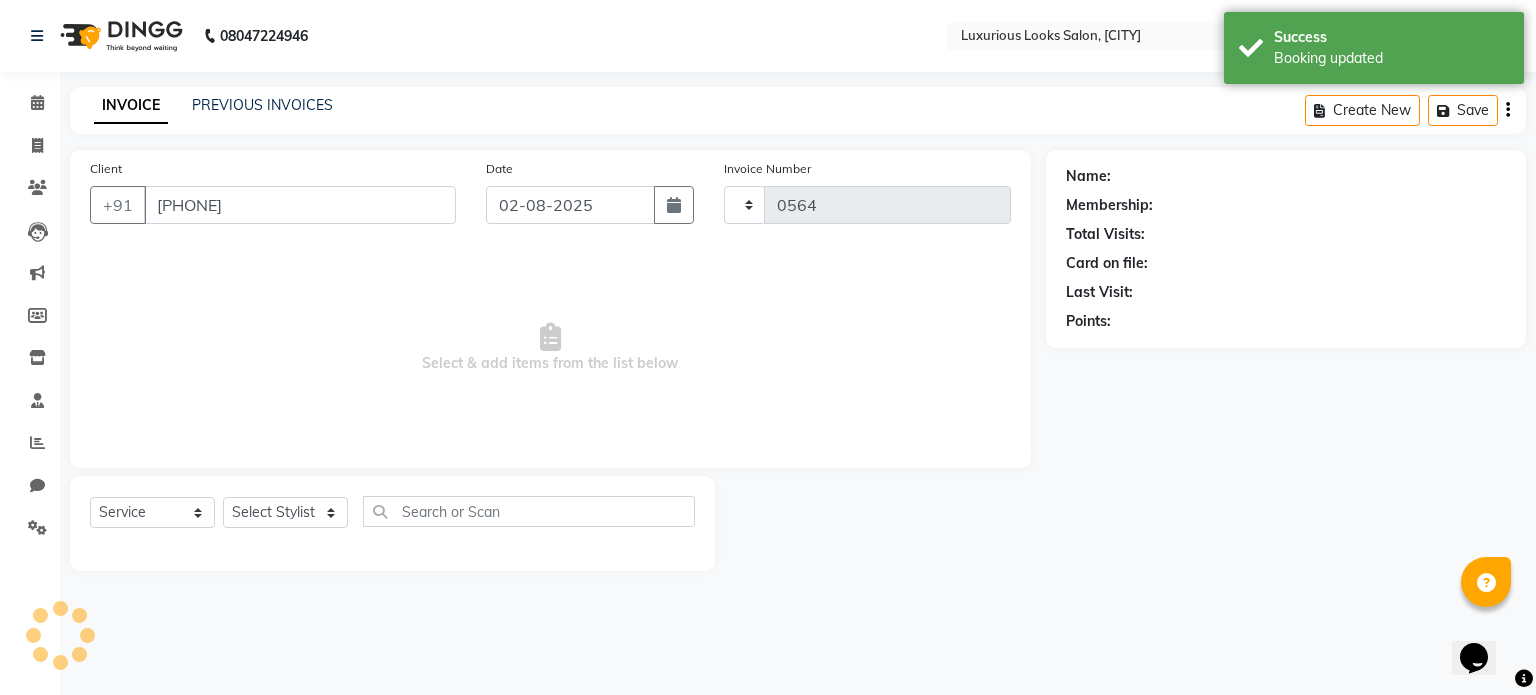 select on "83130" 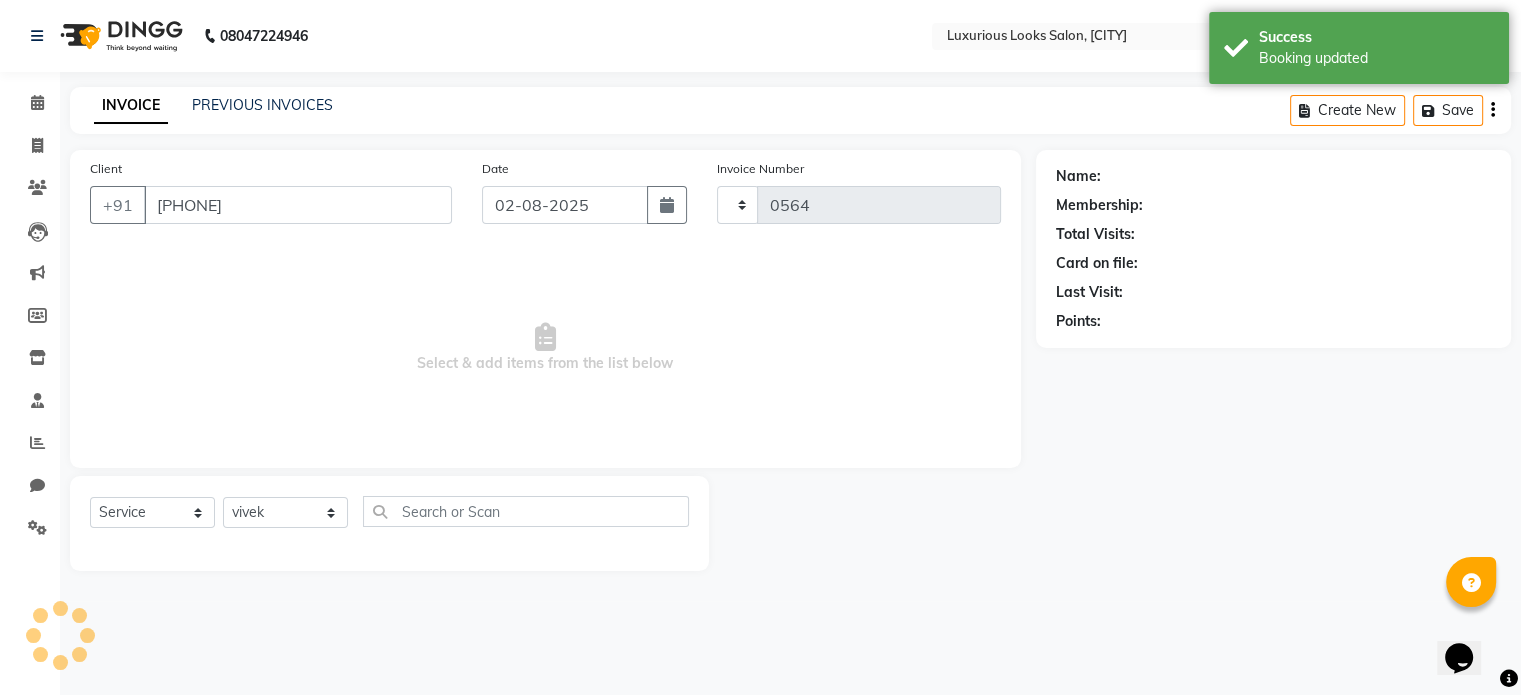 select on "7573" 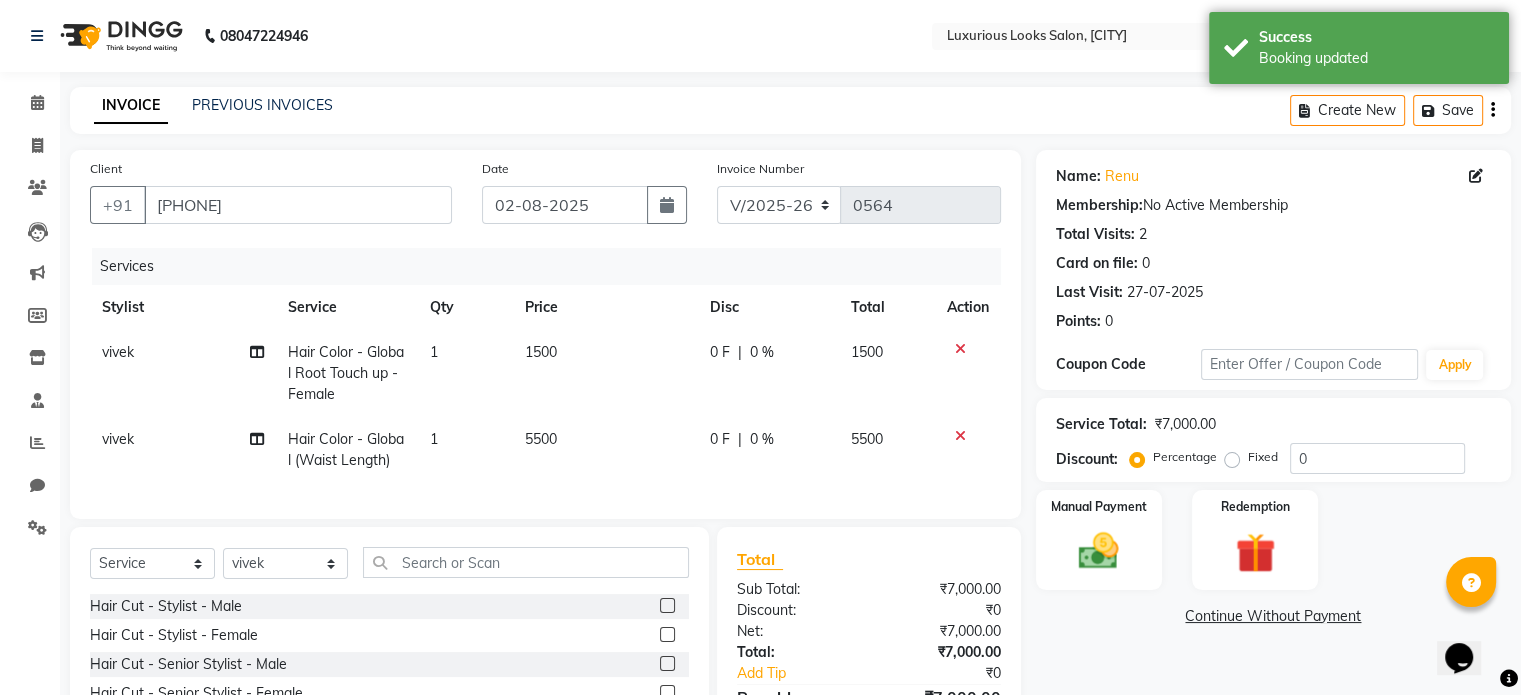 click on "0 F" 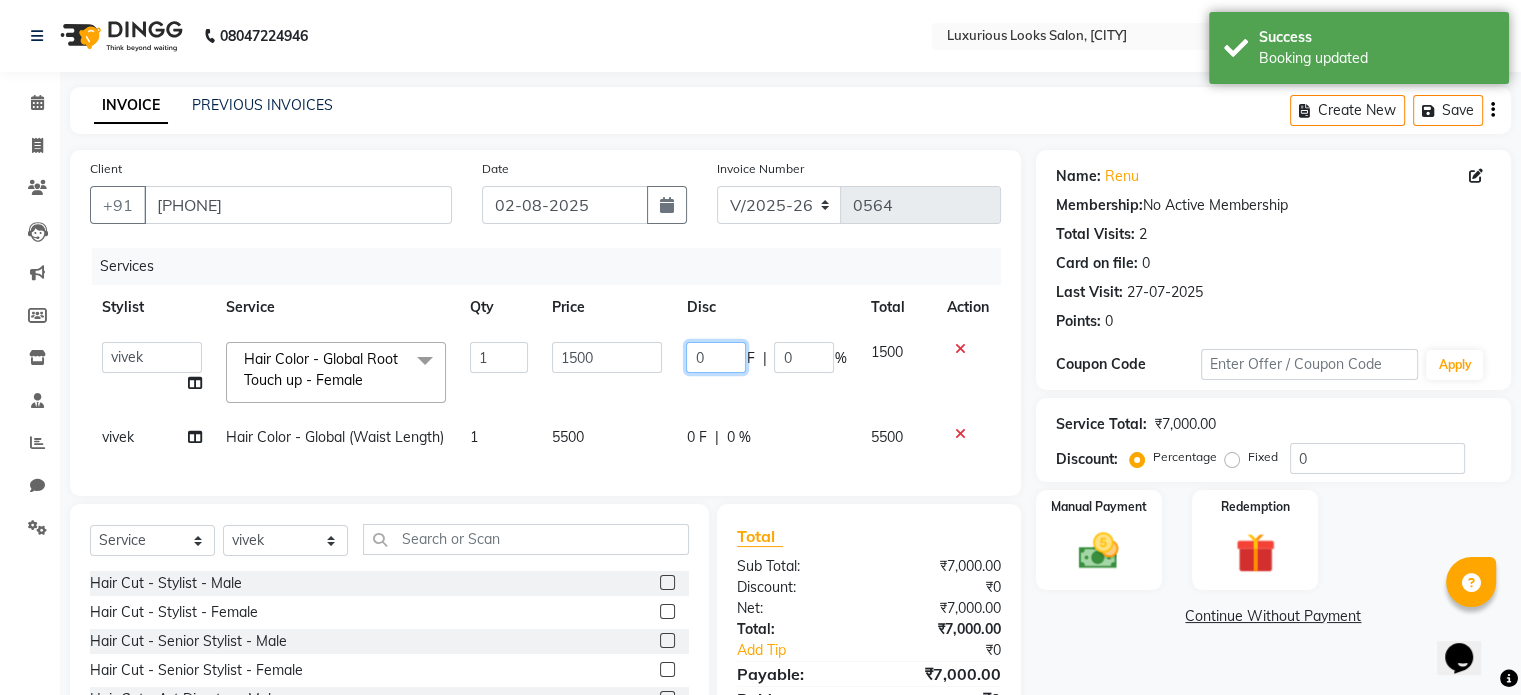 click on "0" 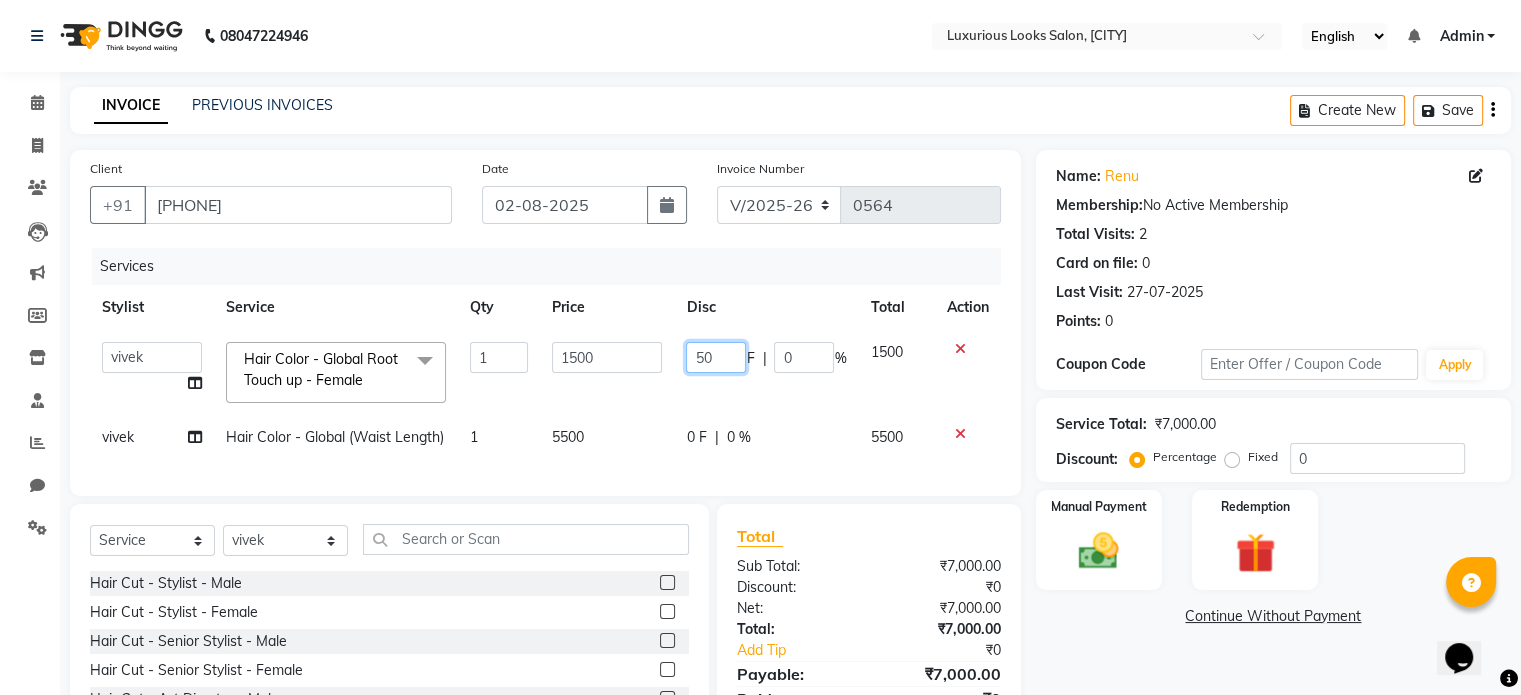 type on "500" 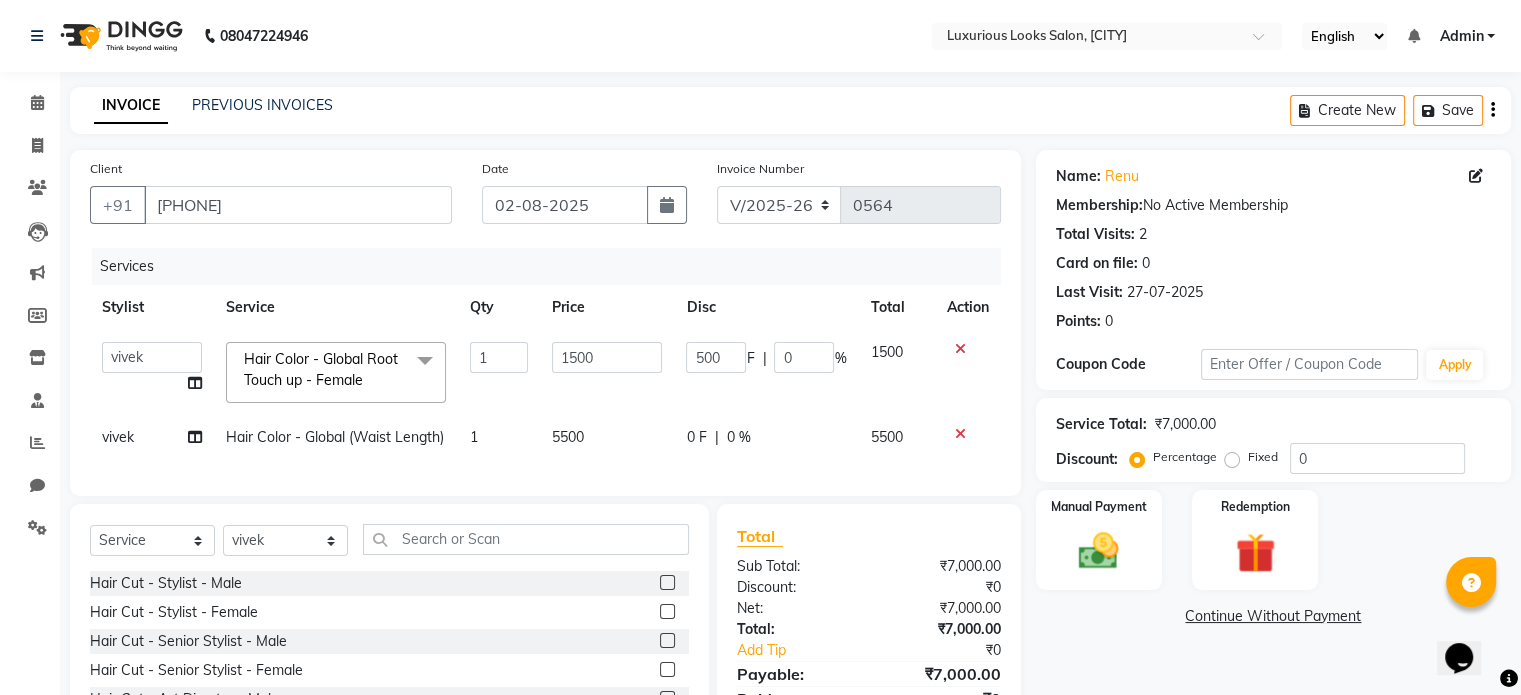 click on "500 F | 0 %" 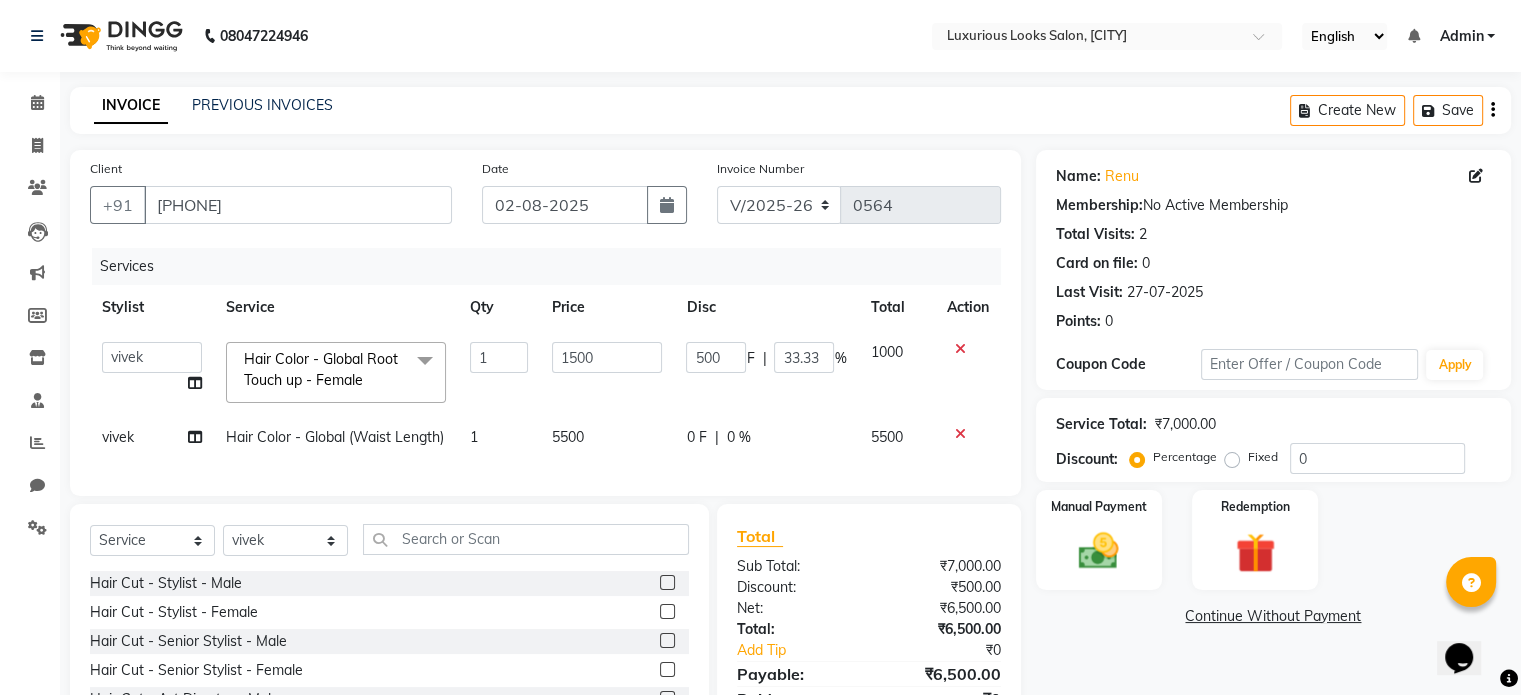 scroll, scrollTop: 149, scrollLeft: 0, axis: vertical 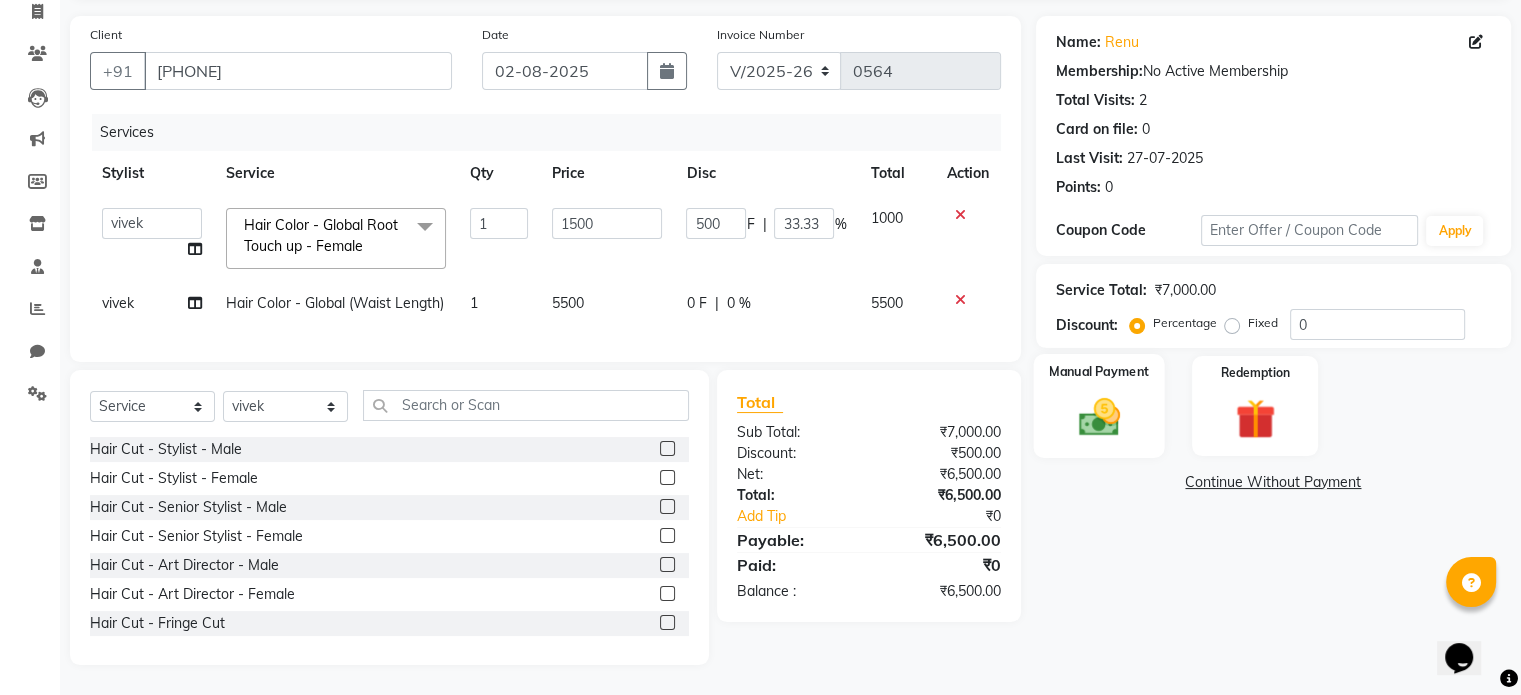 click 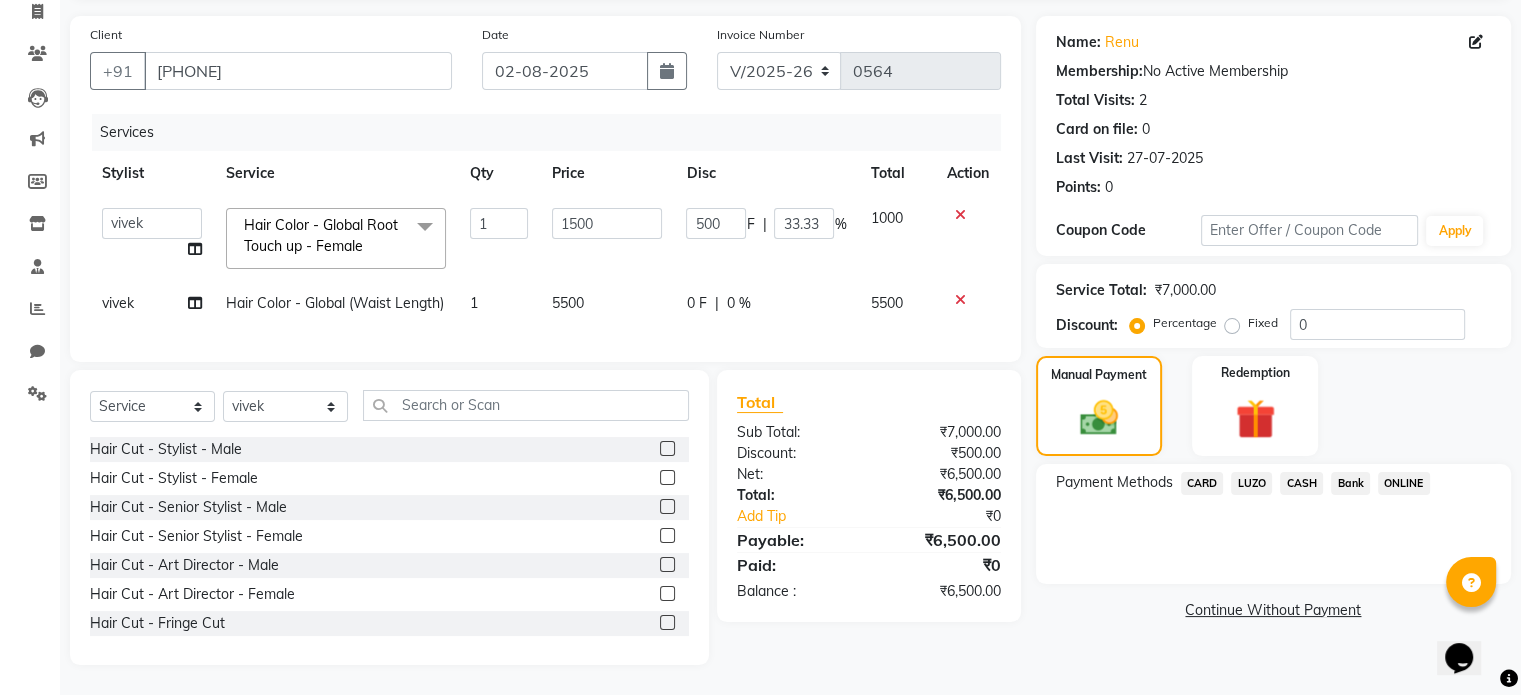 click on "CARD" 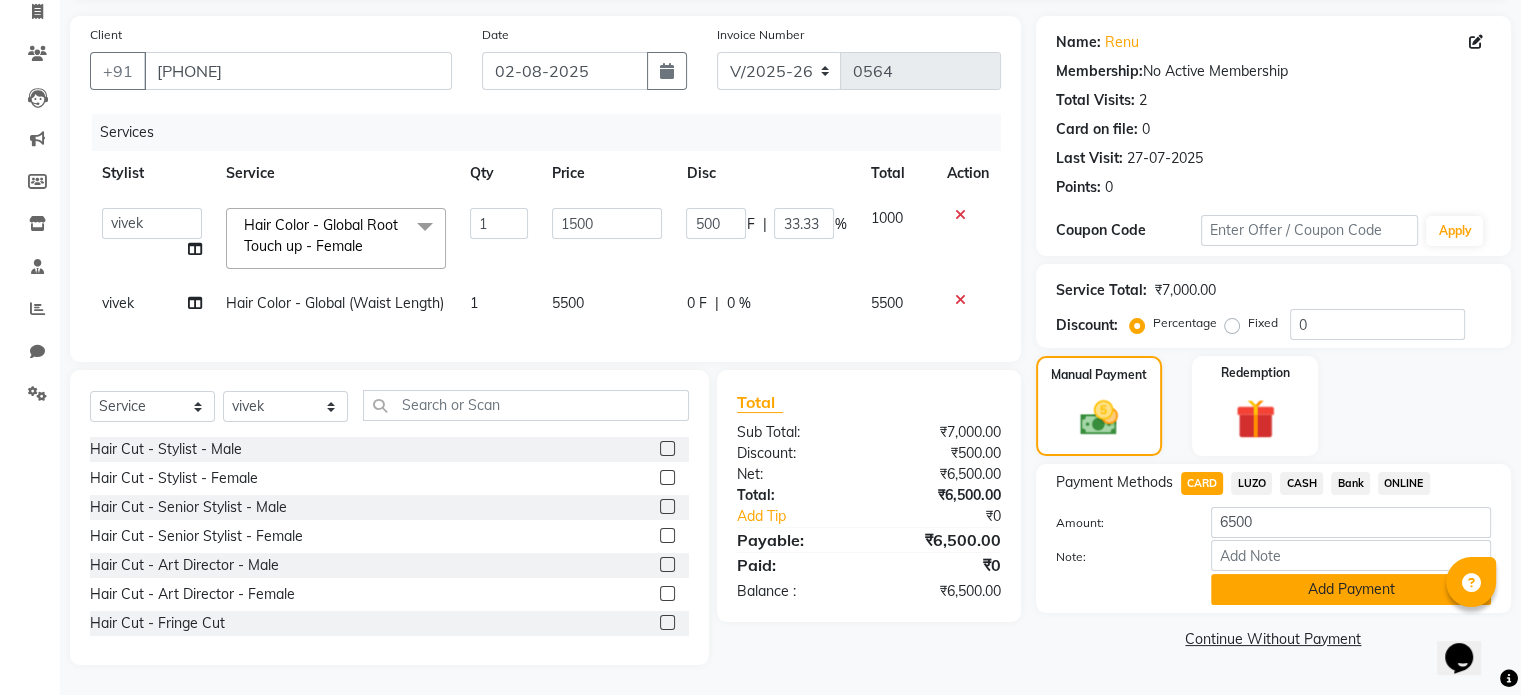 click on "Add Payment" 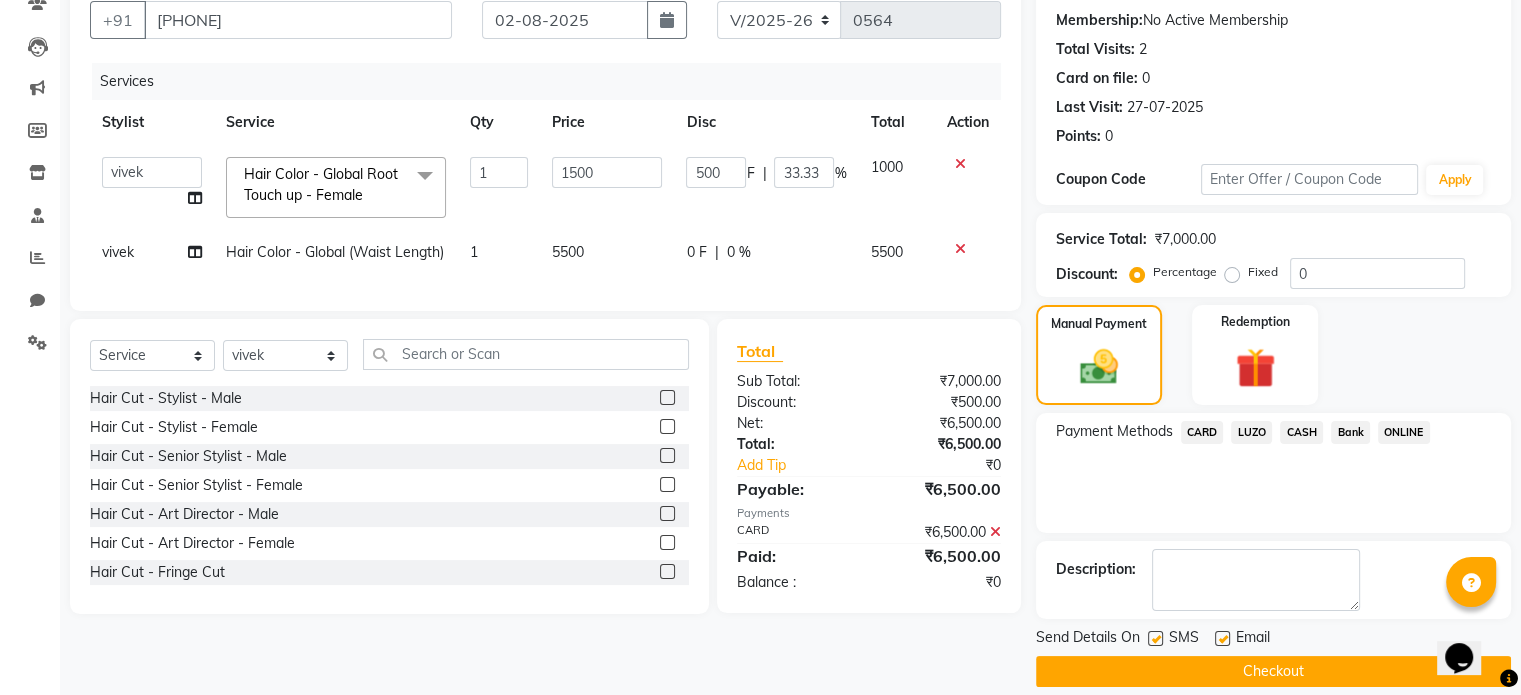 scroll, scrollTop: 205, scrollLeft: 0, axis: vertical 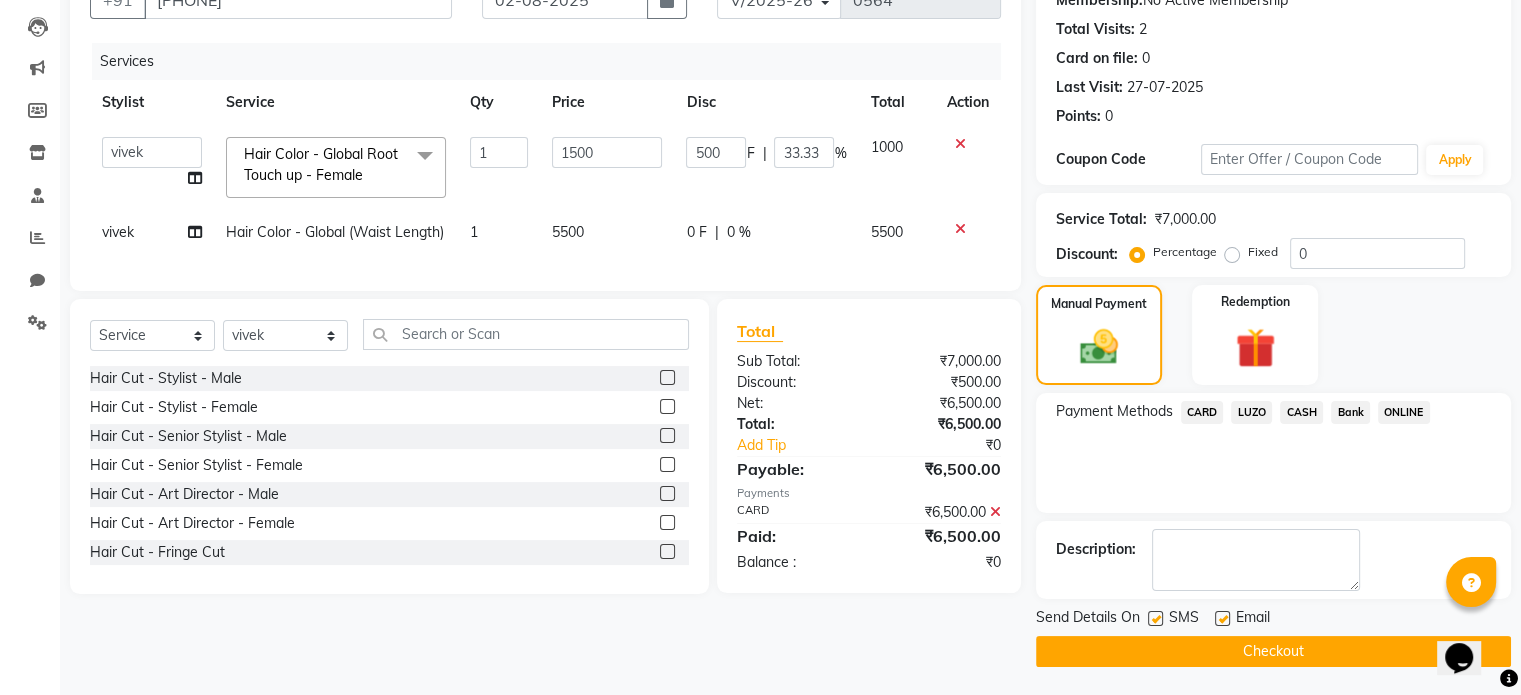 click 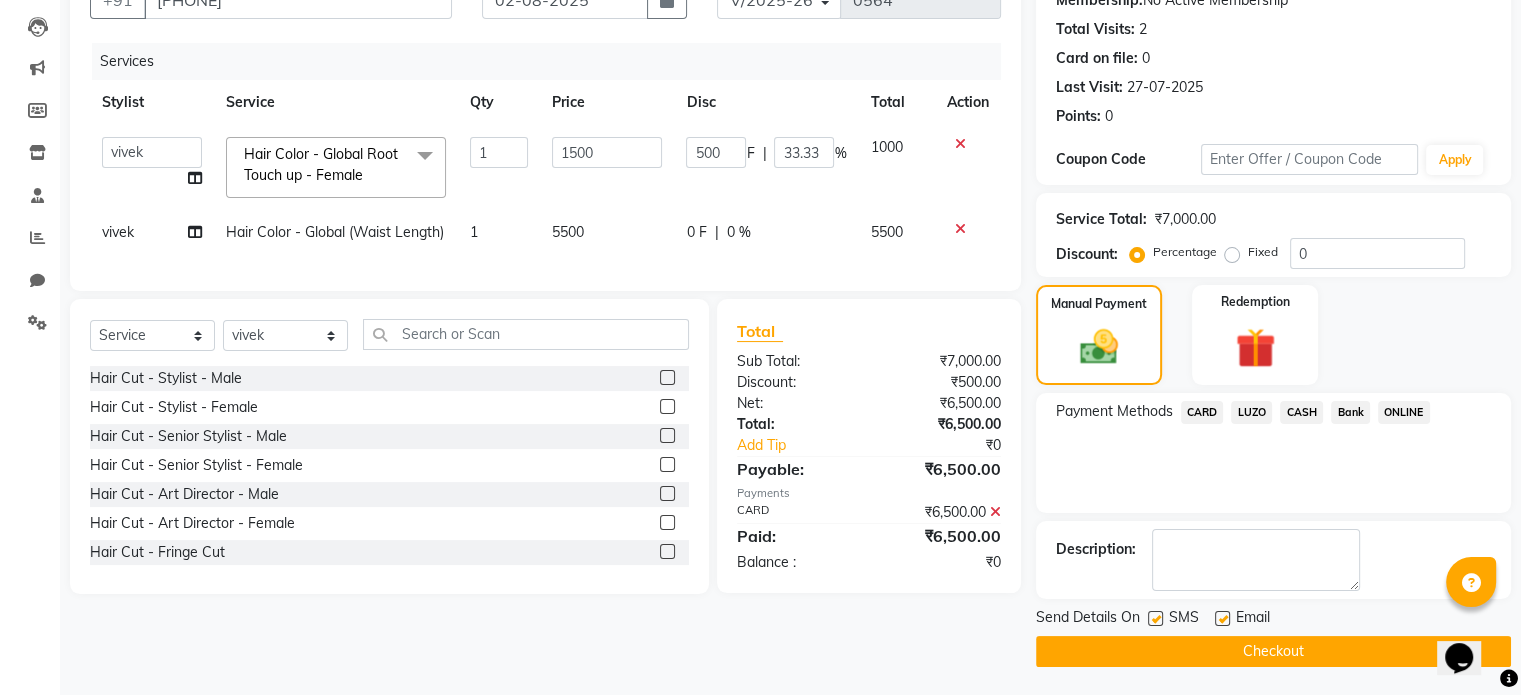 click at bounding box center (1221, 619) 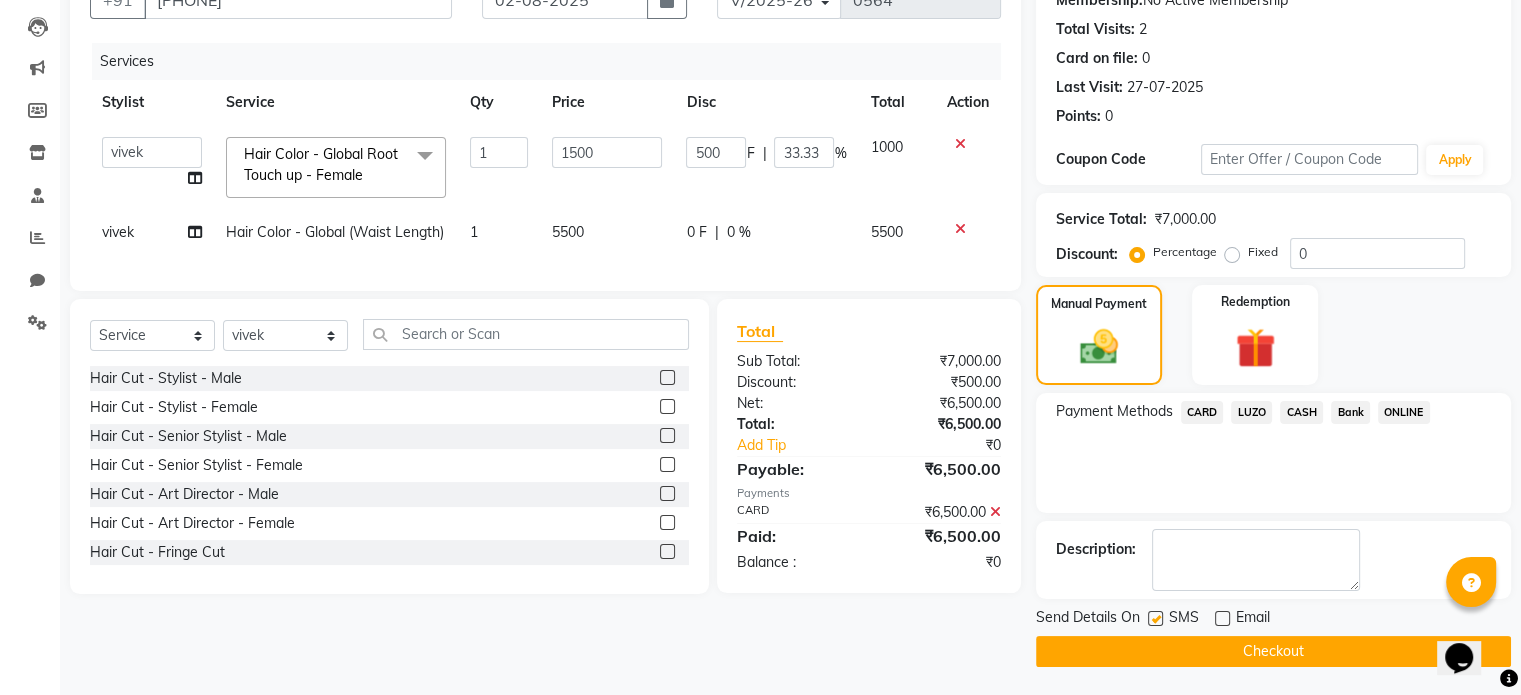 click 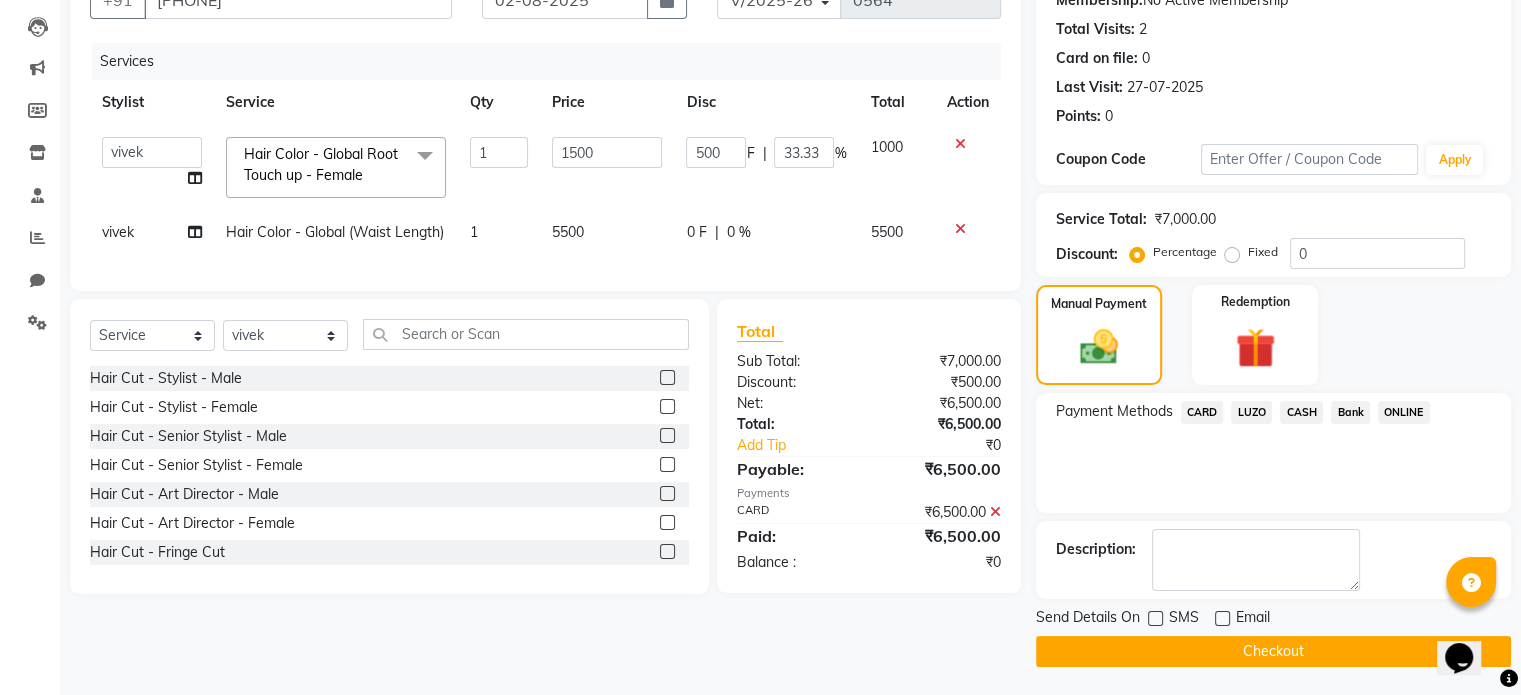 click on "Send Details On SMS Email  Checkout" 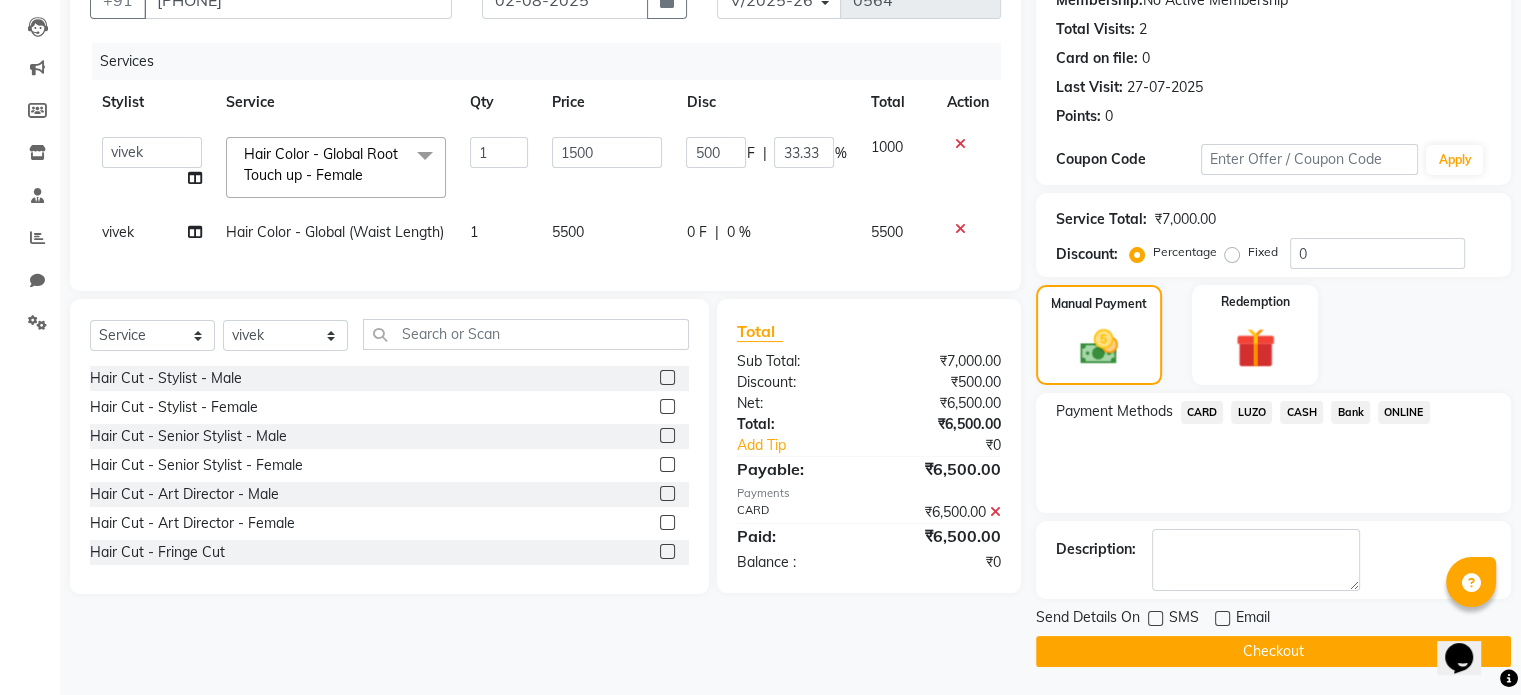 click on "Checkout" 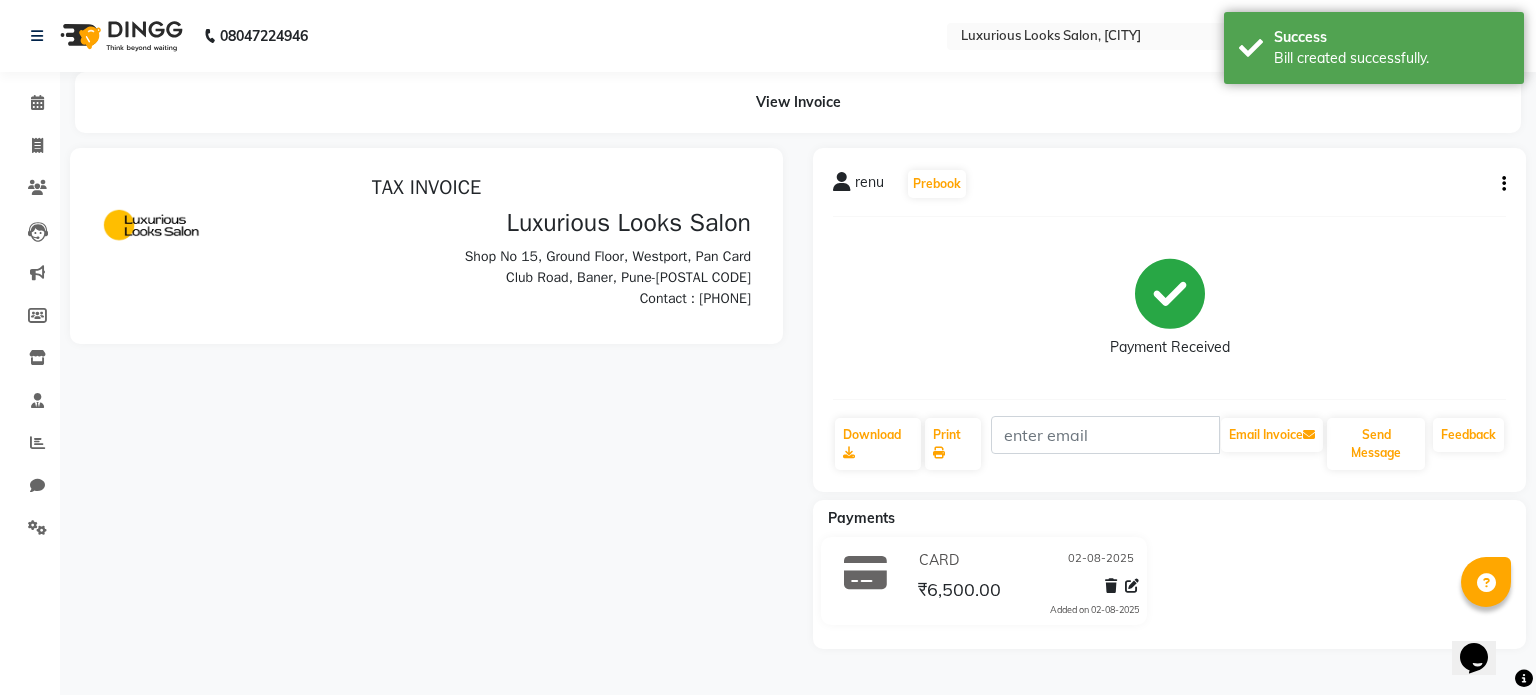 scroll, scrollTop: 0, scrollLeft: 0, axis: both 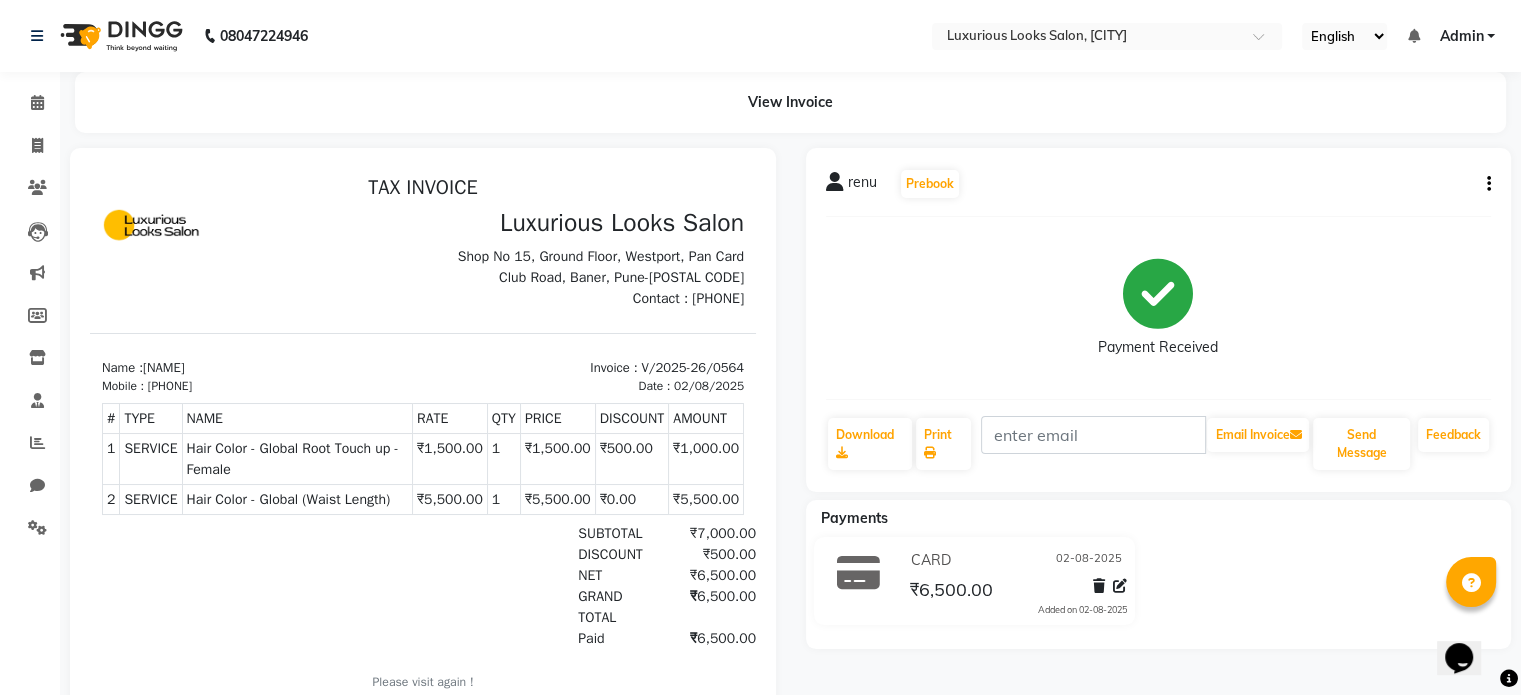 click at bounding box center [423, 441] 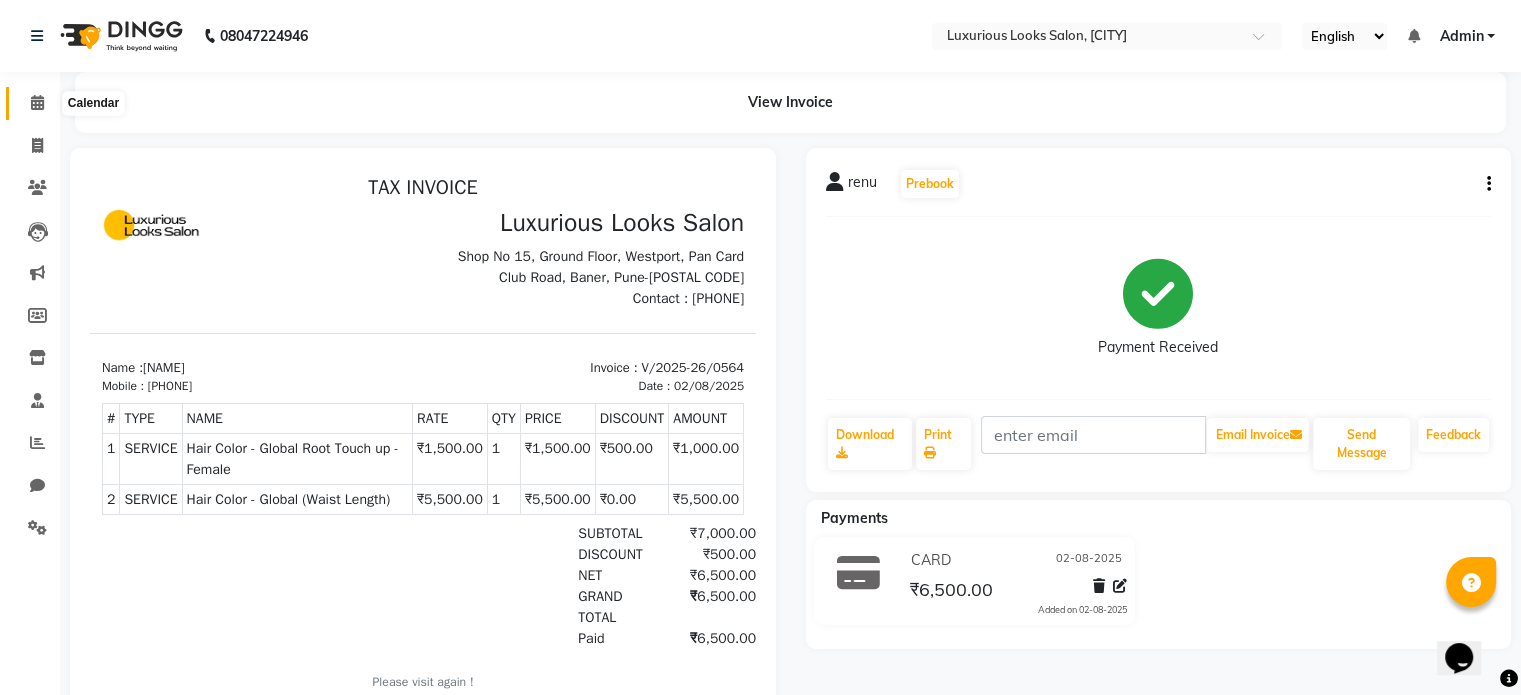 click 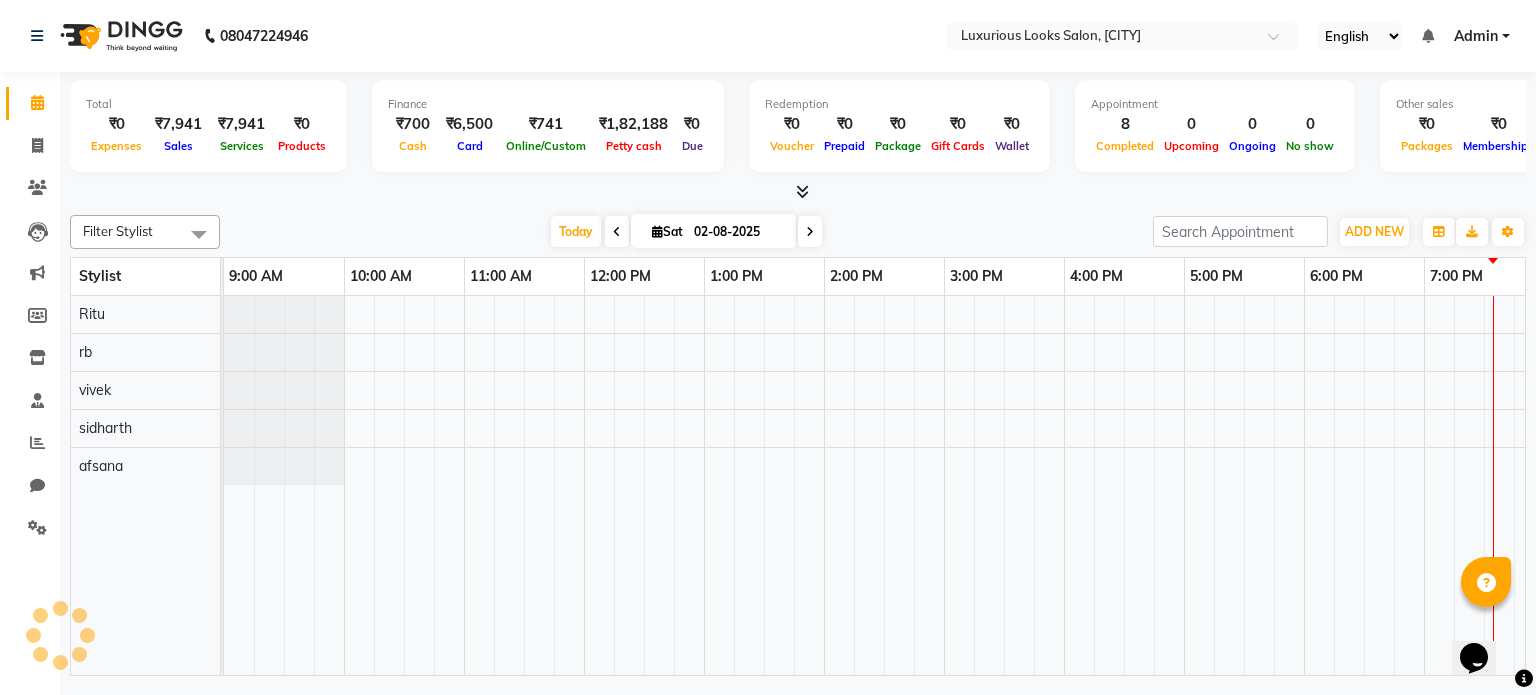 scroll, scrollTop: 0, scrollLeft: 0, axis: both 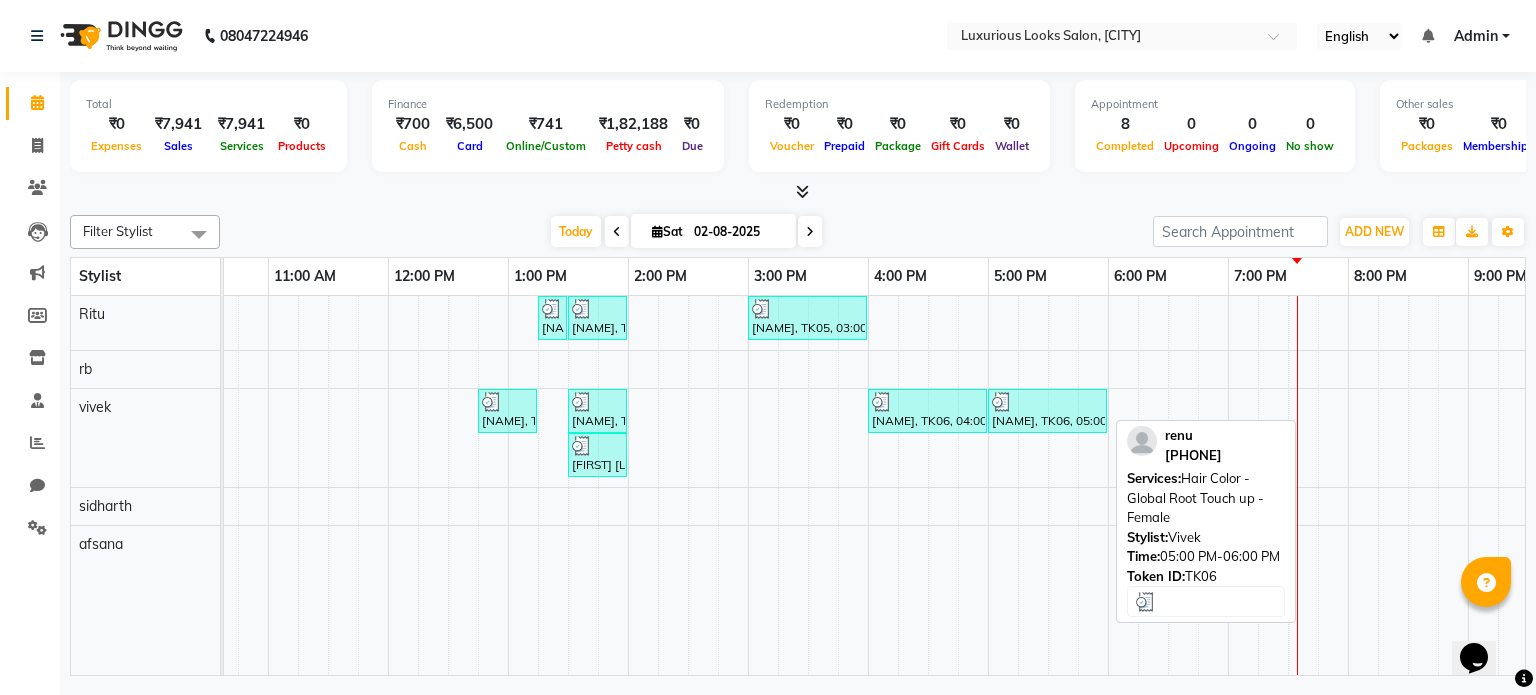 click at bounding box center [1002, 402] 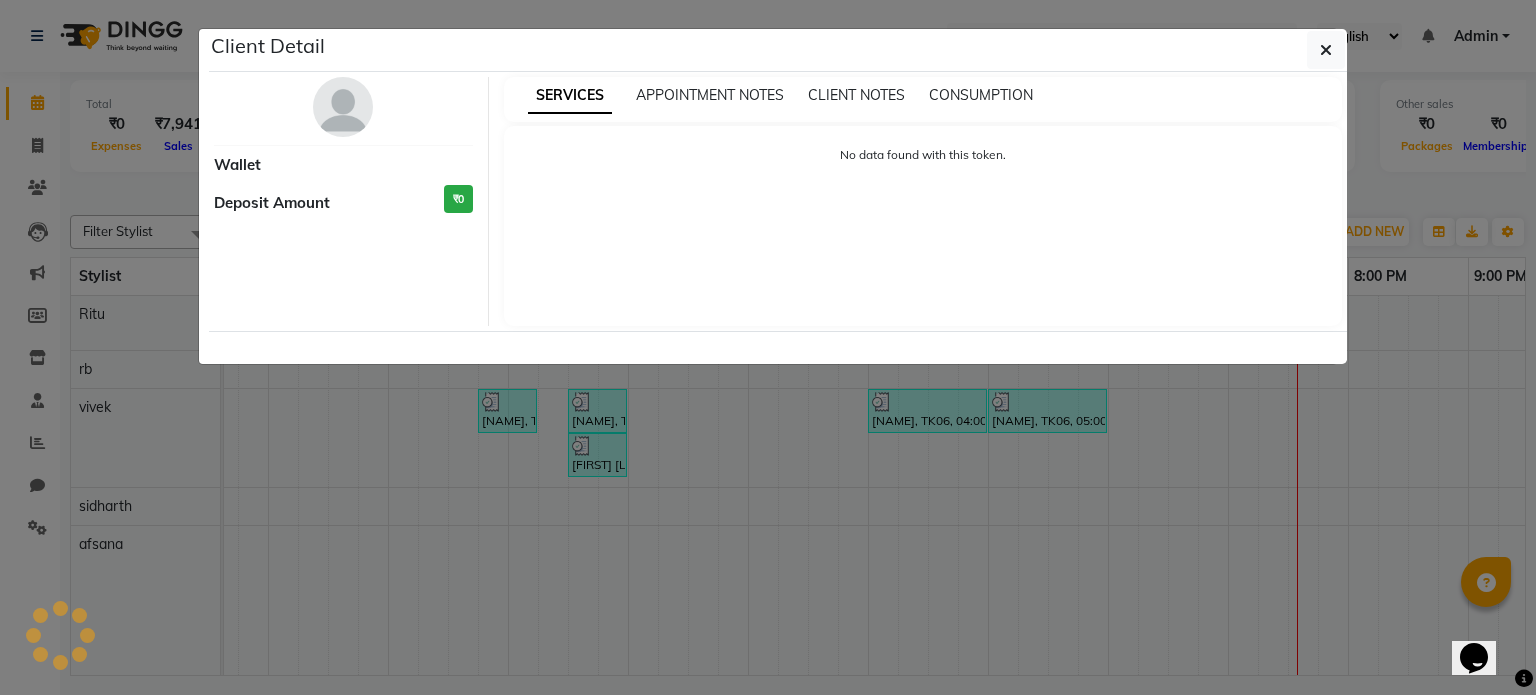 select on "3" 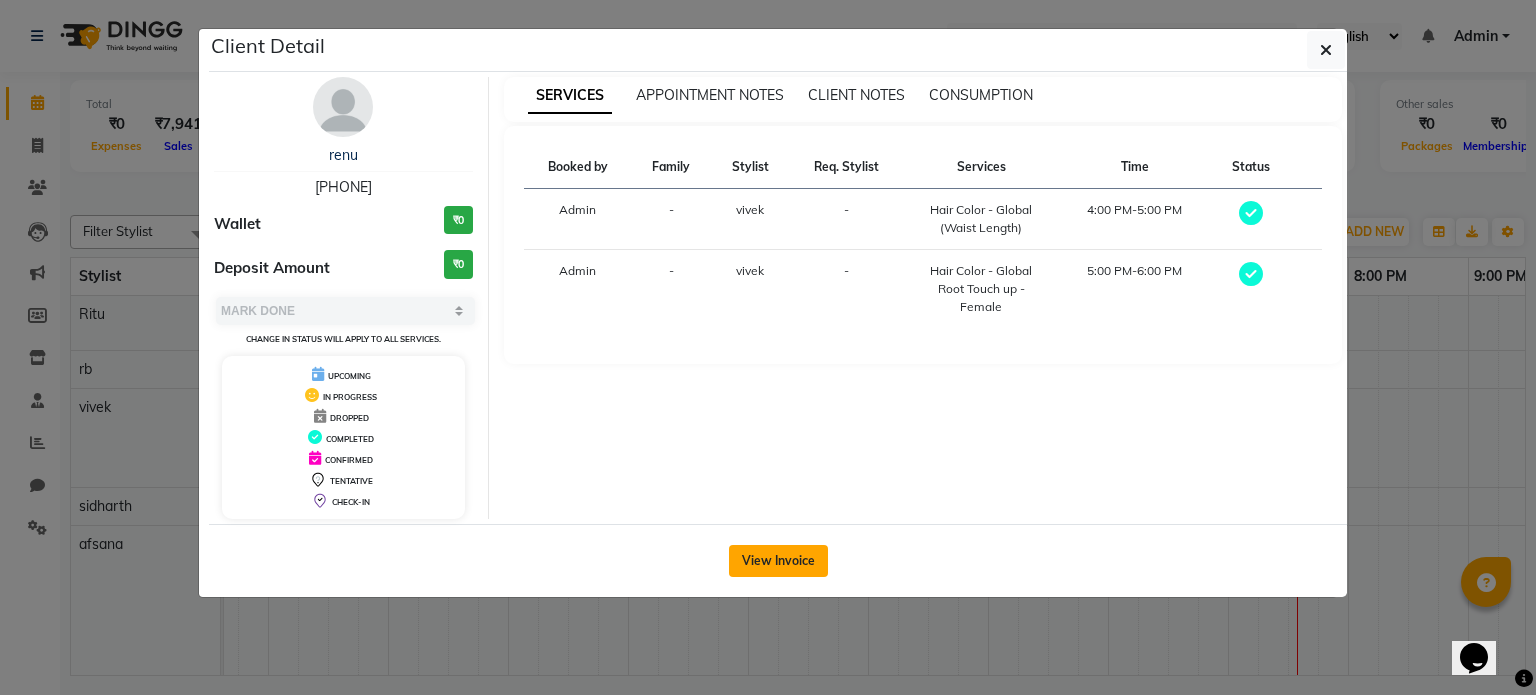 click on "View Invoice" 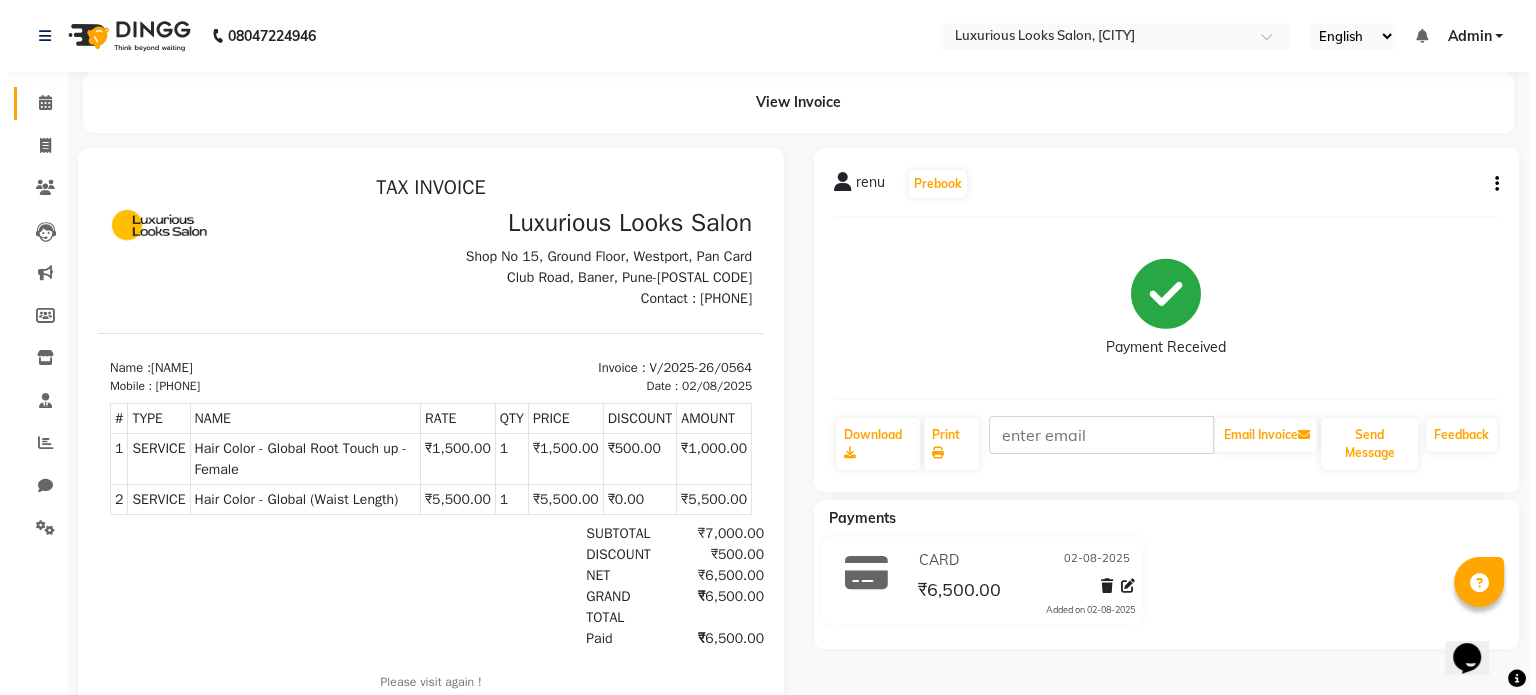 scroll, scrollTop: 0, scrollLeft: 0, axis: both 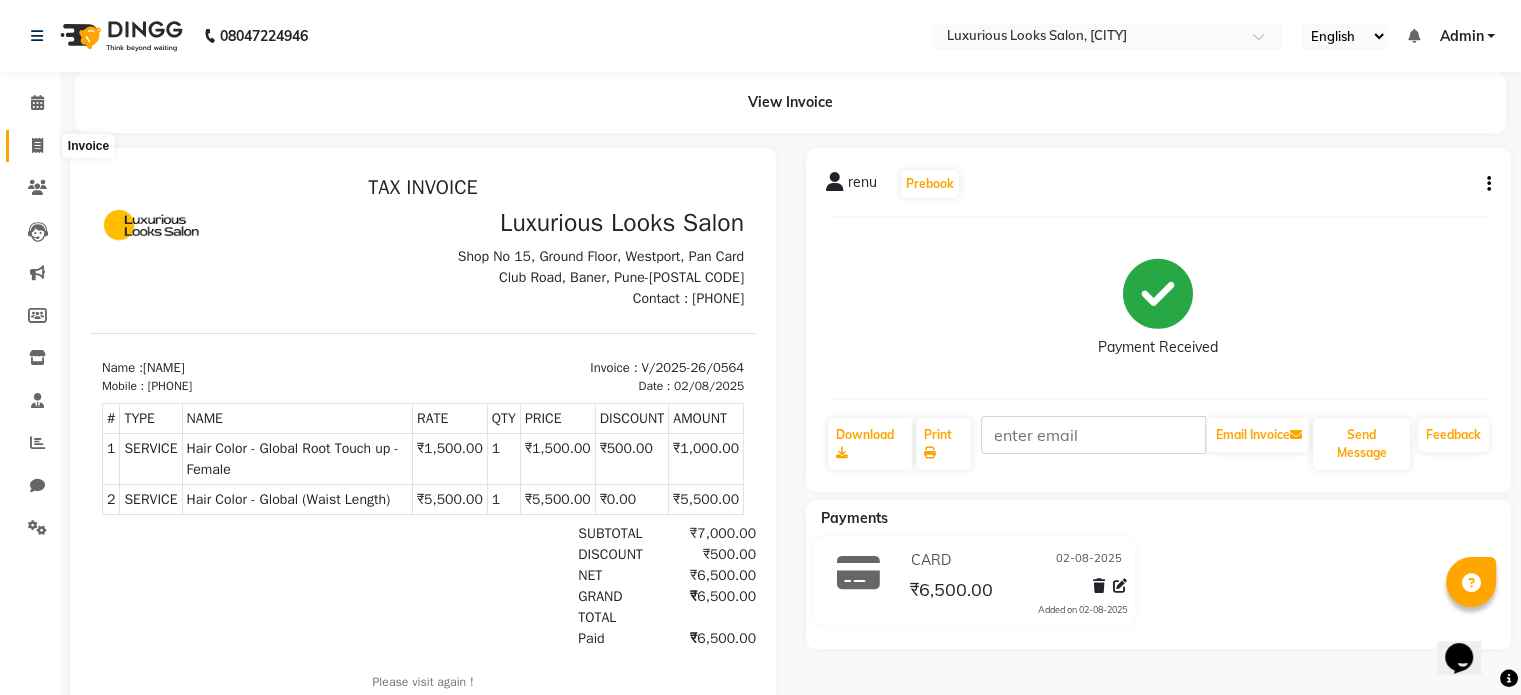 click 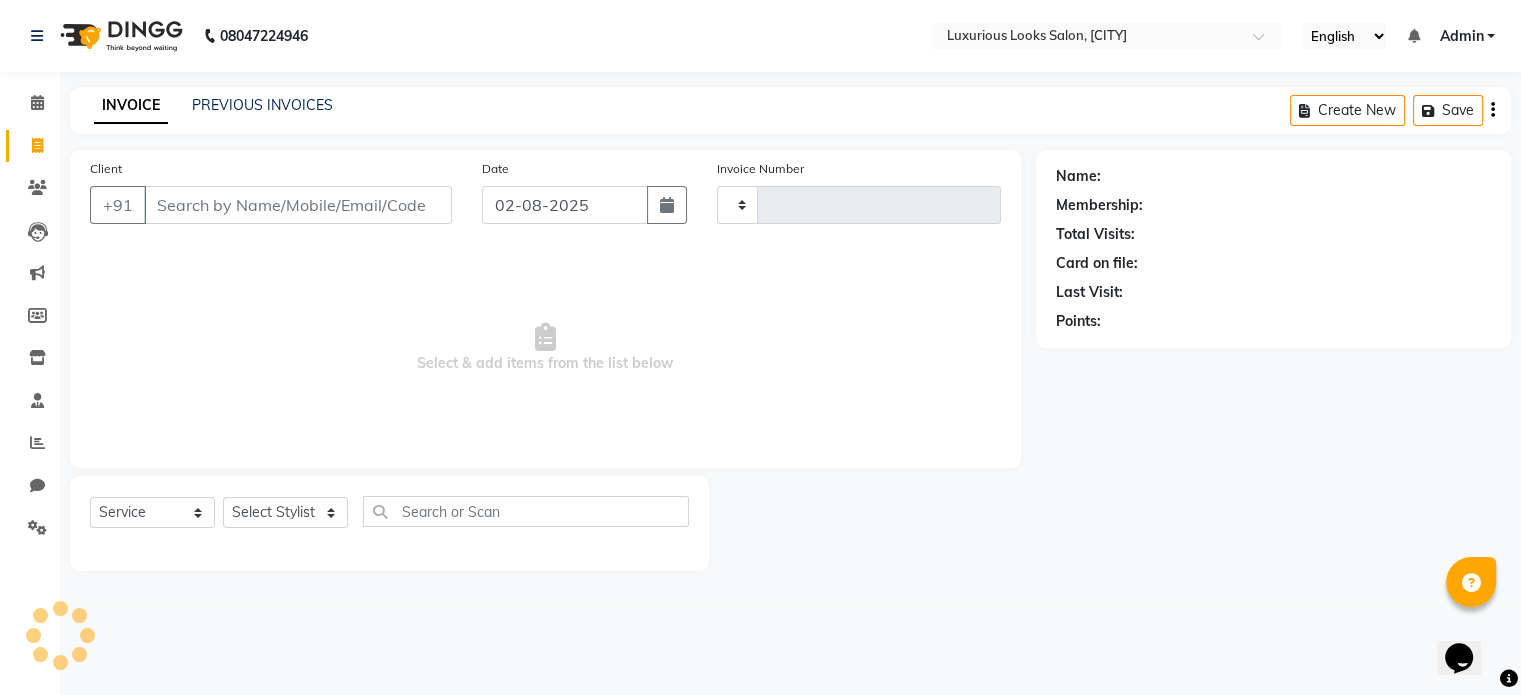 type on "0565" 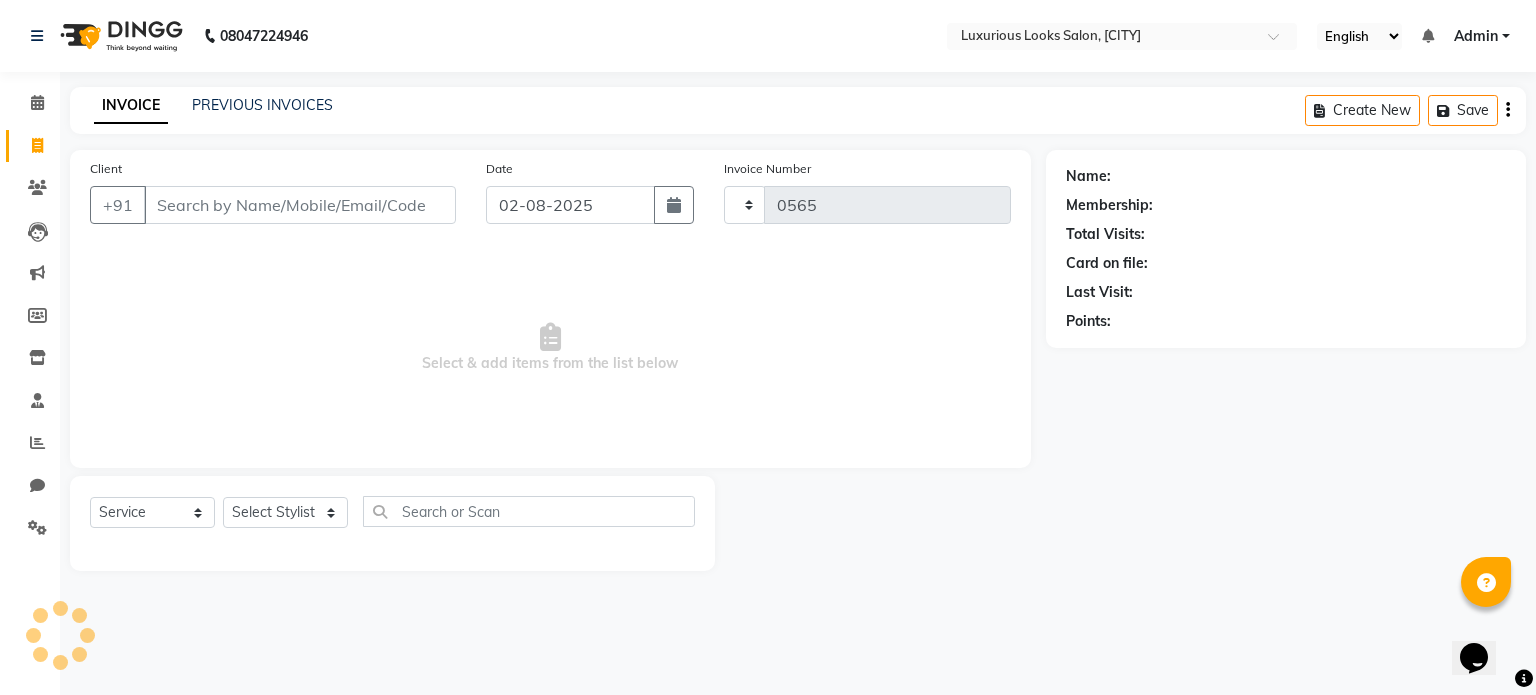 select on "7573" 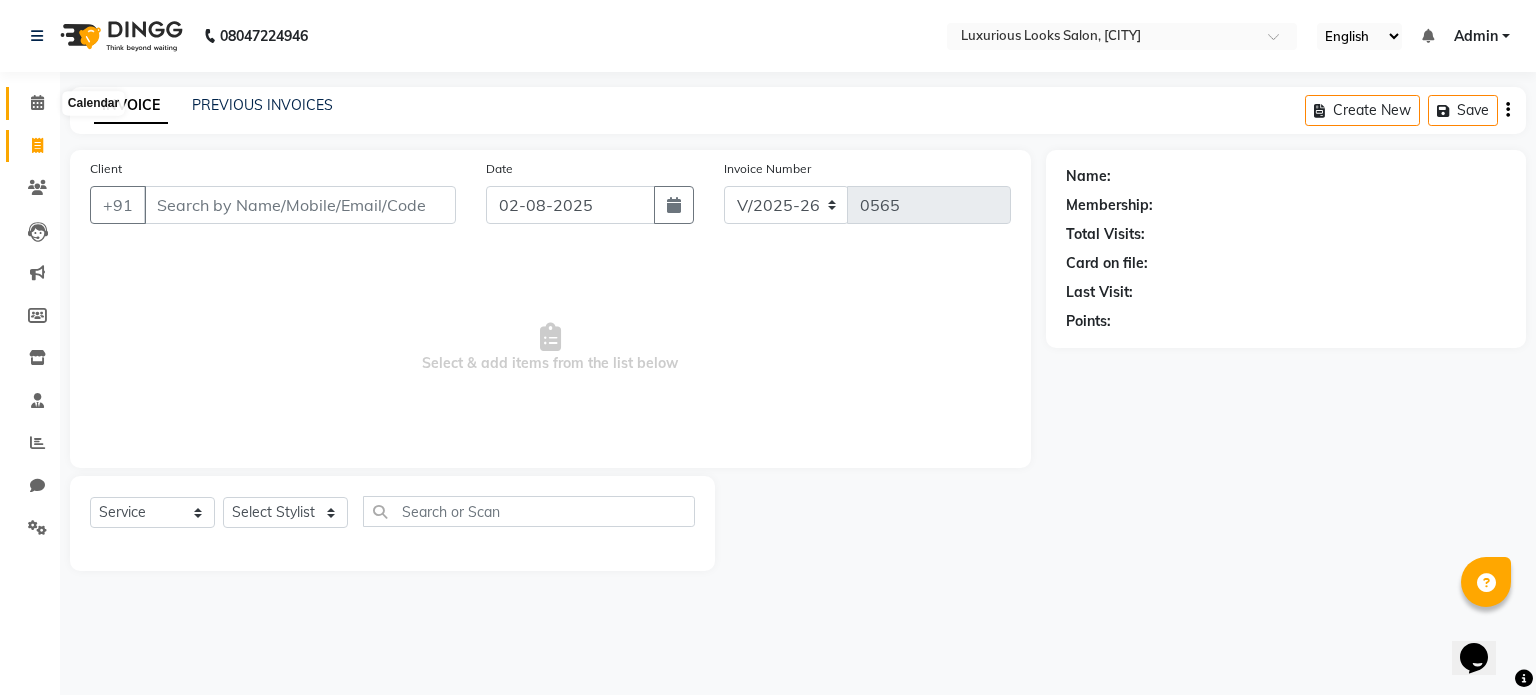 click 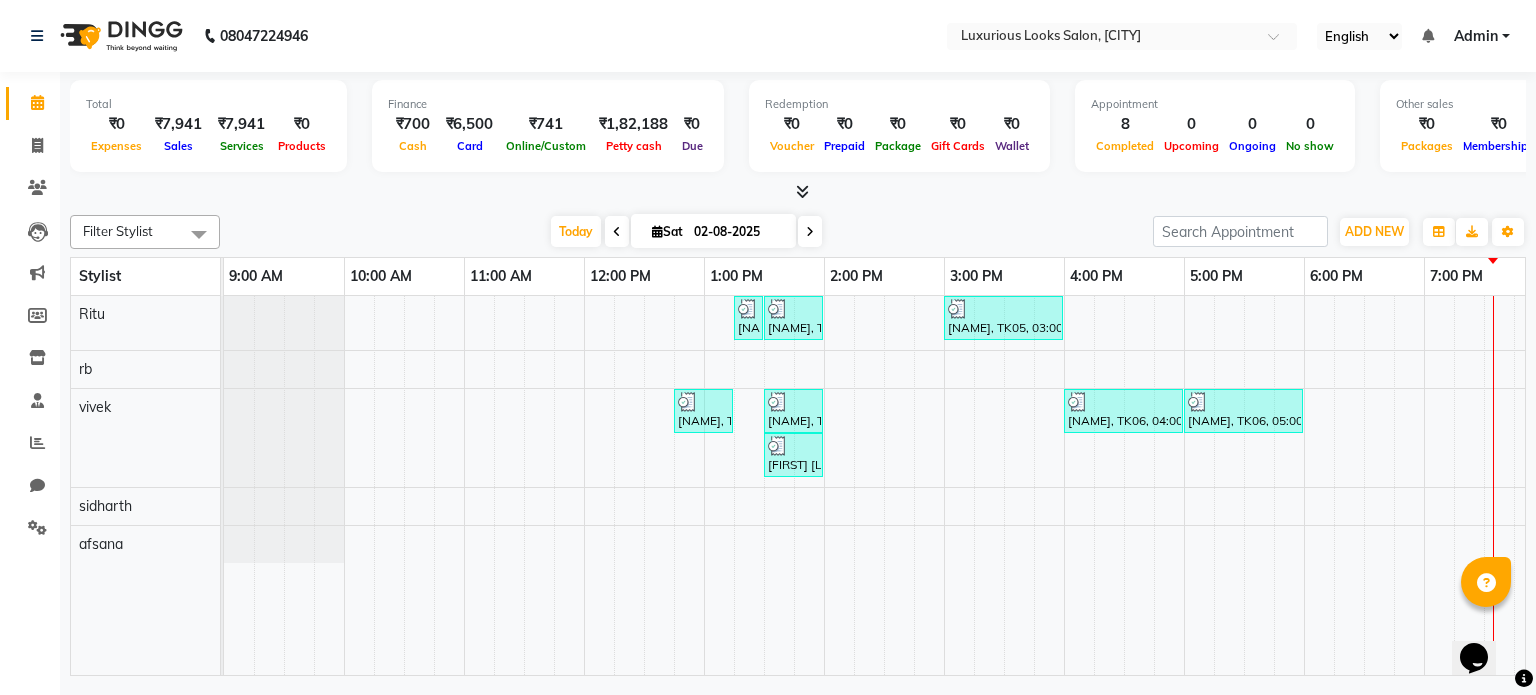 scroll, scrollTop: 0, scrollLeft: 378, axis: horizontal 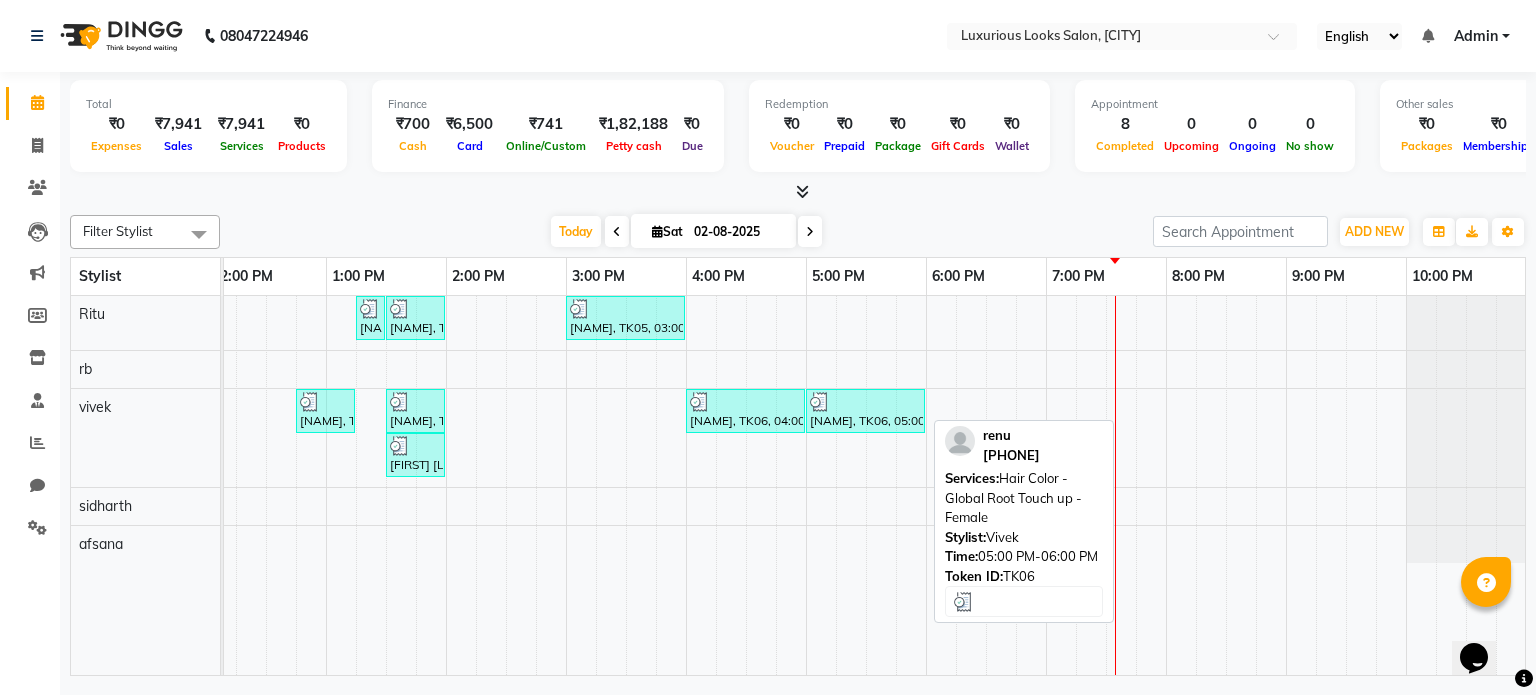 click at bounding box center (865, 402) 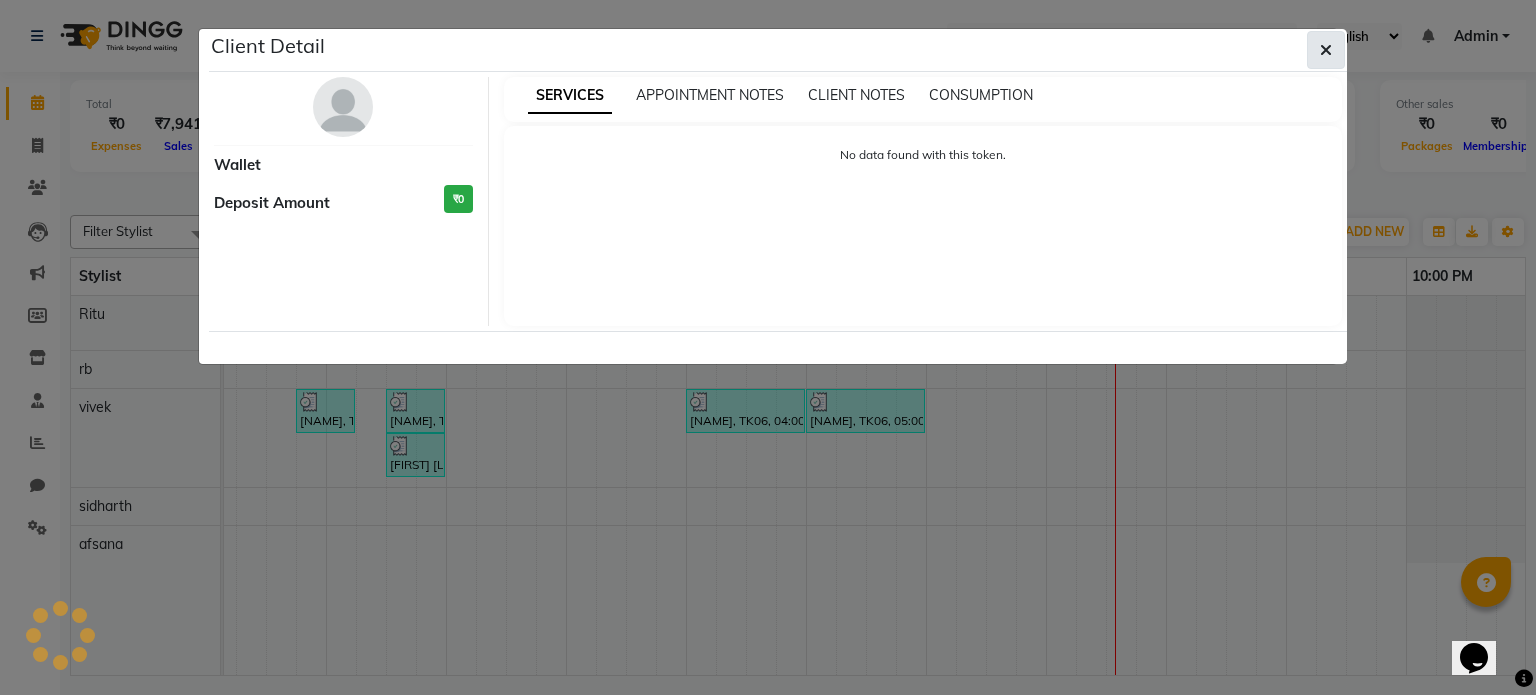 click 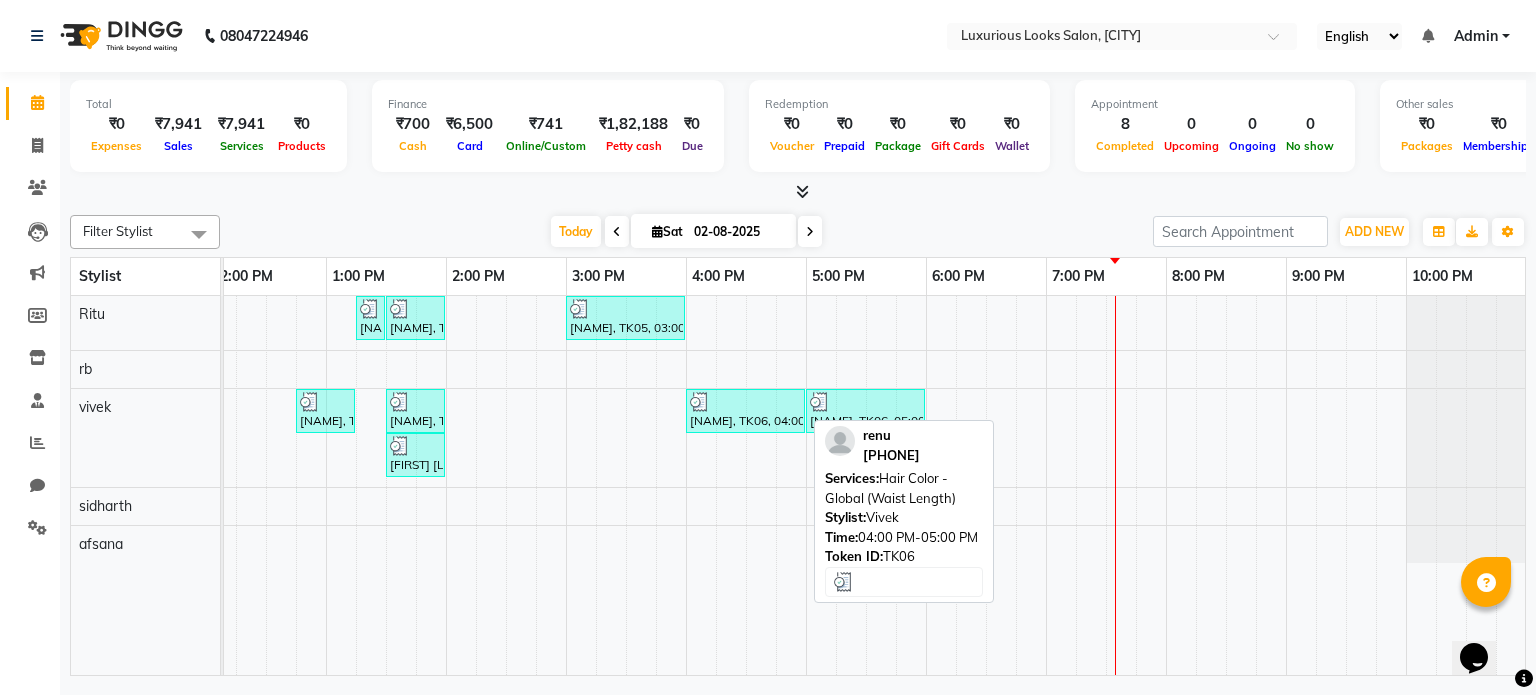 click on "[NAME], TK06, 04:00 PM-05:00 PM, Hair Color - Global (Waist Length)" at bounding box center [745, 411] 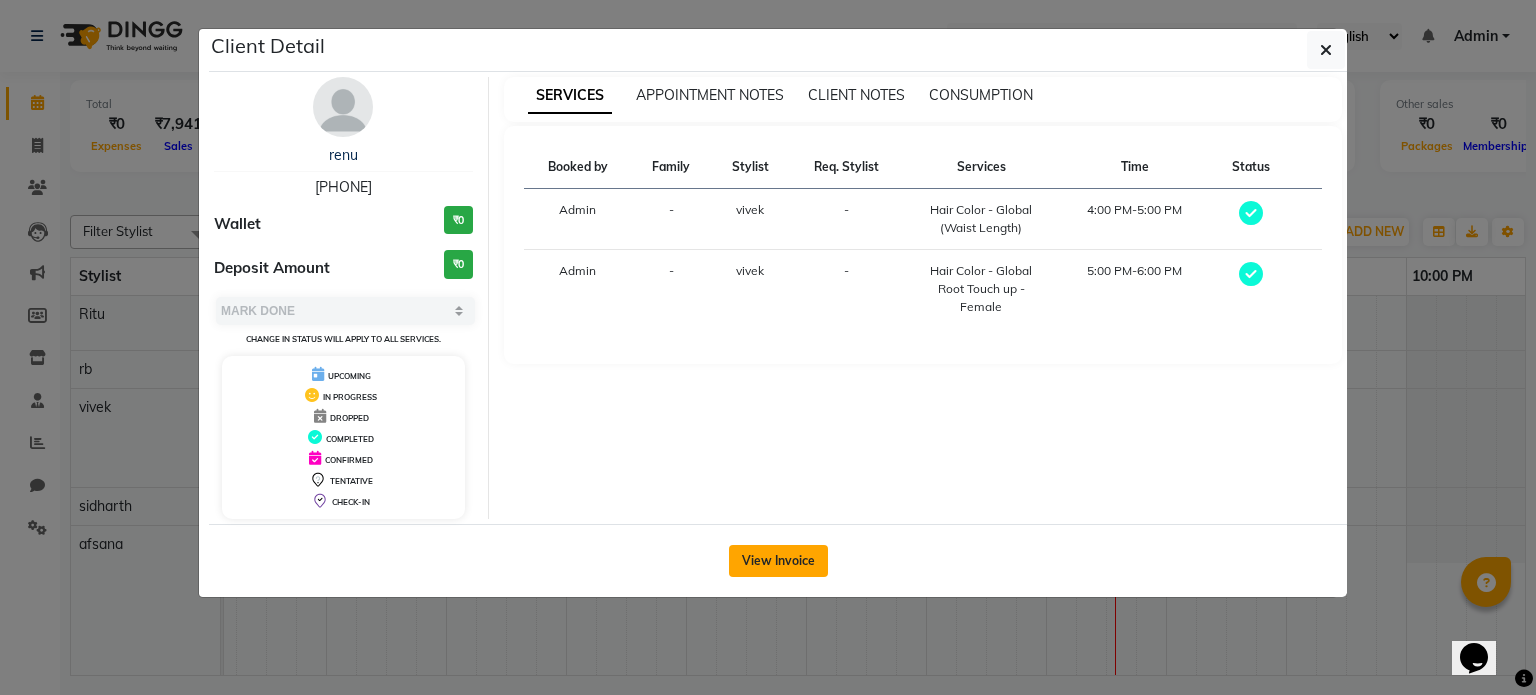click on "View Invoice" 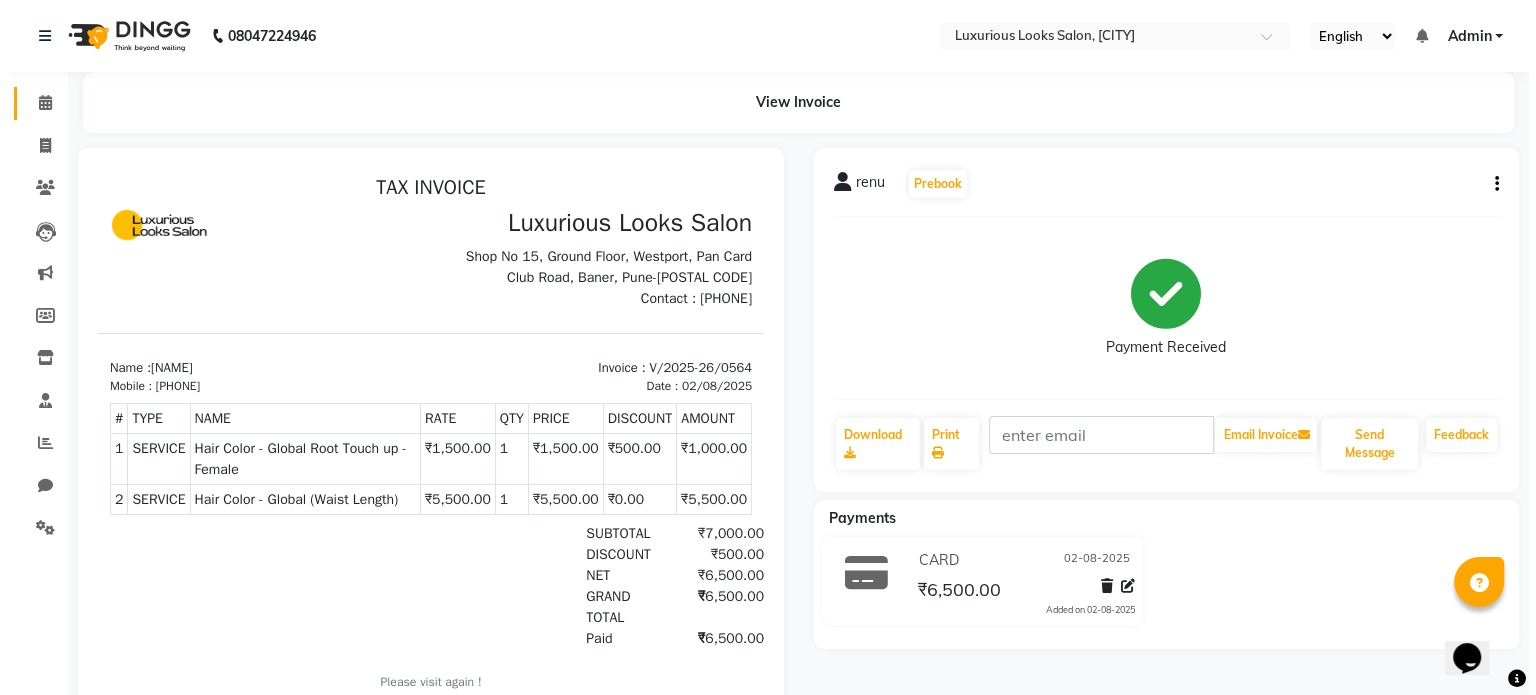 scroll, scrollTop: 0, scrollLeft: 0, axis: both 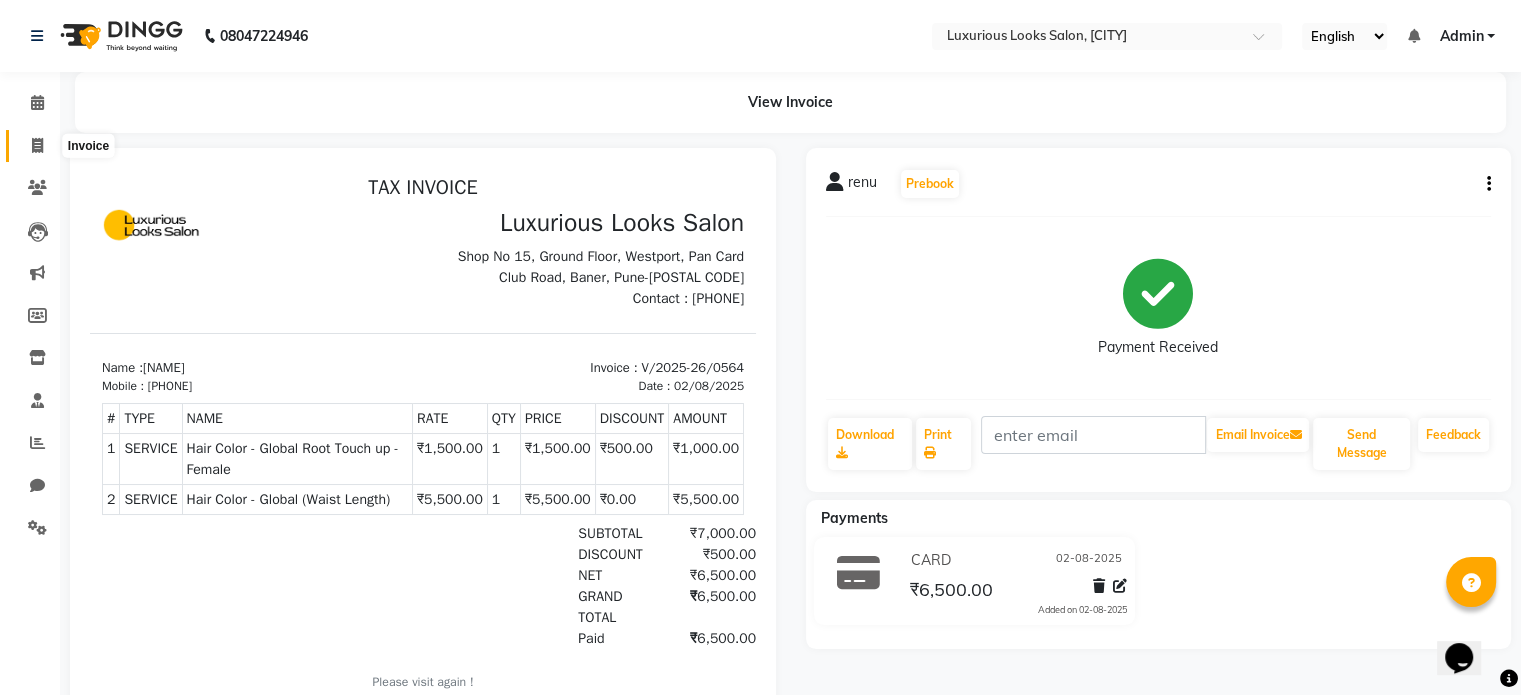 click 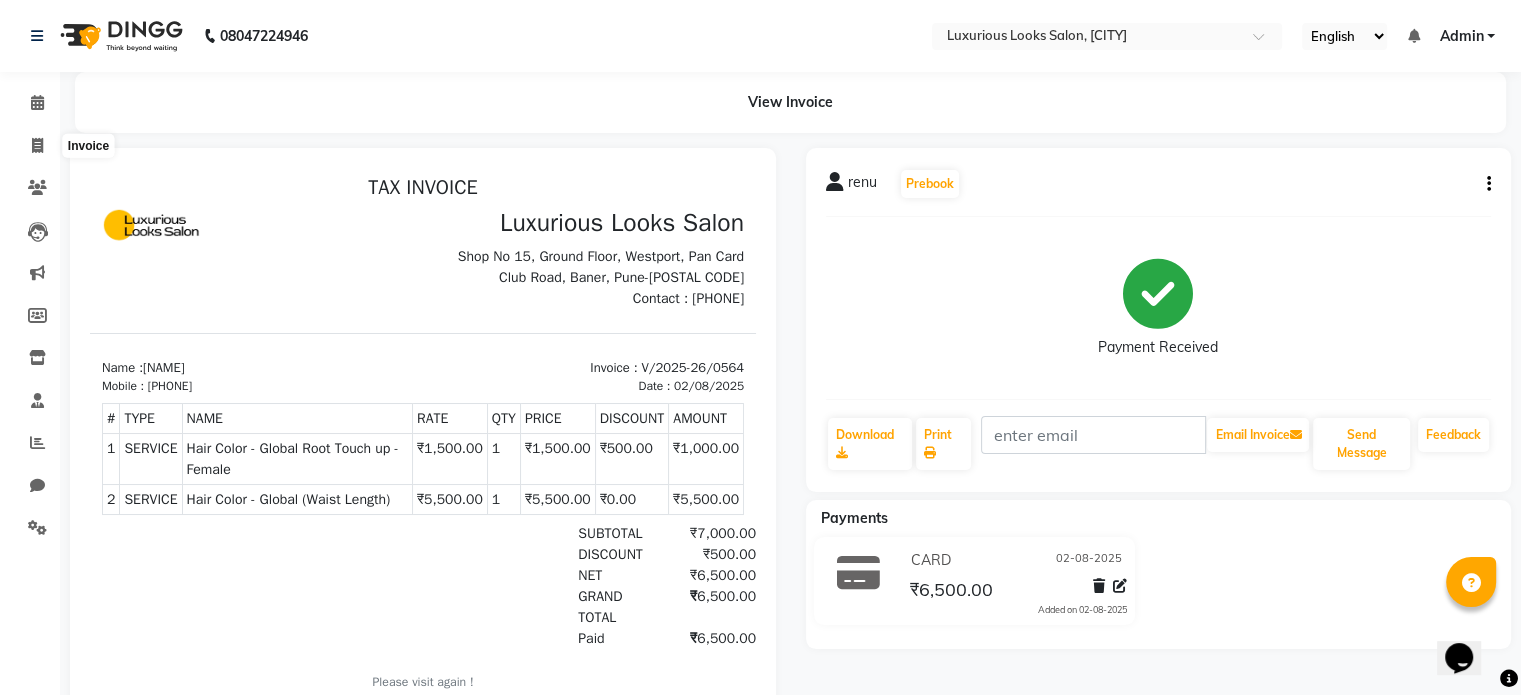 select on "7573" 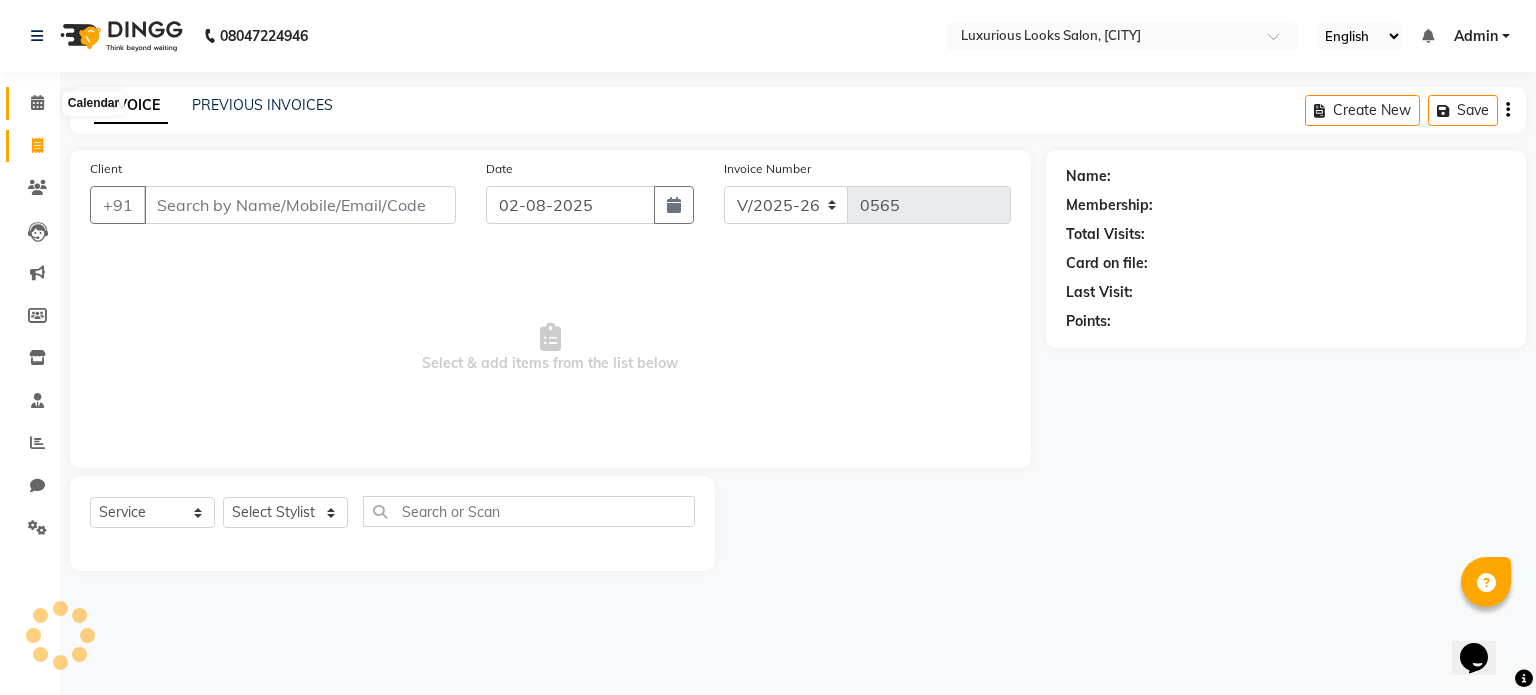 click 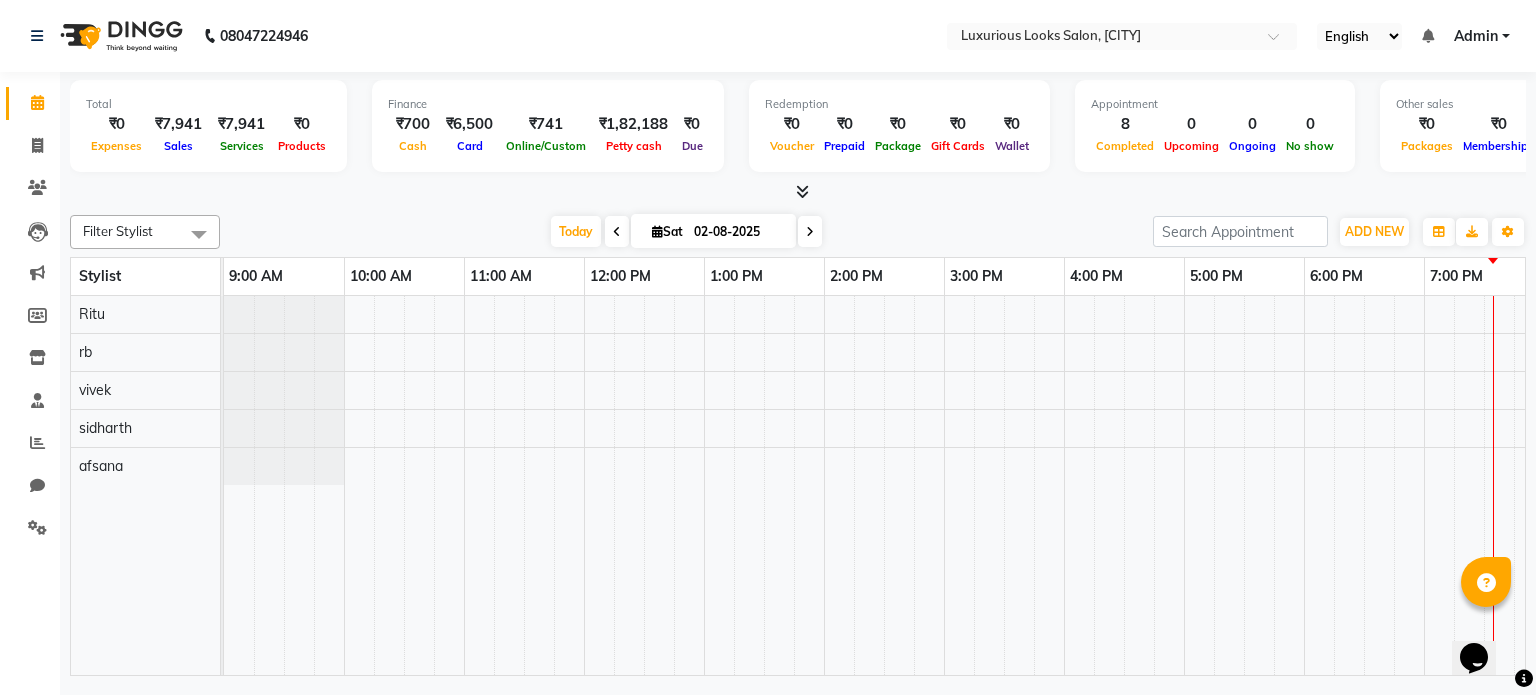 scroll, scrollTop: 0, scrollLeft: 0, axis: both 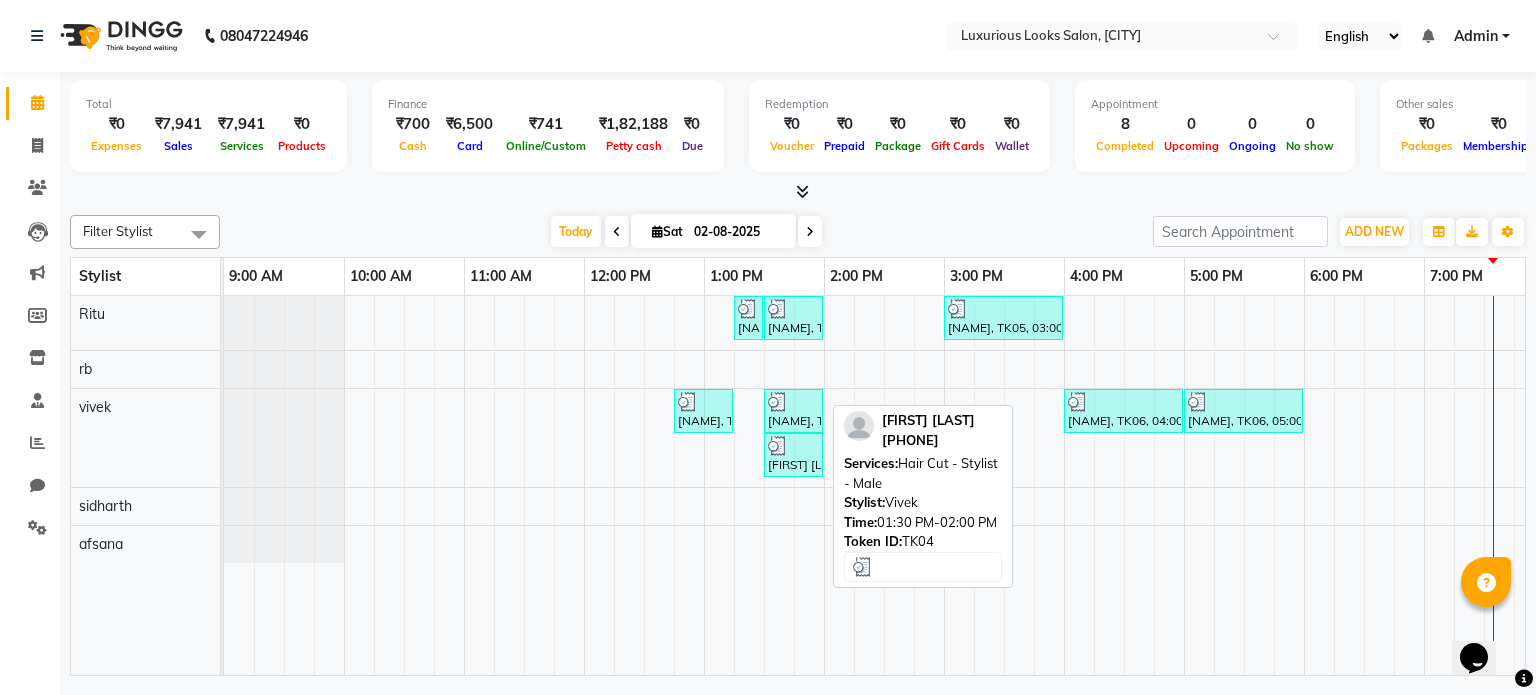 click at bounding box center [778, 446] 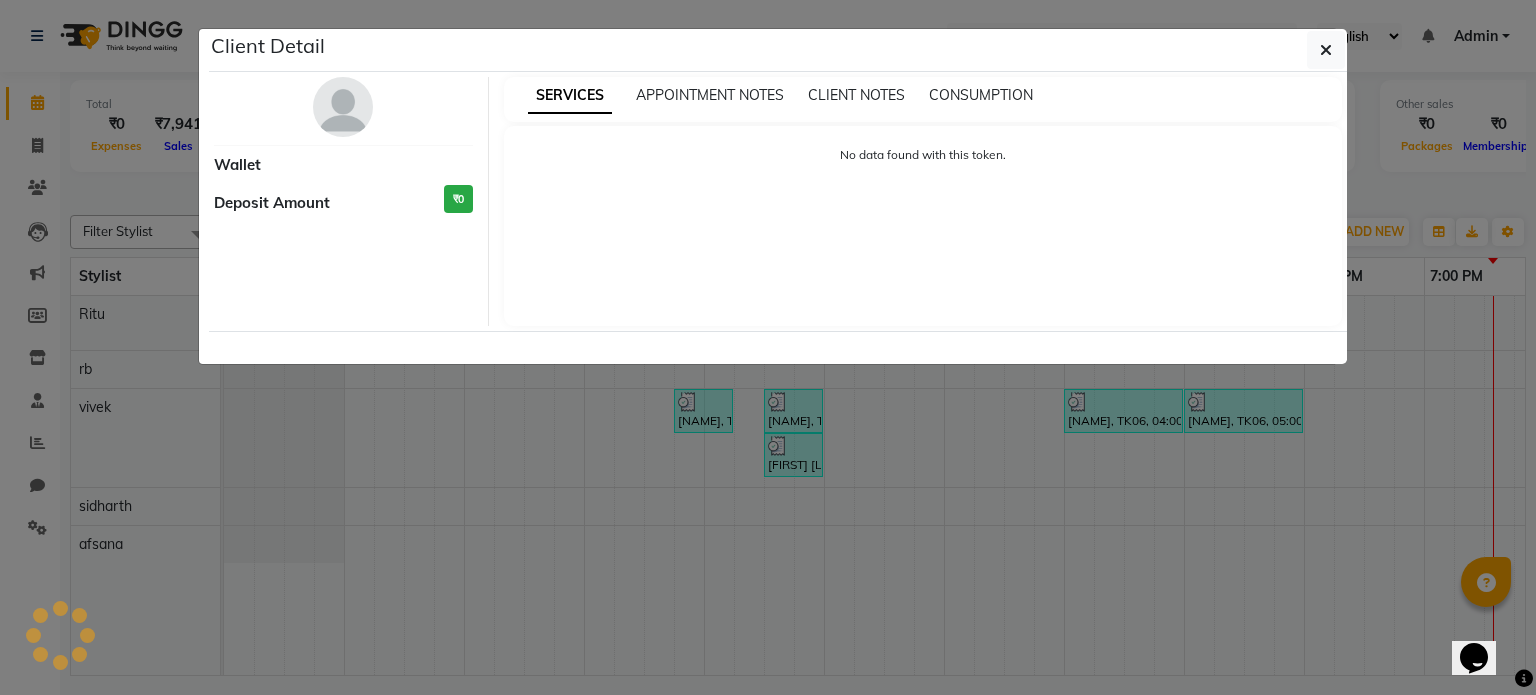 select on "3" 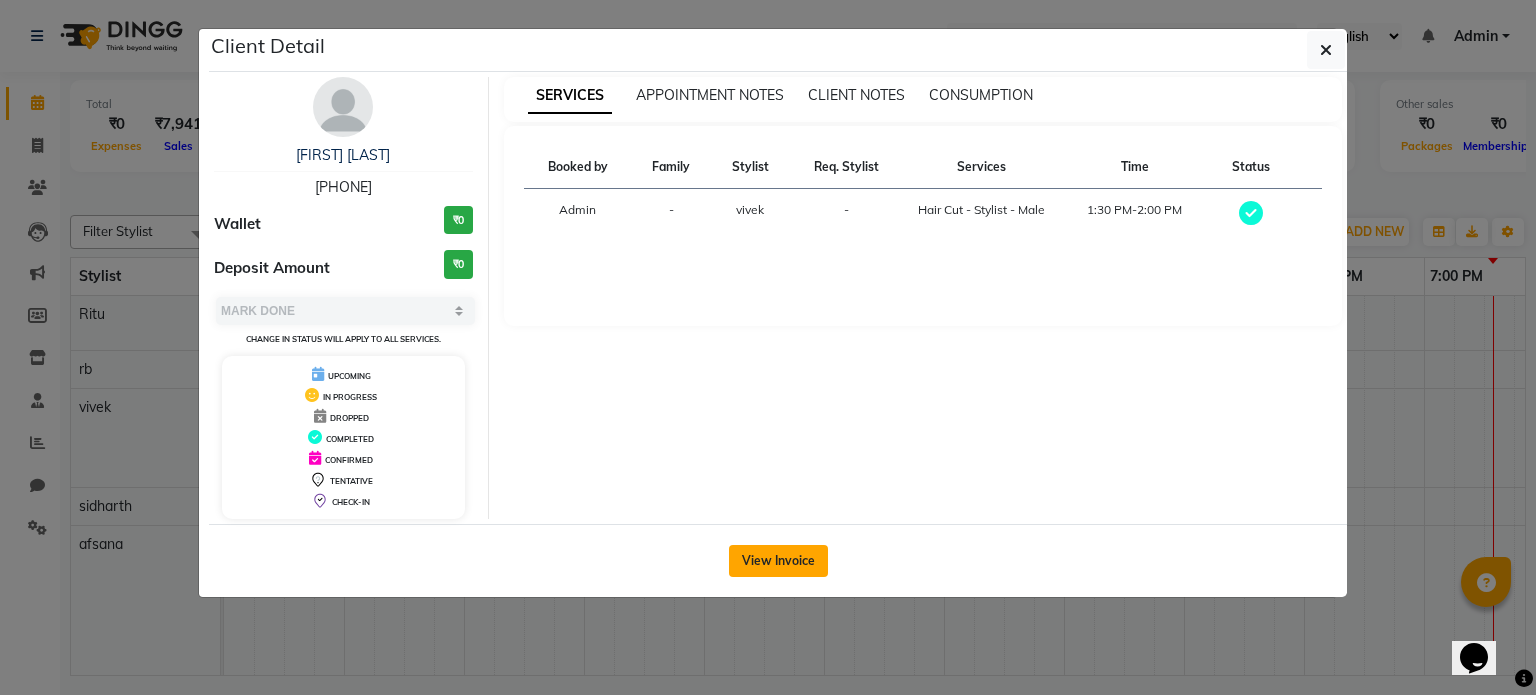 click on "View Invoice" 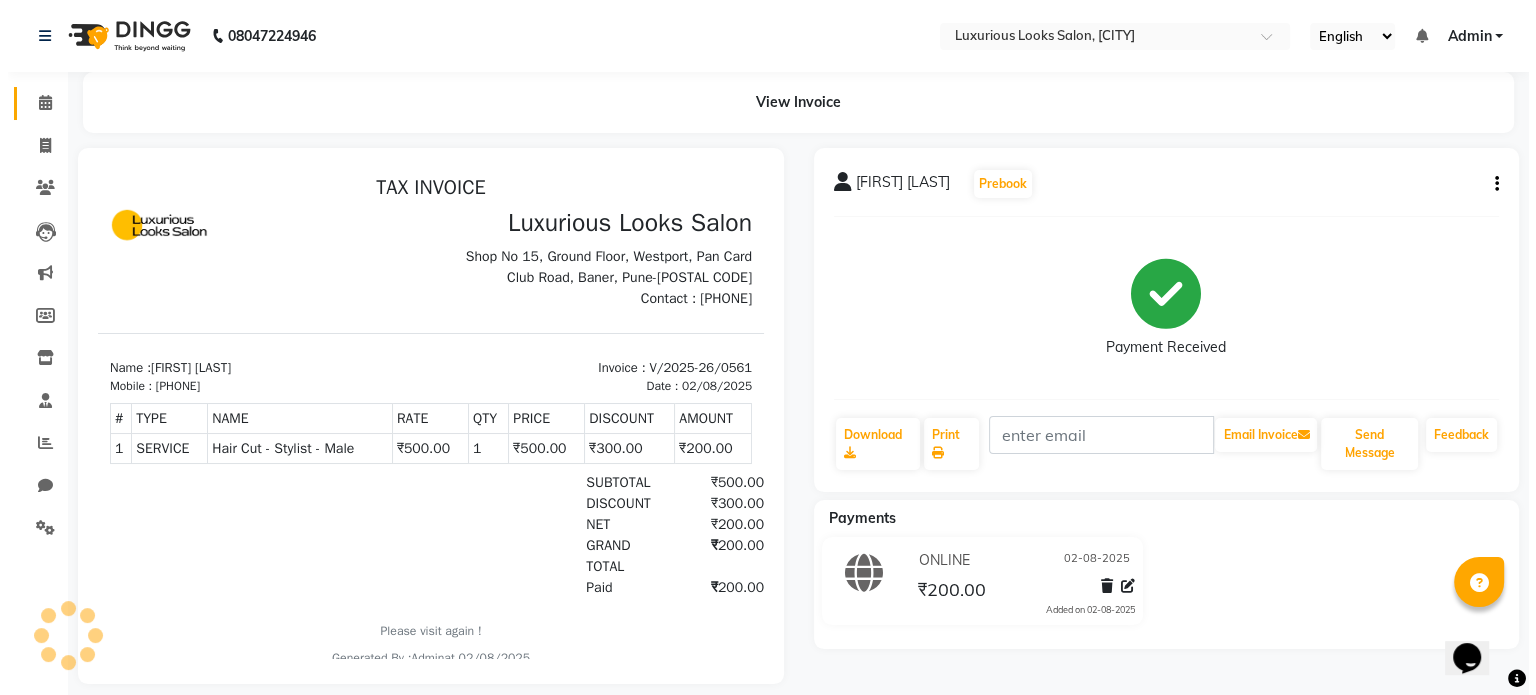 scroll, scrollTop: 0, scrollLeft: 0, axis: both 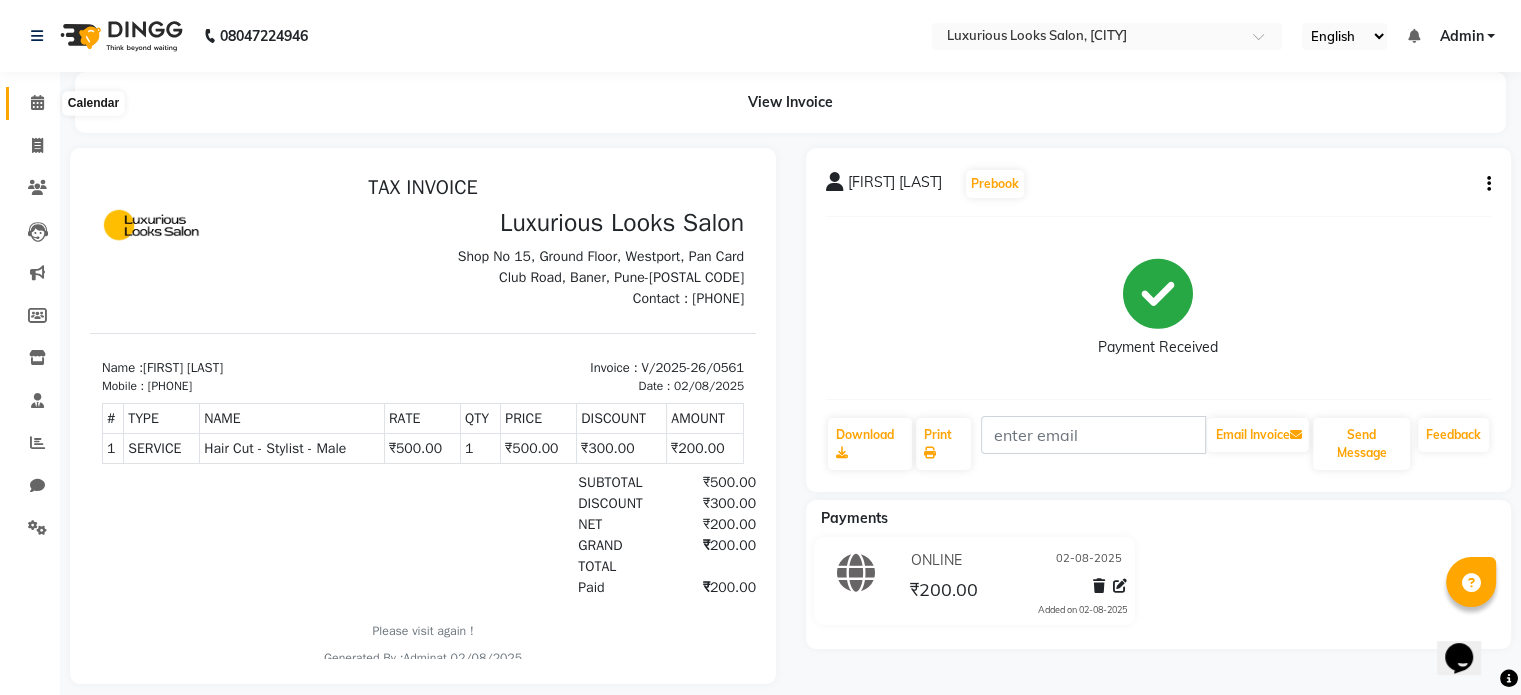 click 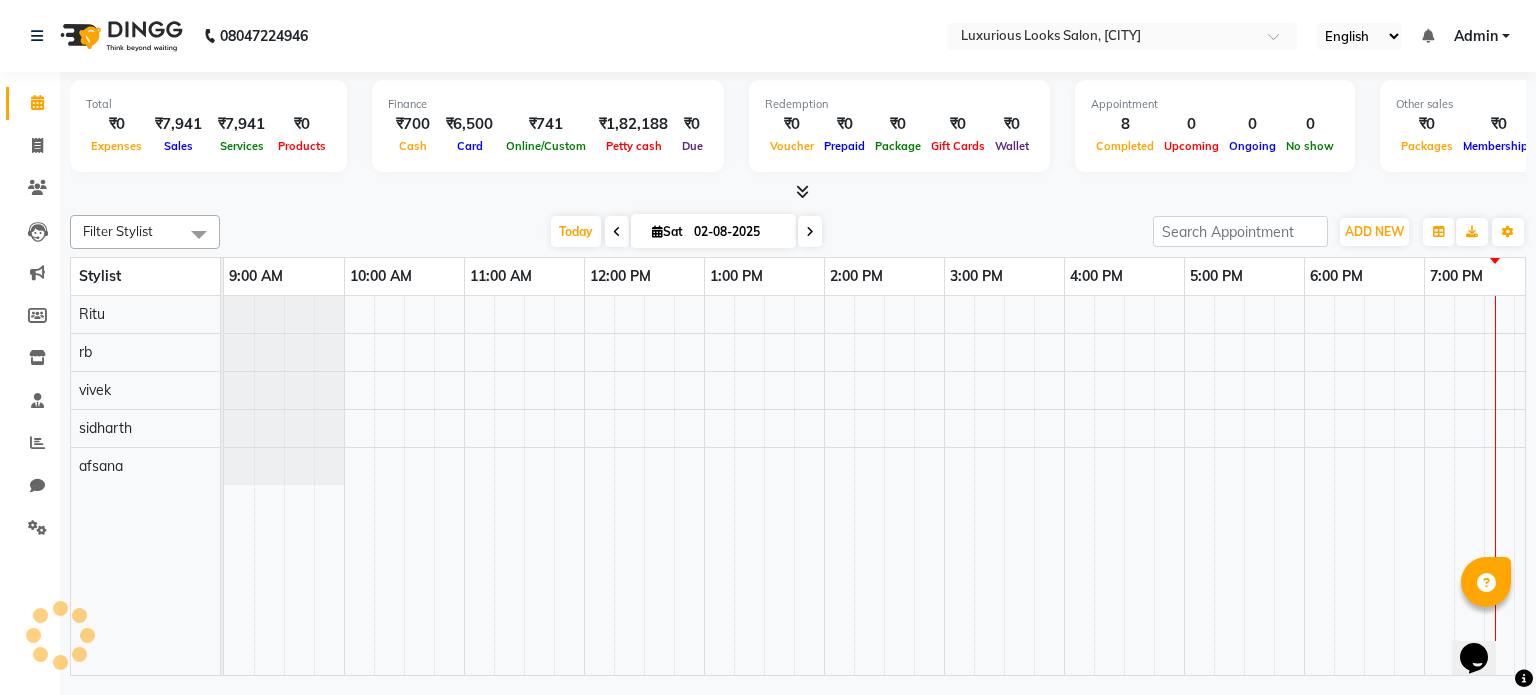scroll, scrollTop: 0, scrollLeft: 378, axis: horizontal 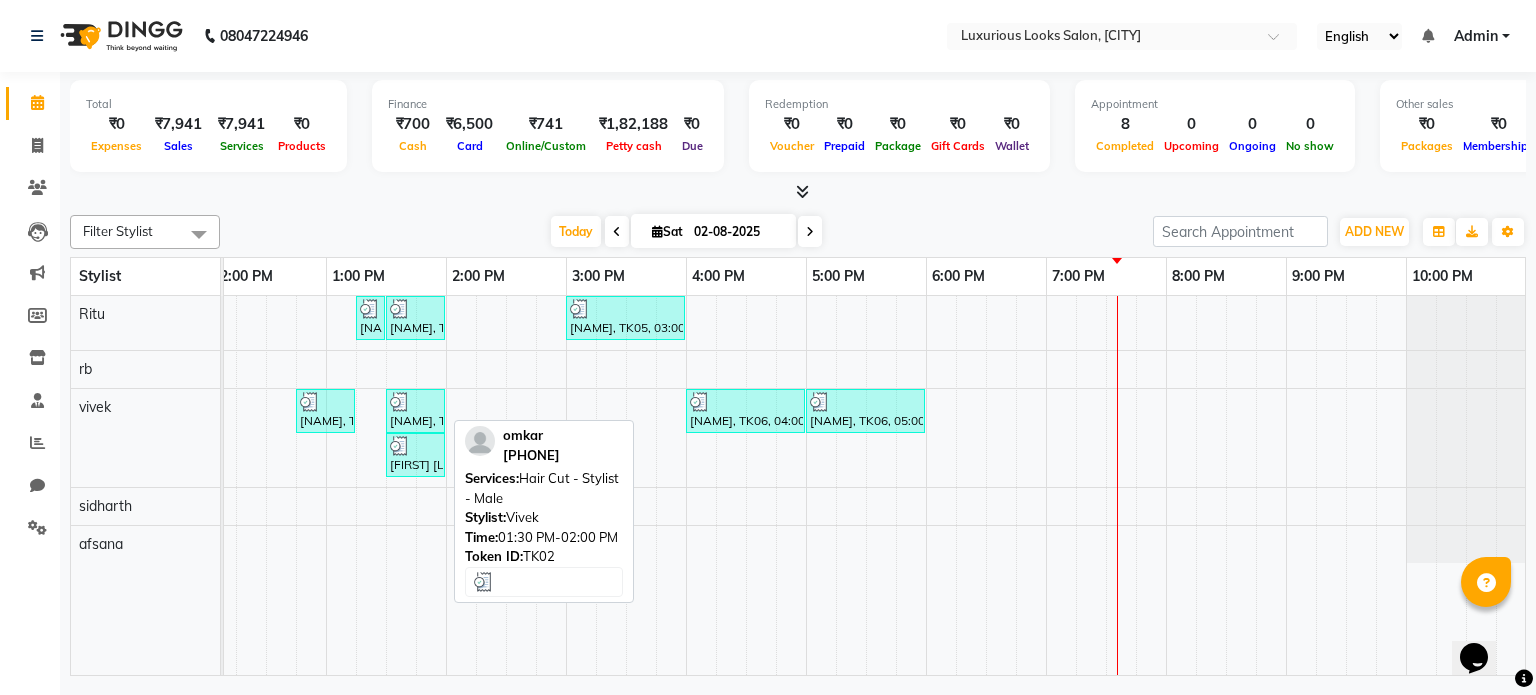 click at bounding box center (415, 402) 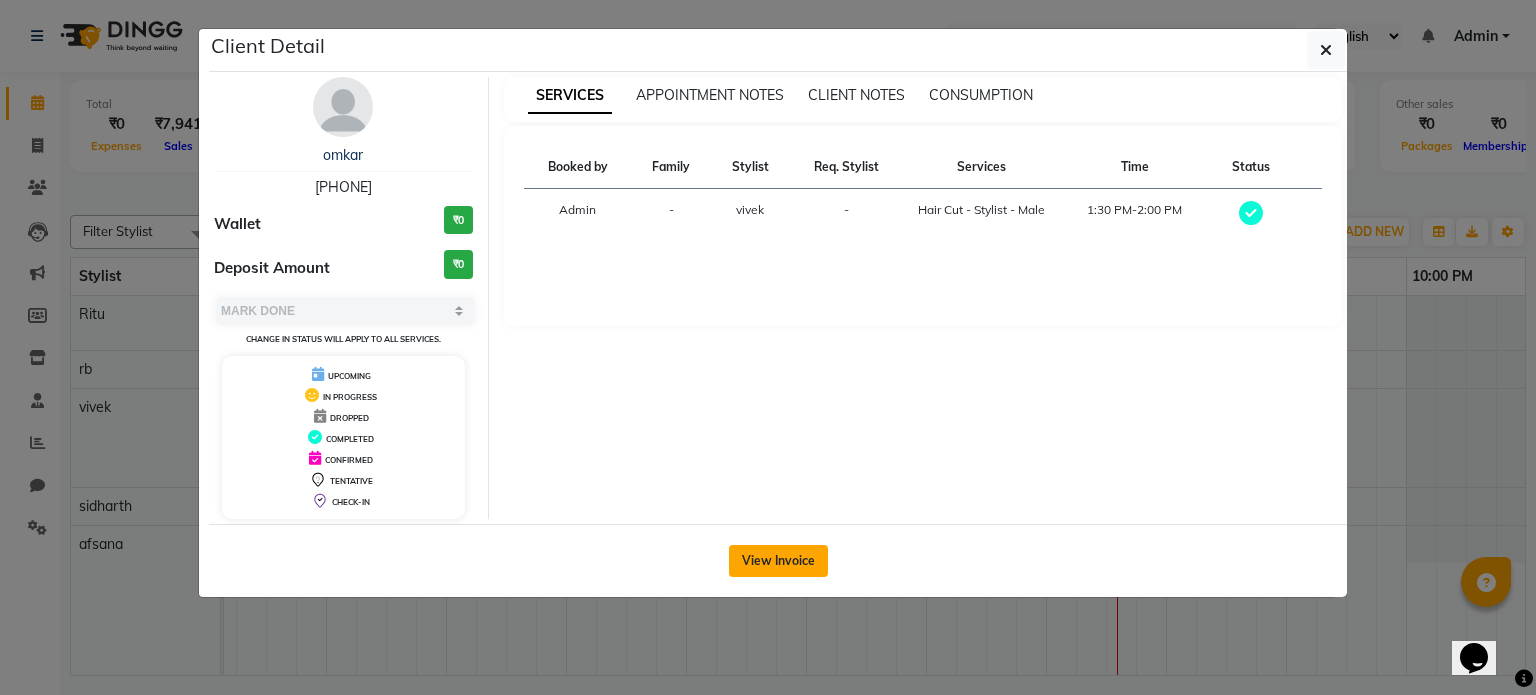 click on "View Invoice" 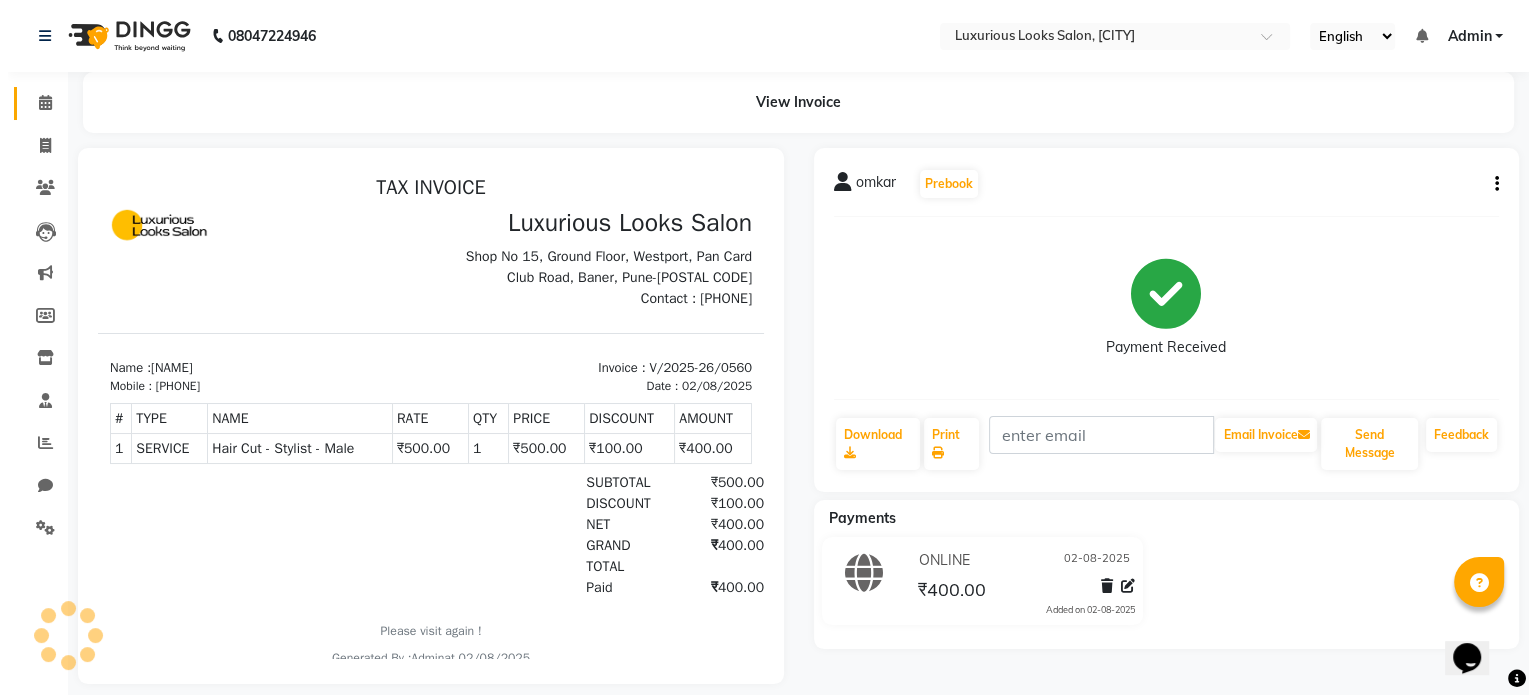 scroll, scrollTop: 0, scrollLeft: 0, axis: both 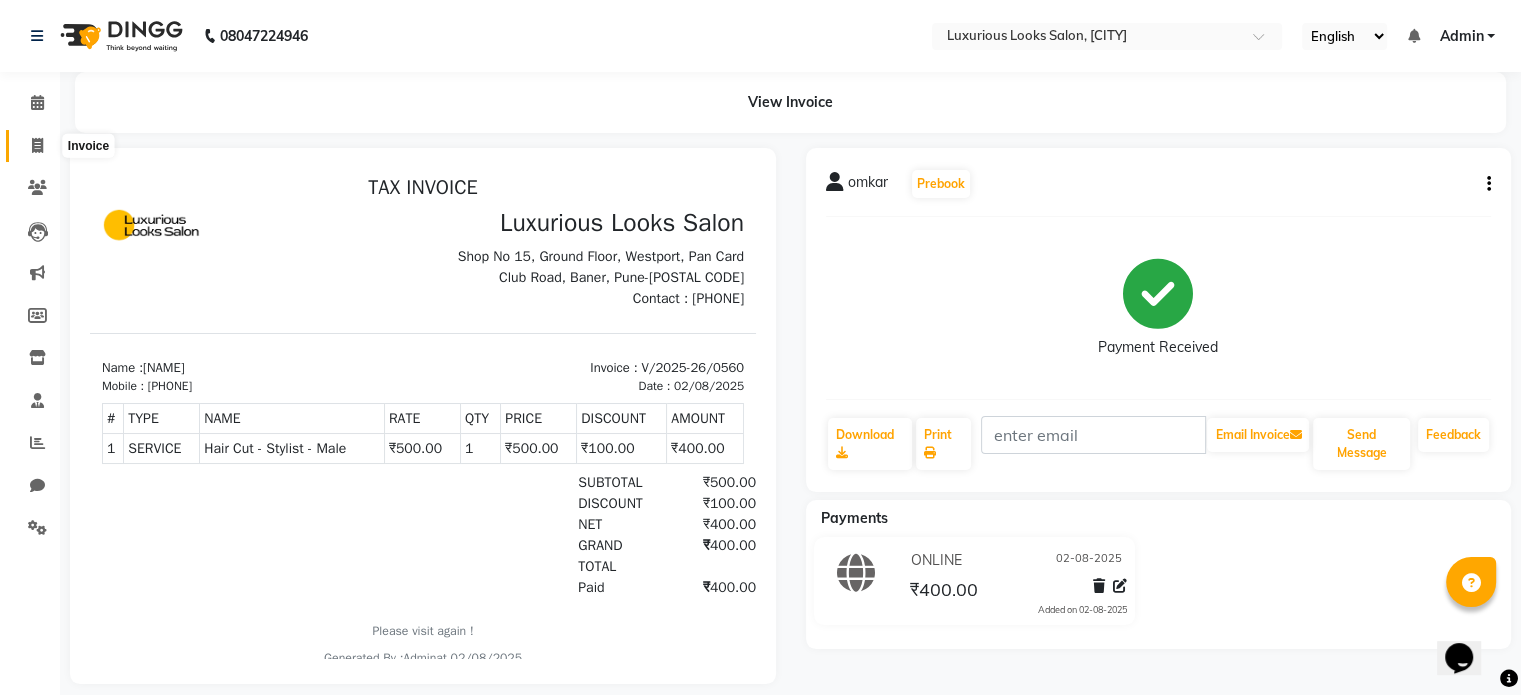 click 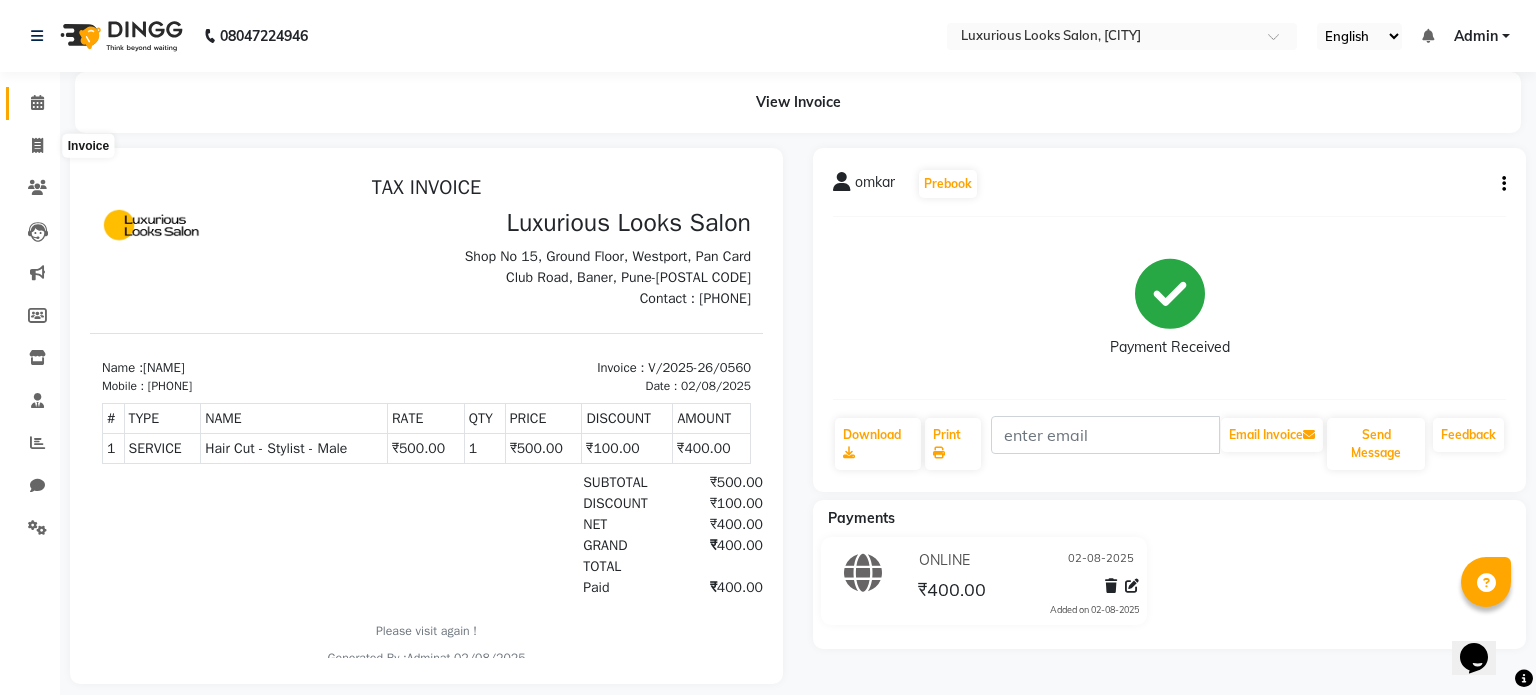 select on "service" 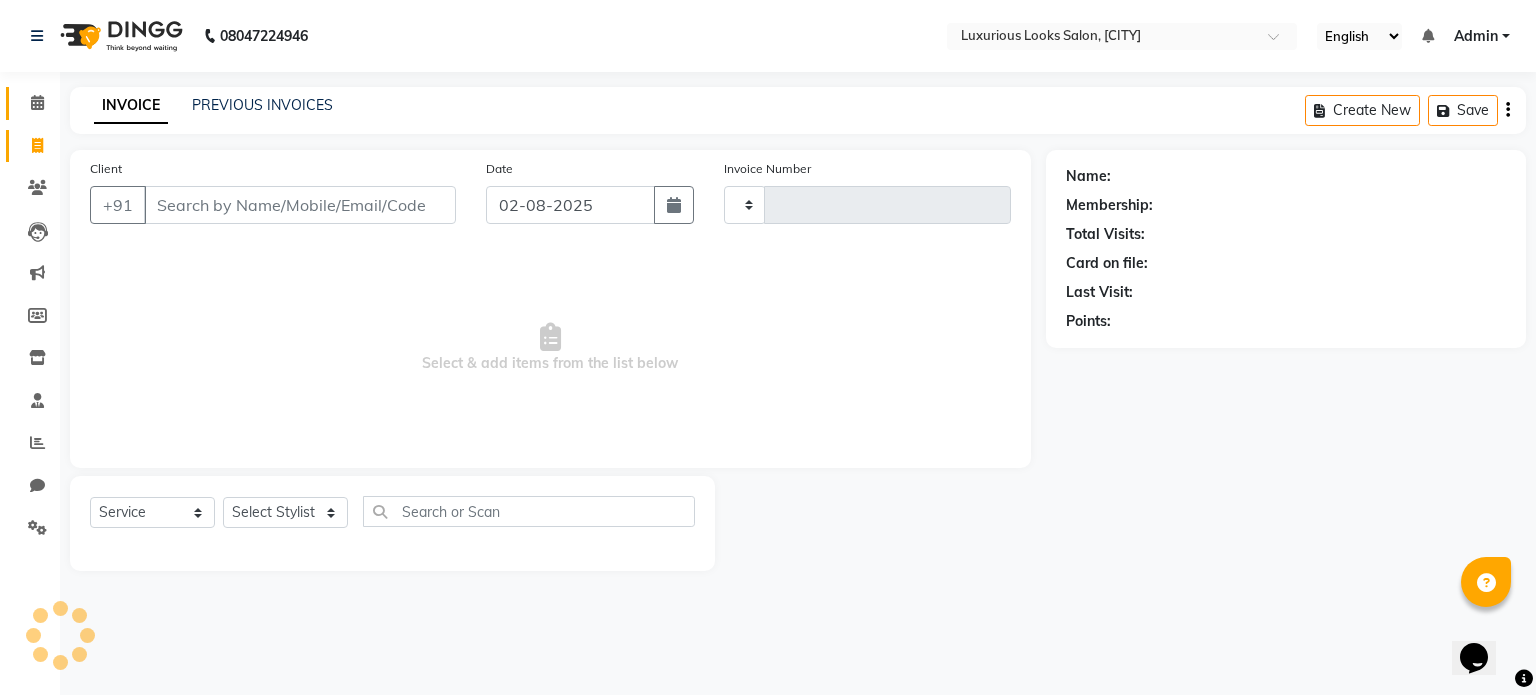 type on "0565" 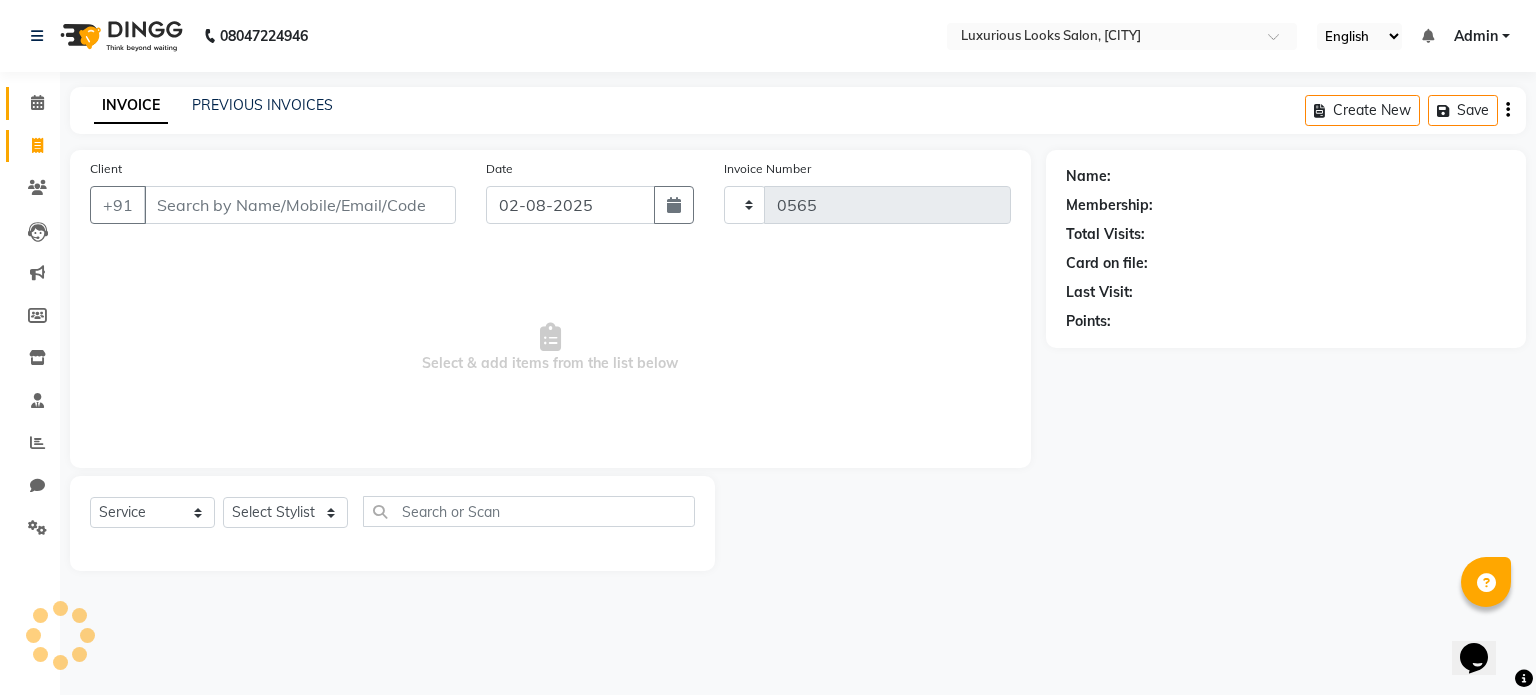 select on "7573" 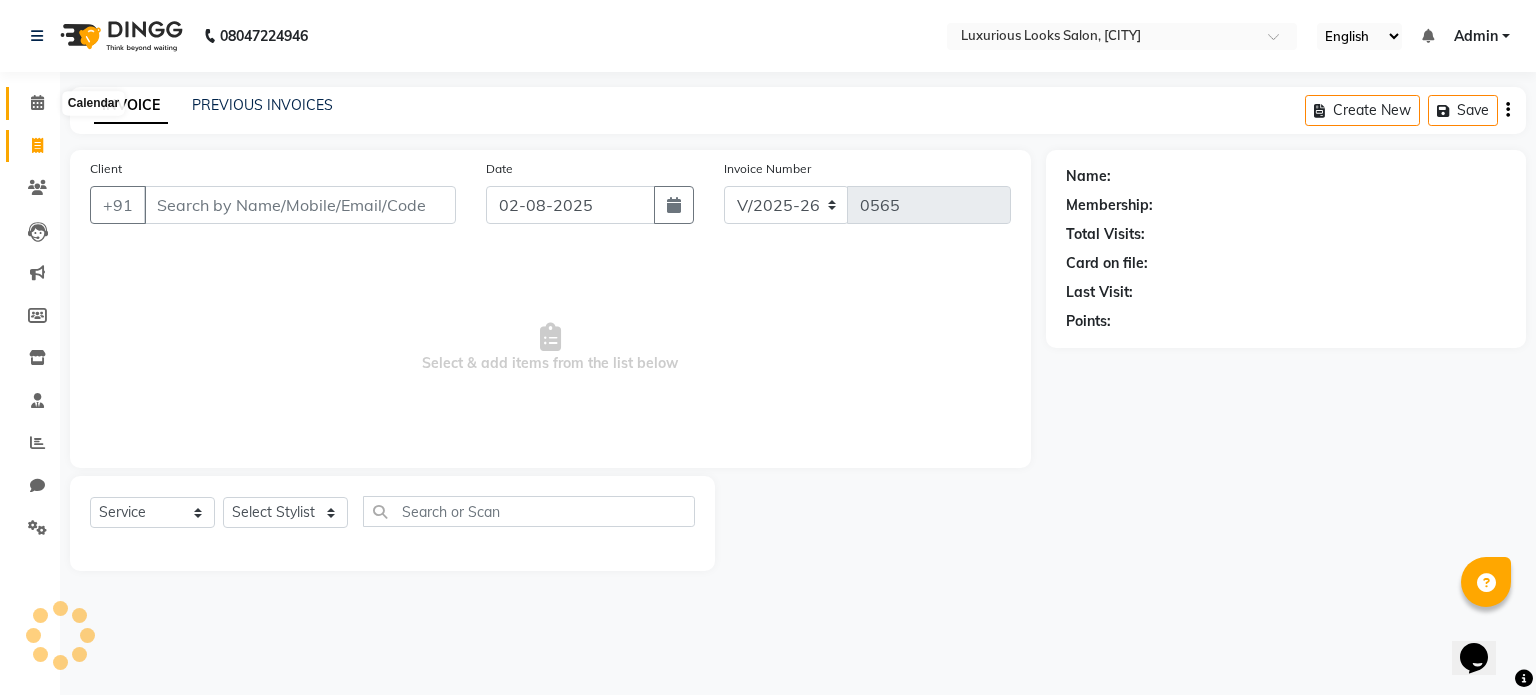 click 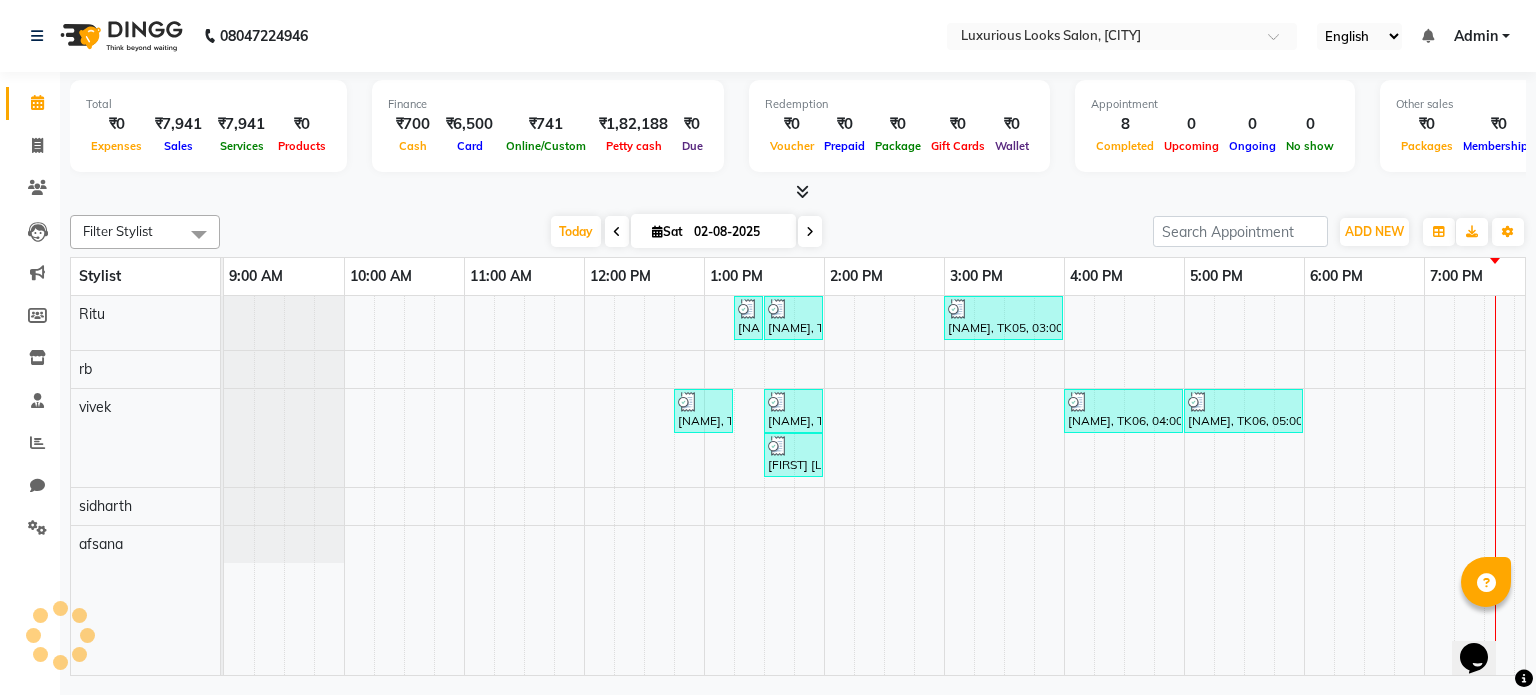 scroll, scrollTop: 0, scrollLeft: 0, axis: both 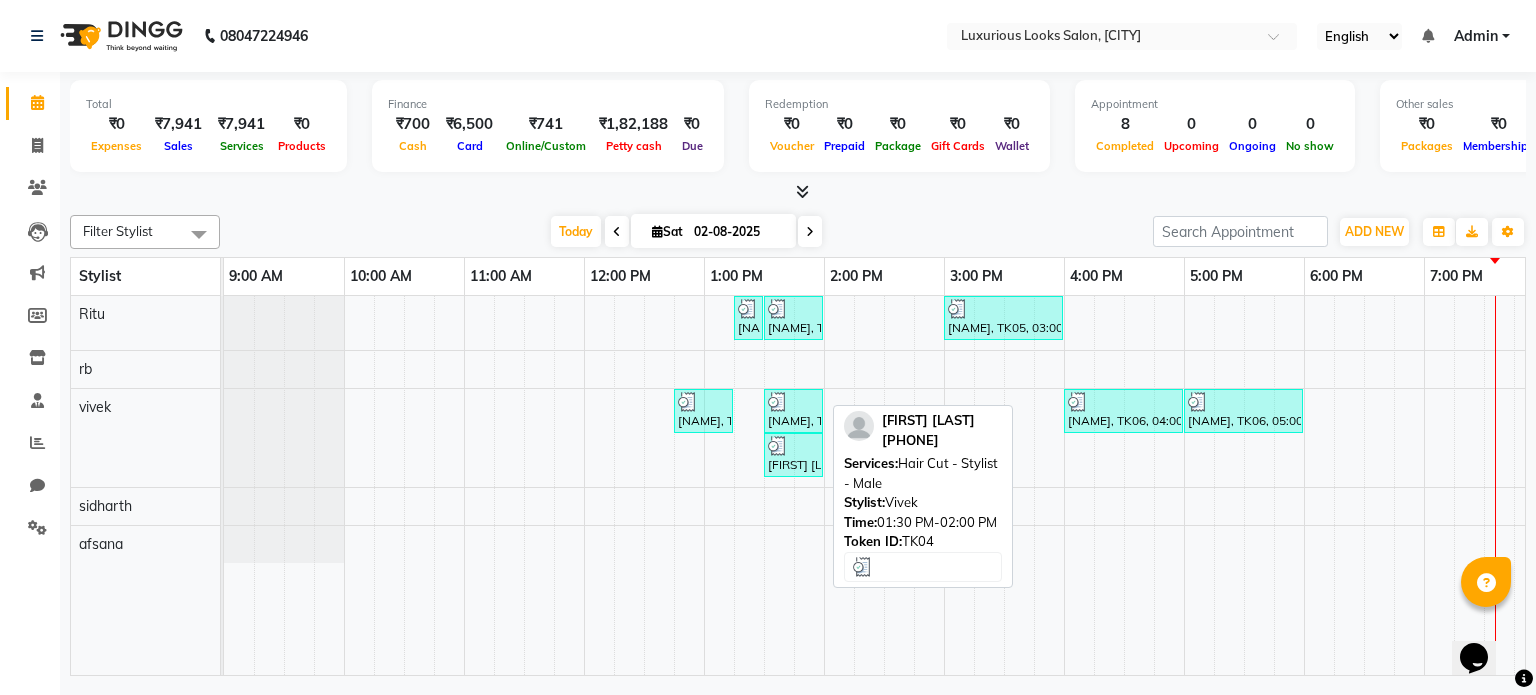 click on "[FIRST] [LAST], TK04, 01:30 PM-02:00 PM, Hair Cut - Stylist - Male" at bounding box center (793, 455) 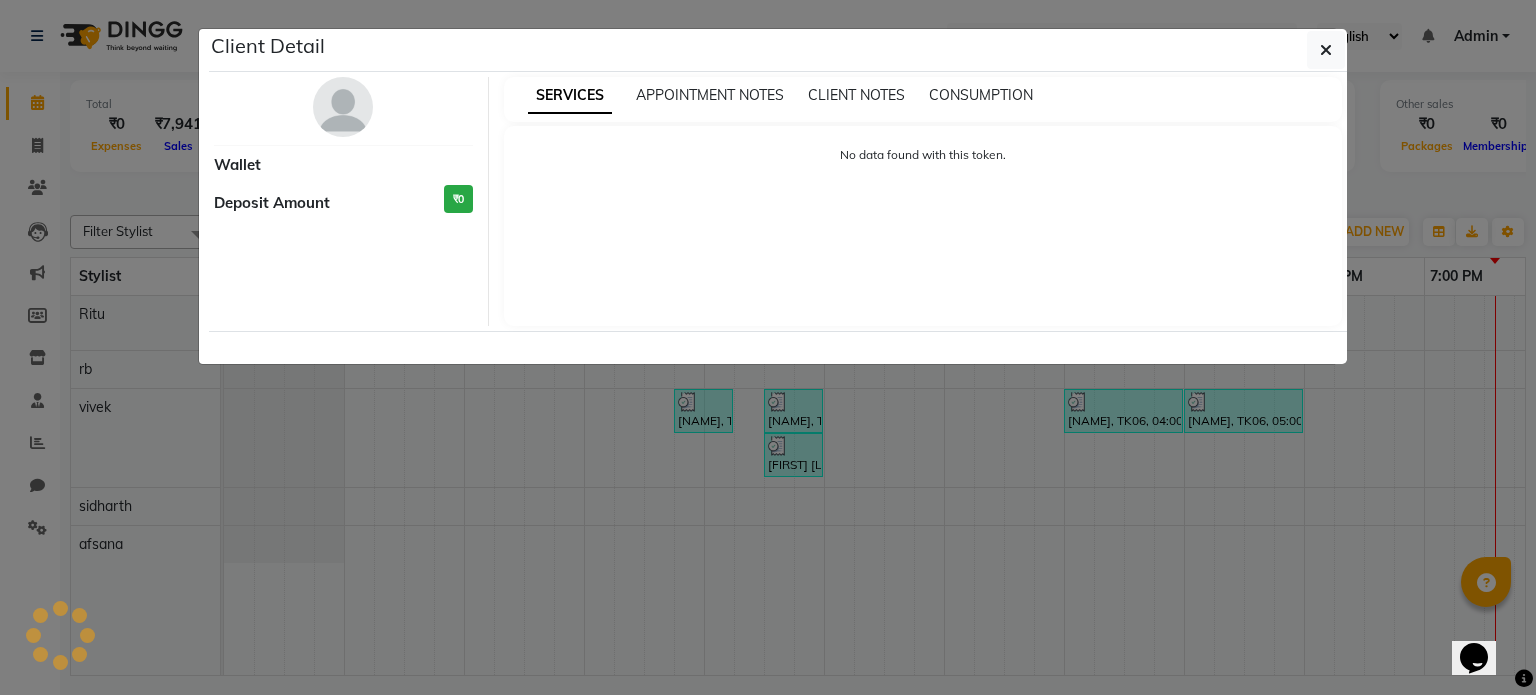 select on "3" 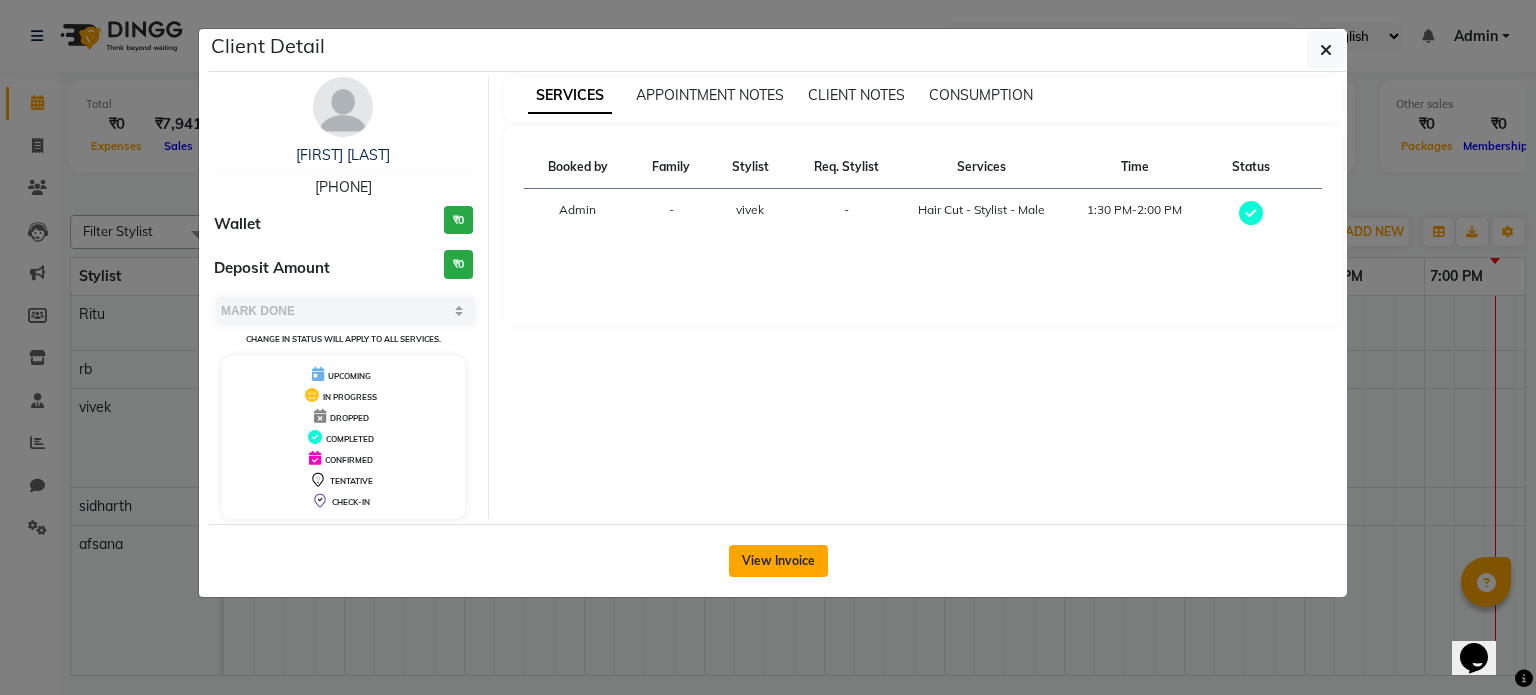 click on "View Invoice" 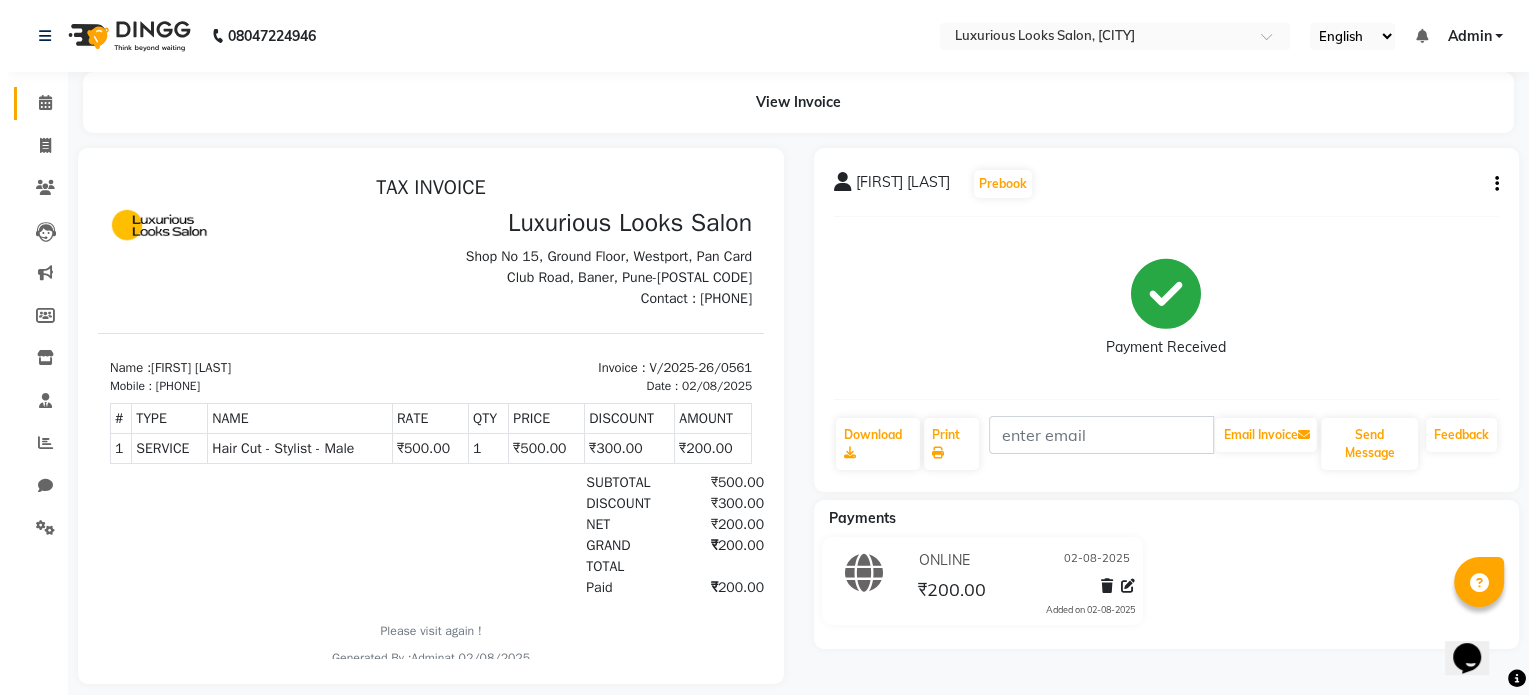 scroll, scrollTop: 0, scrollLeft: 0, axis: both 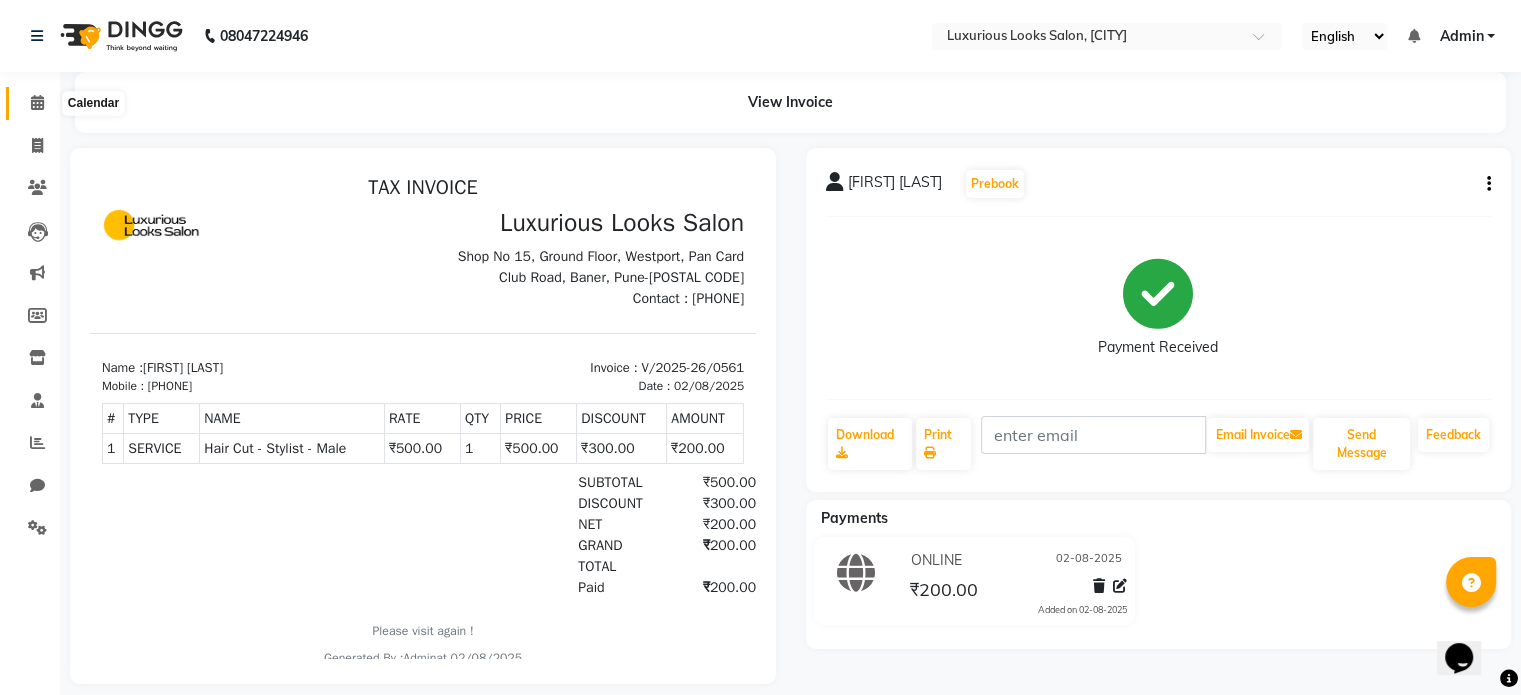 click 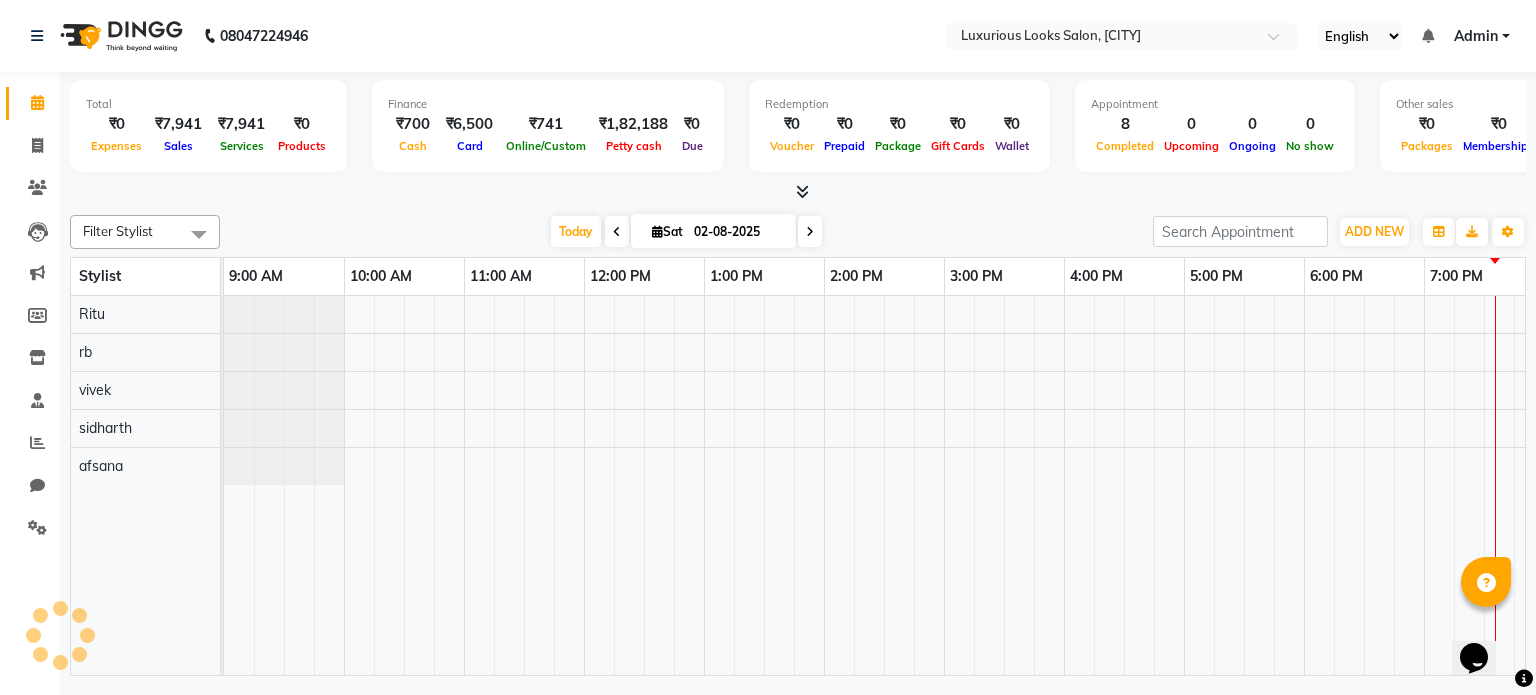 scroll, scrollTop: 0, scrollLeft: 378, axis: horizontal 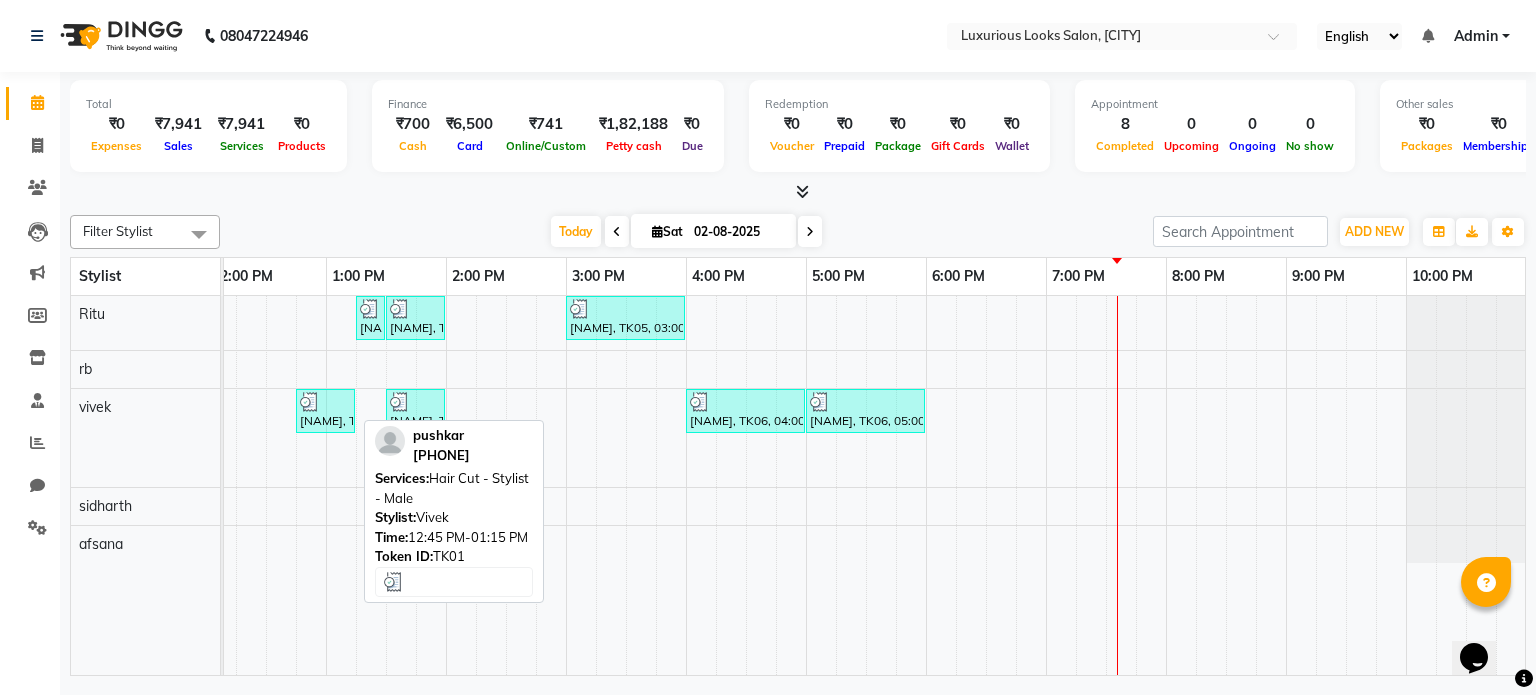 click at bounding box center [310, 402] 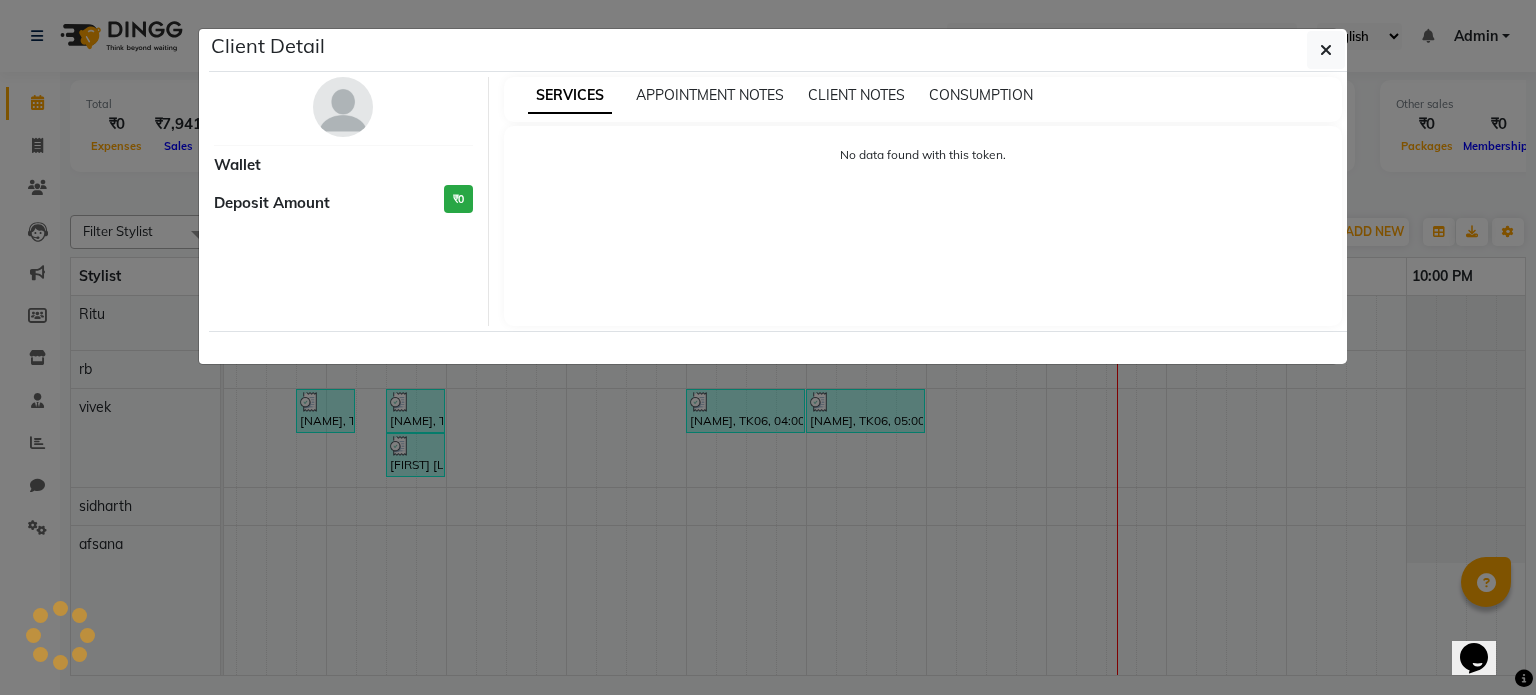 select on "3" 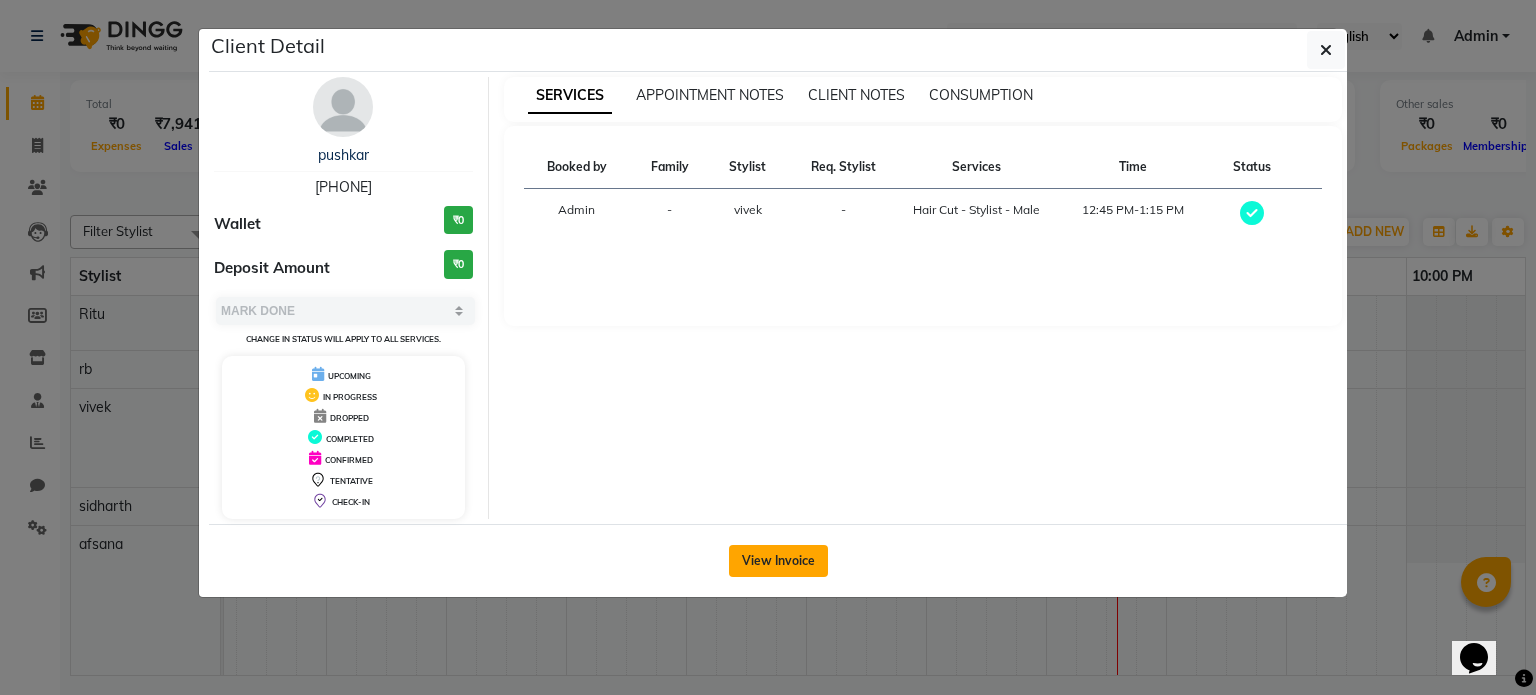 click on "View Invoice" 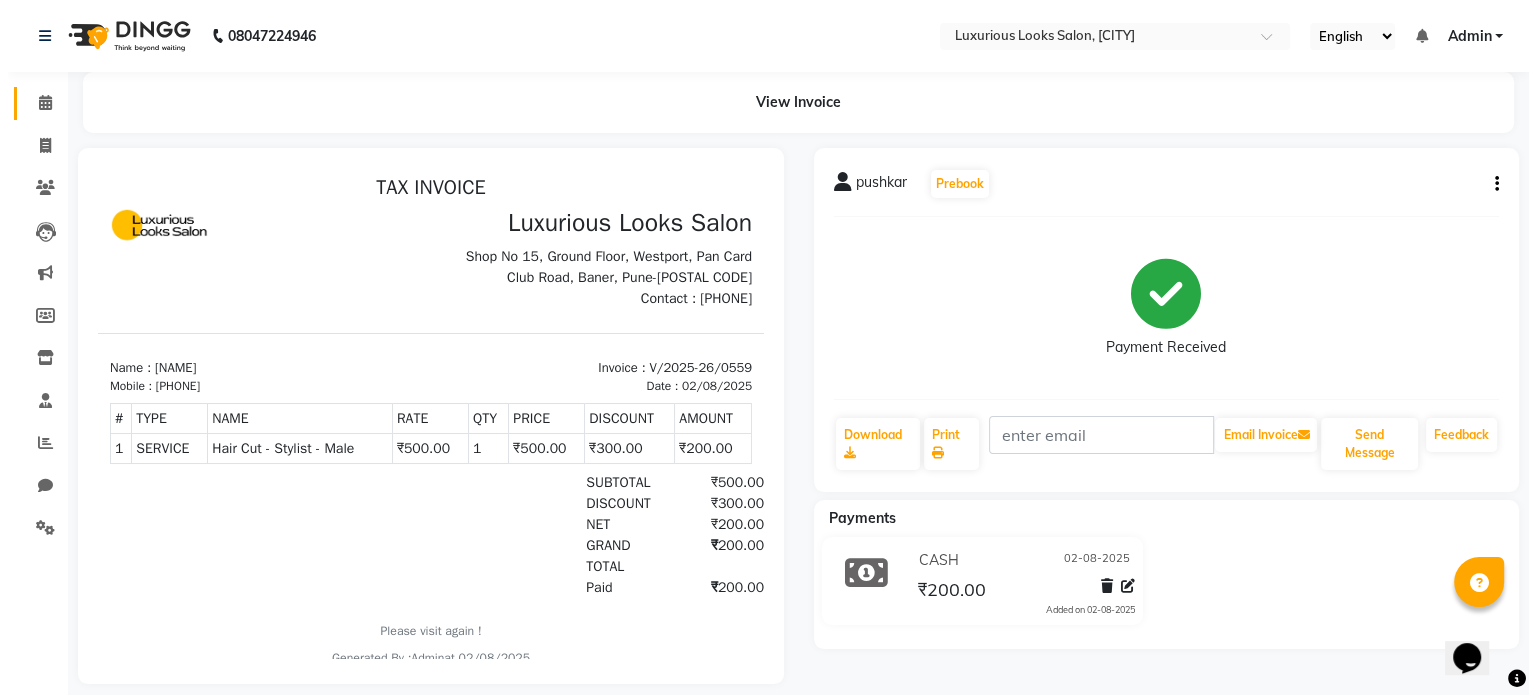 scroll, scrollTop: 0, scrollLeft: 0, axis: both 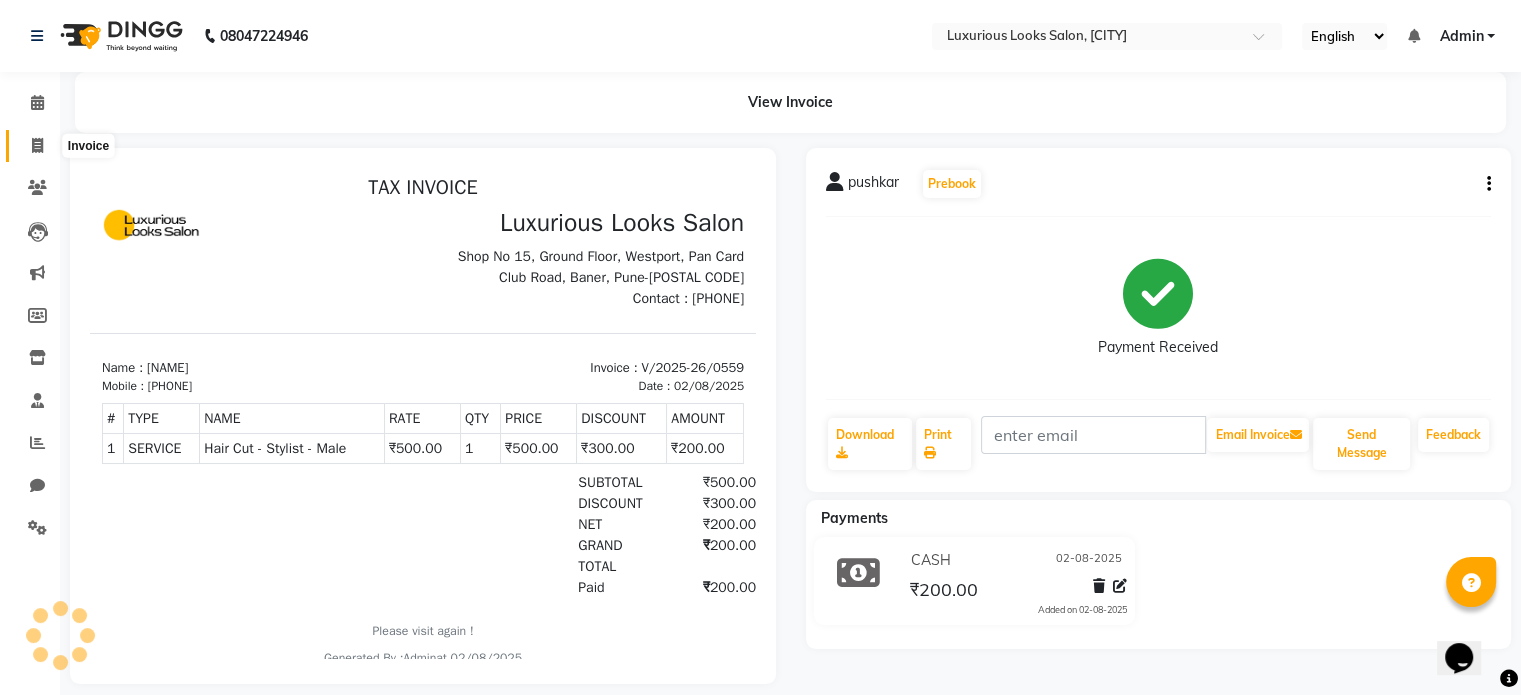 click 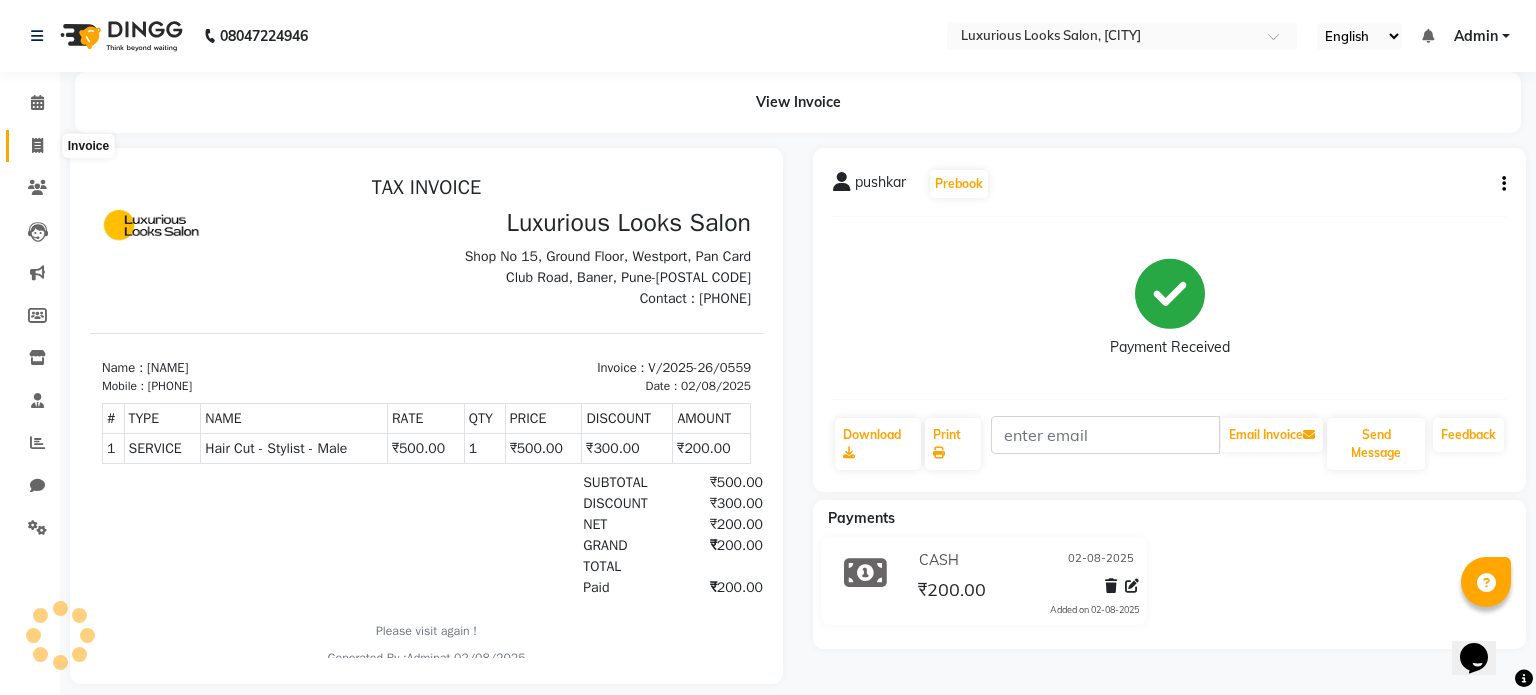 select on "service" 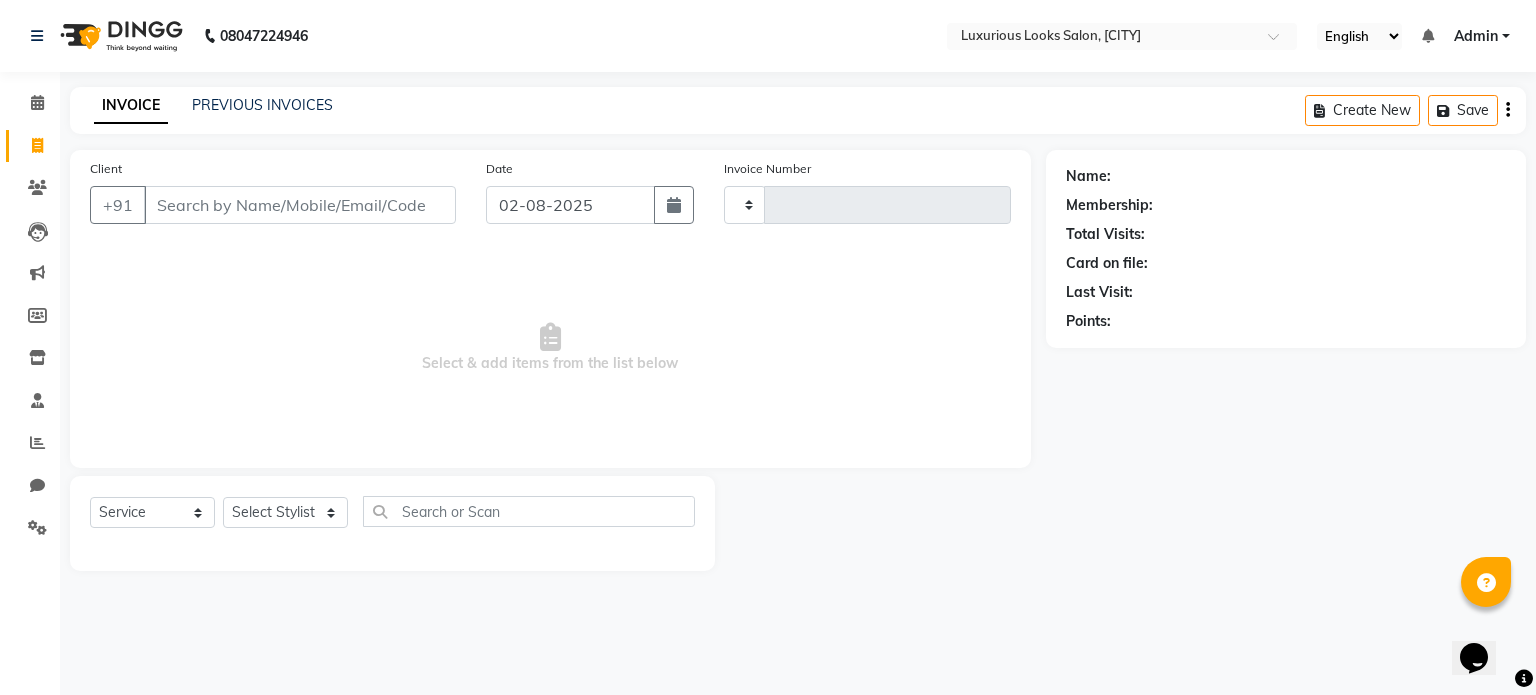 type on "0565" 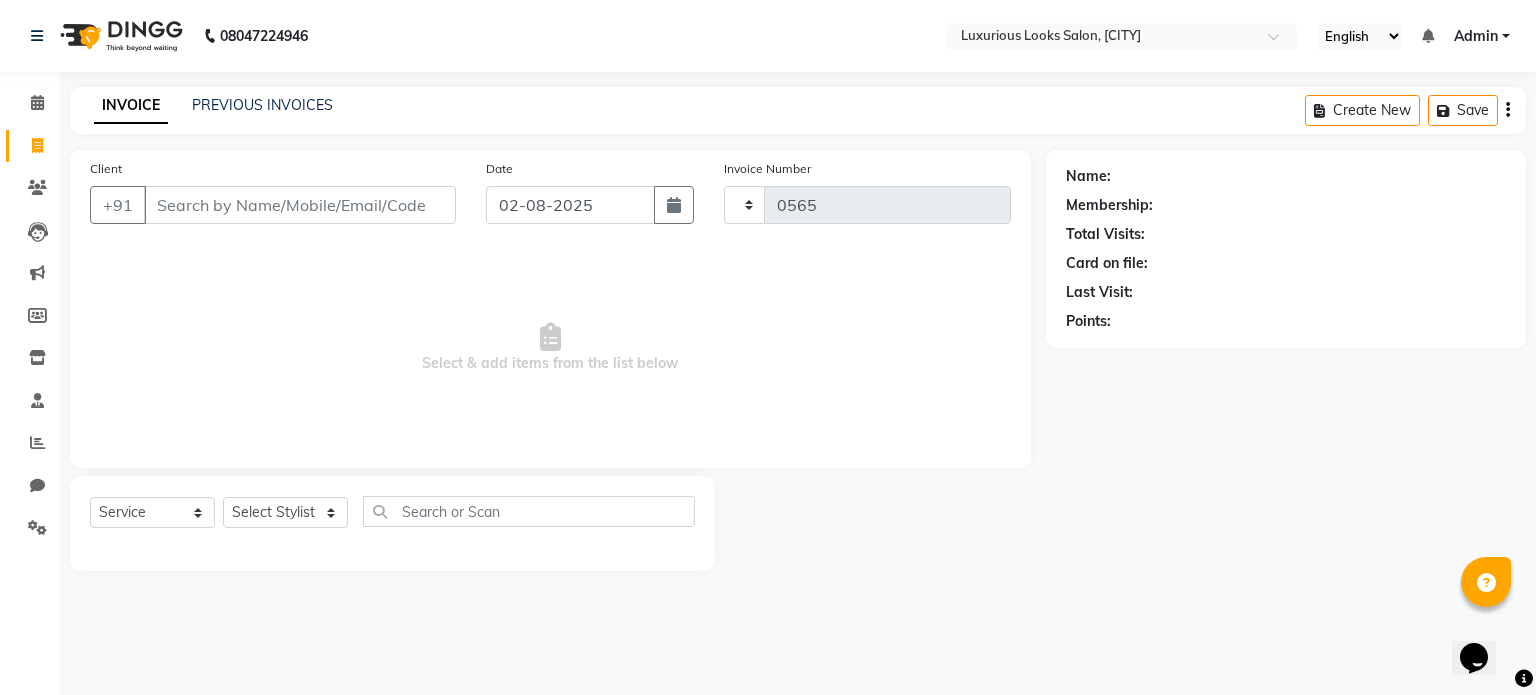 select on "7573" 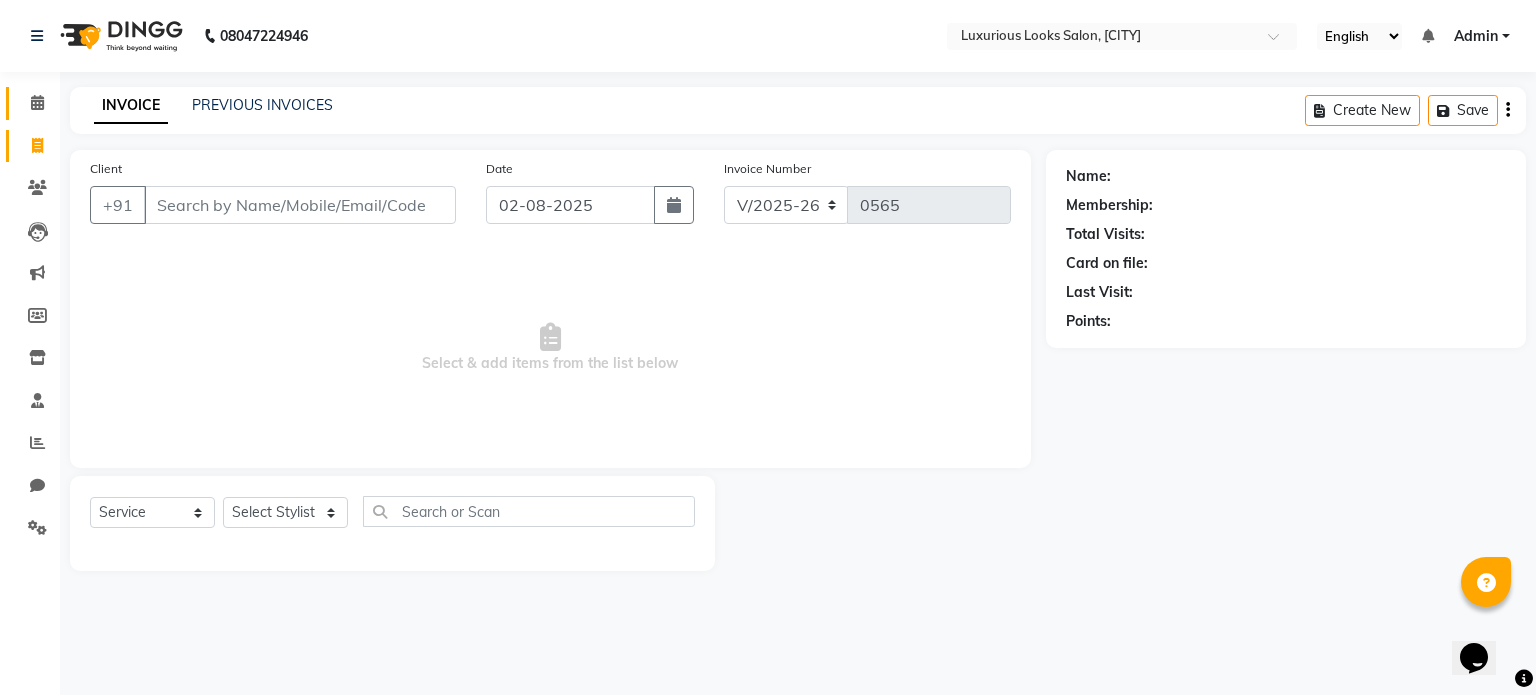 click on "Calendar" 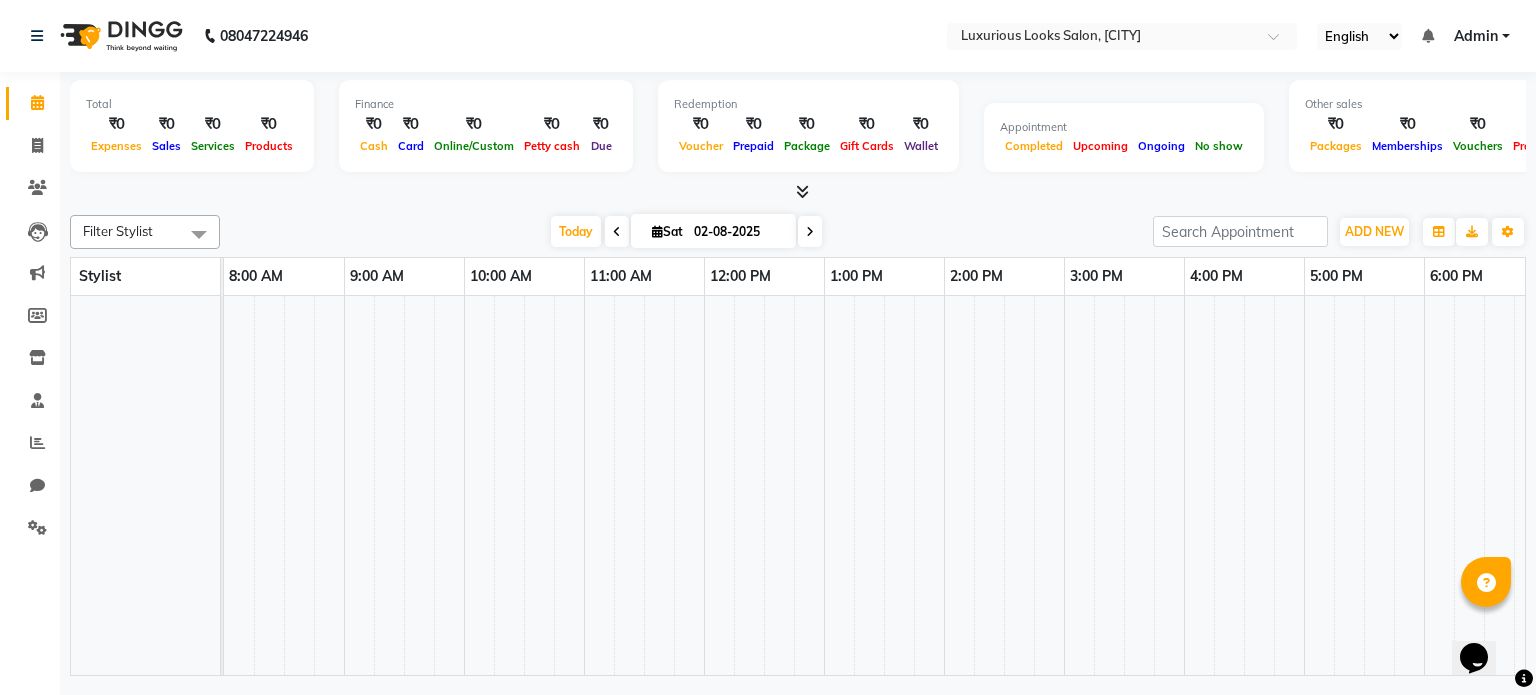 scroll, scrollTop: 0, scrollLeft: 0, axis: both 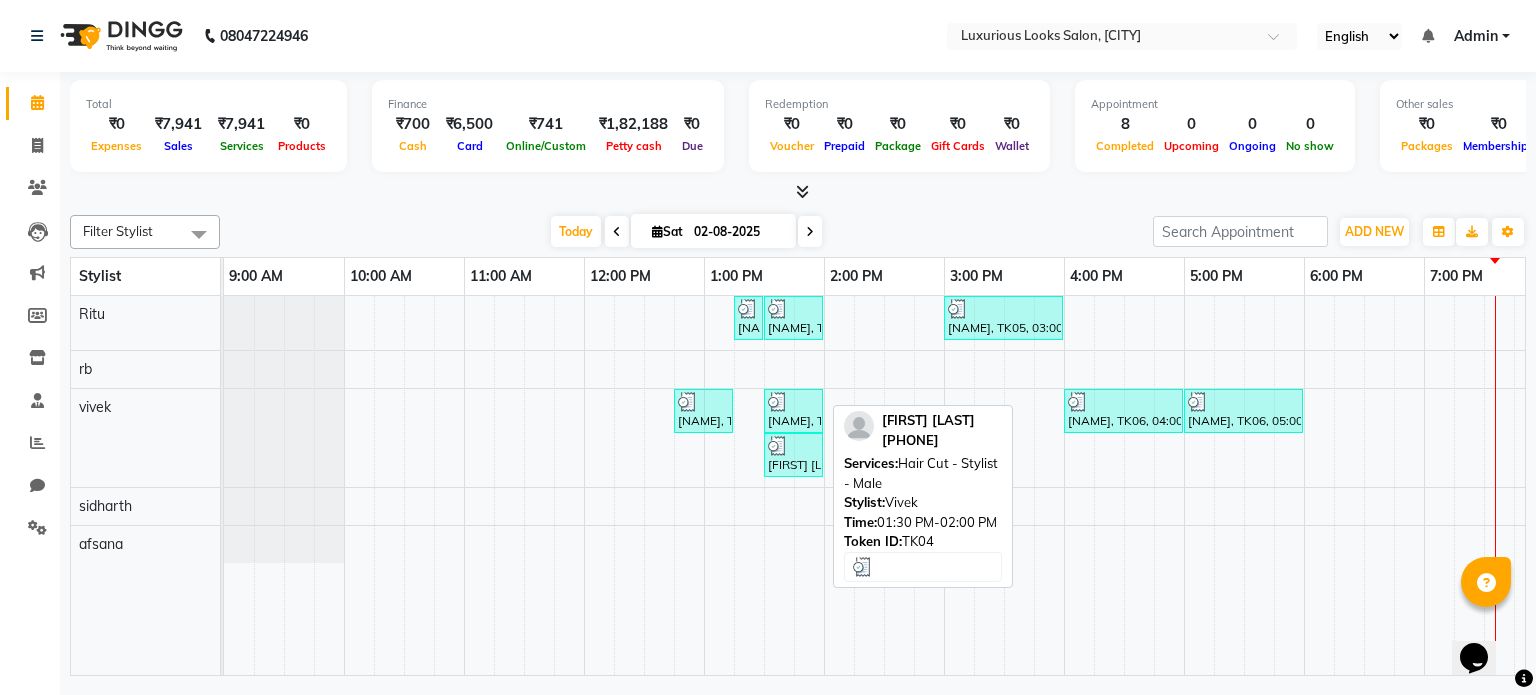 click at bounding box center (778, 446) 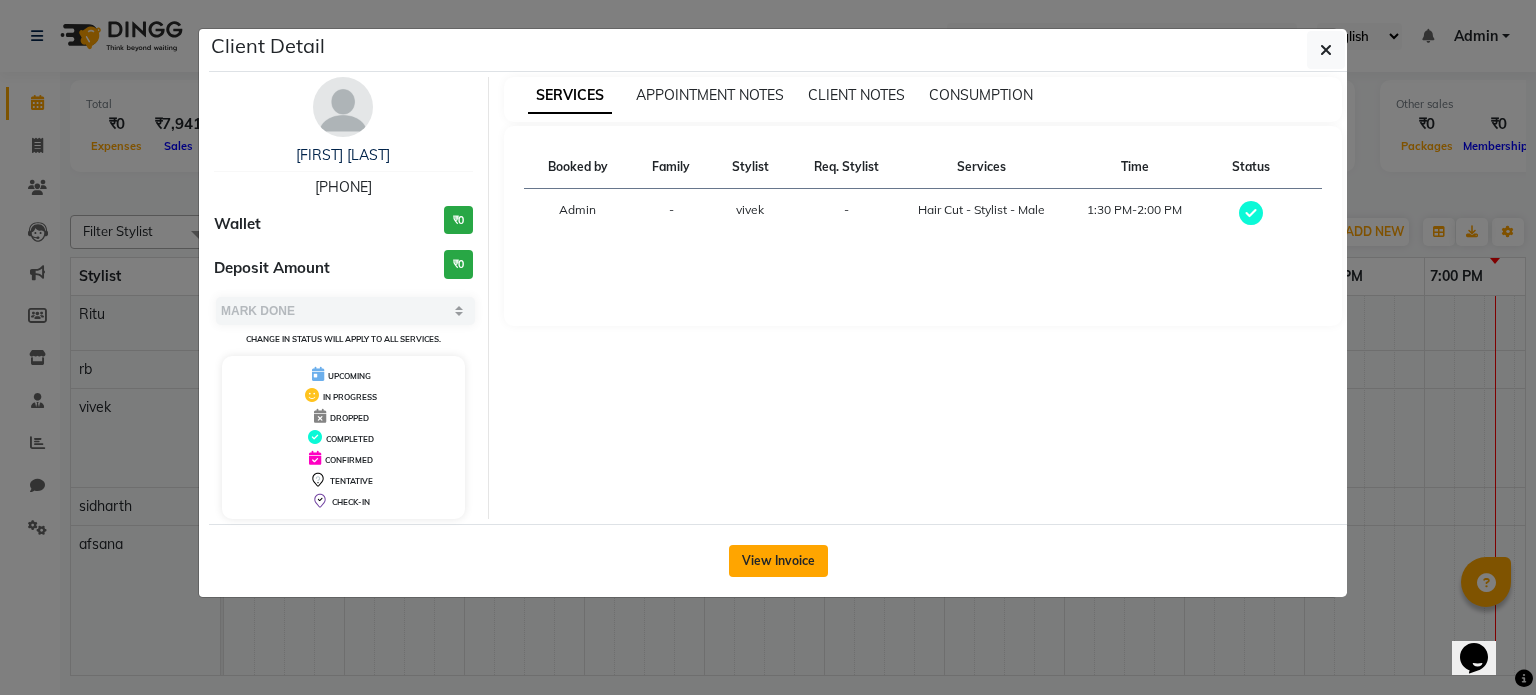 click on "View Invoice" 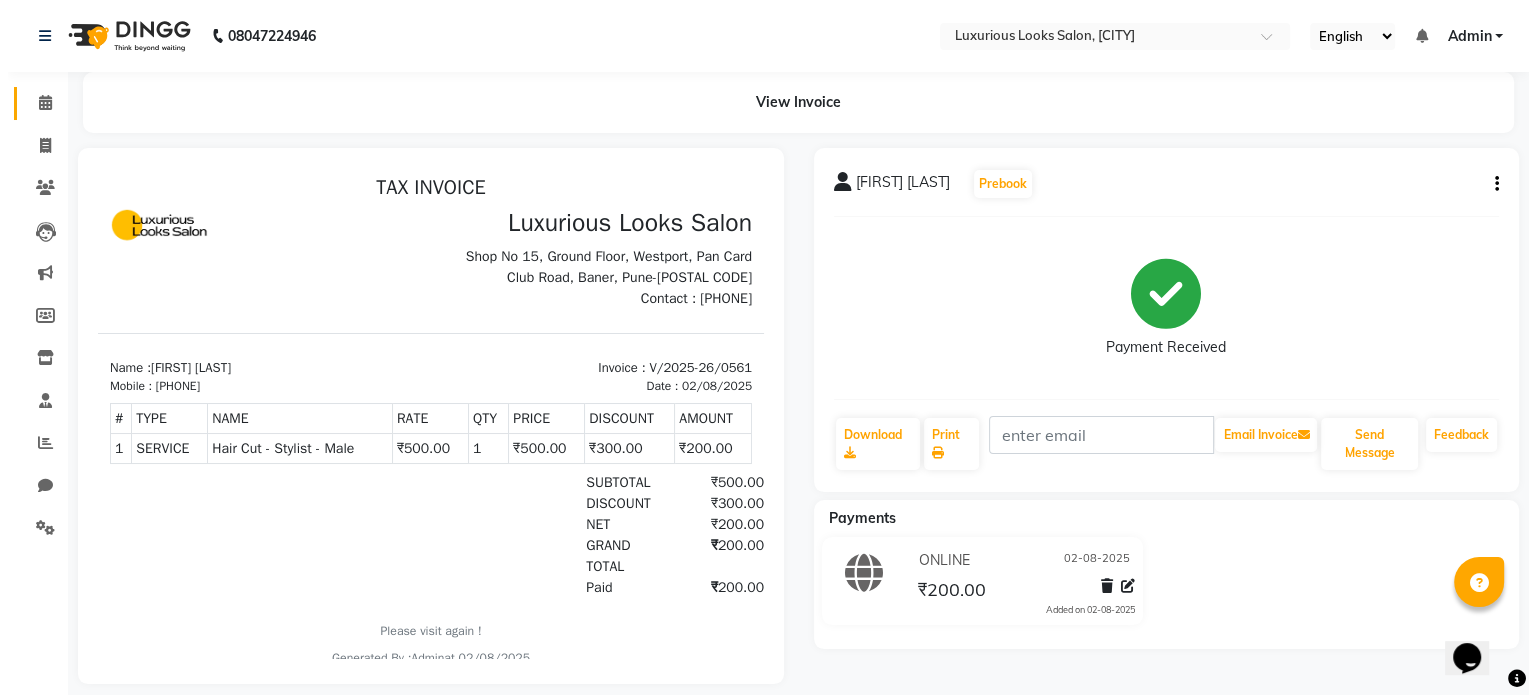 scroll, scrollTop: 0, scrollLeft: 0, axis: both 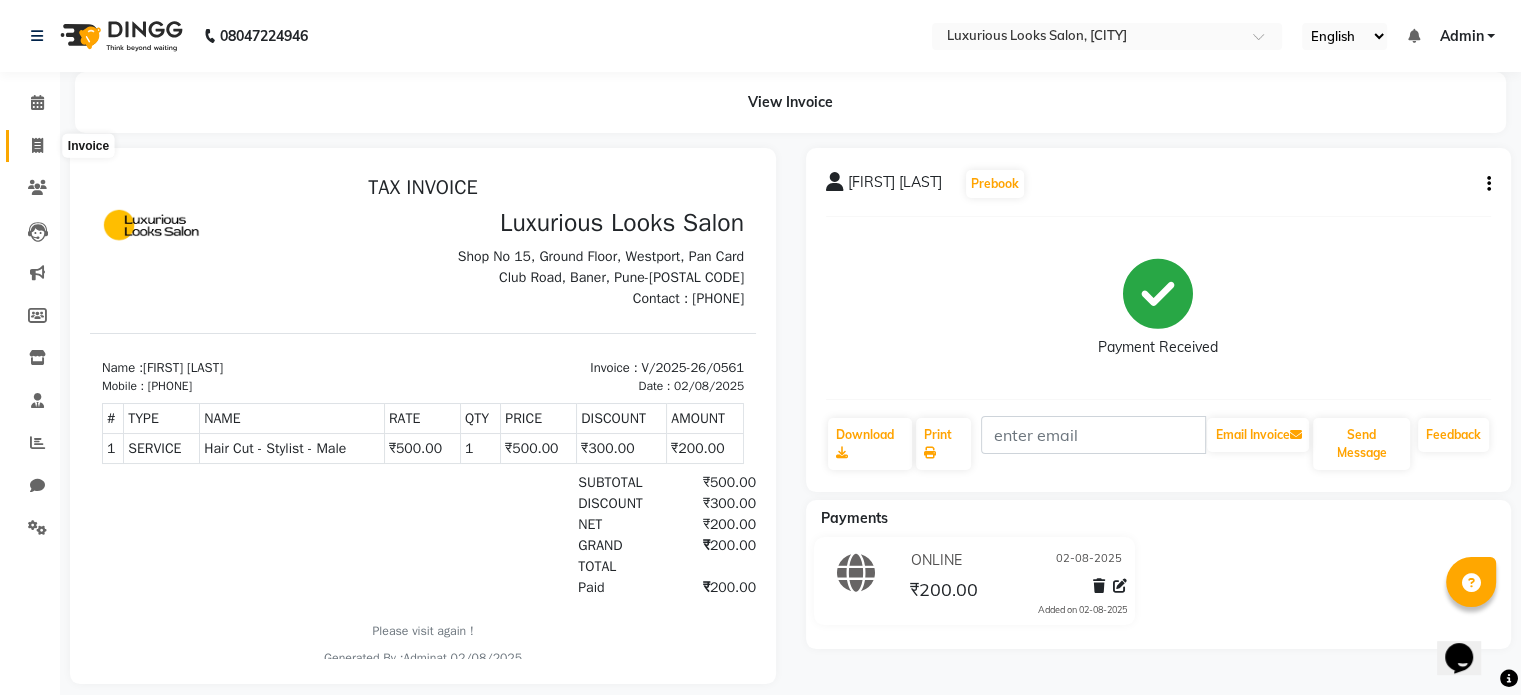 click 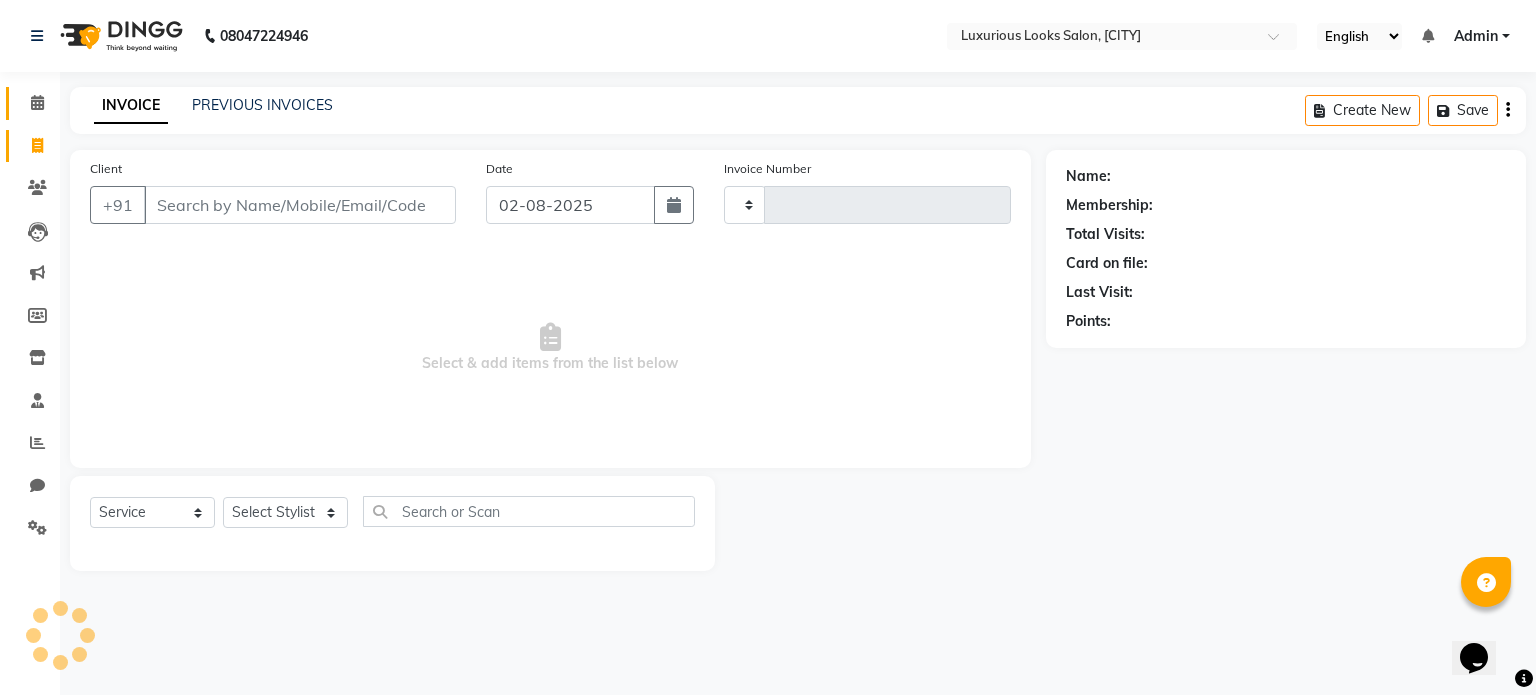 type on "0565" 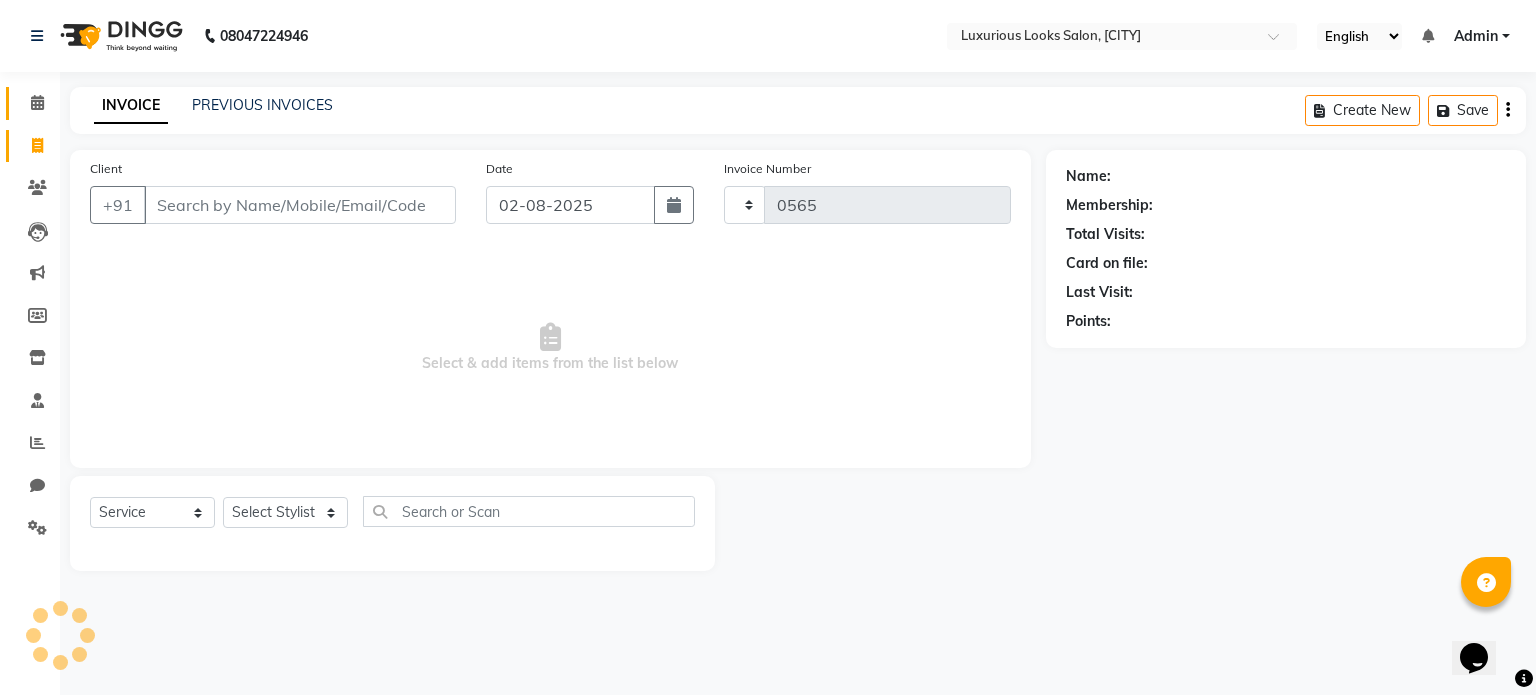 select on "7573" 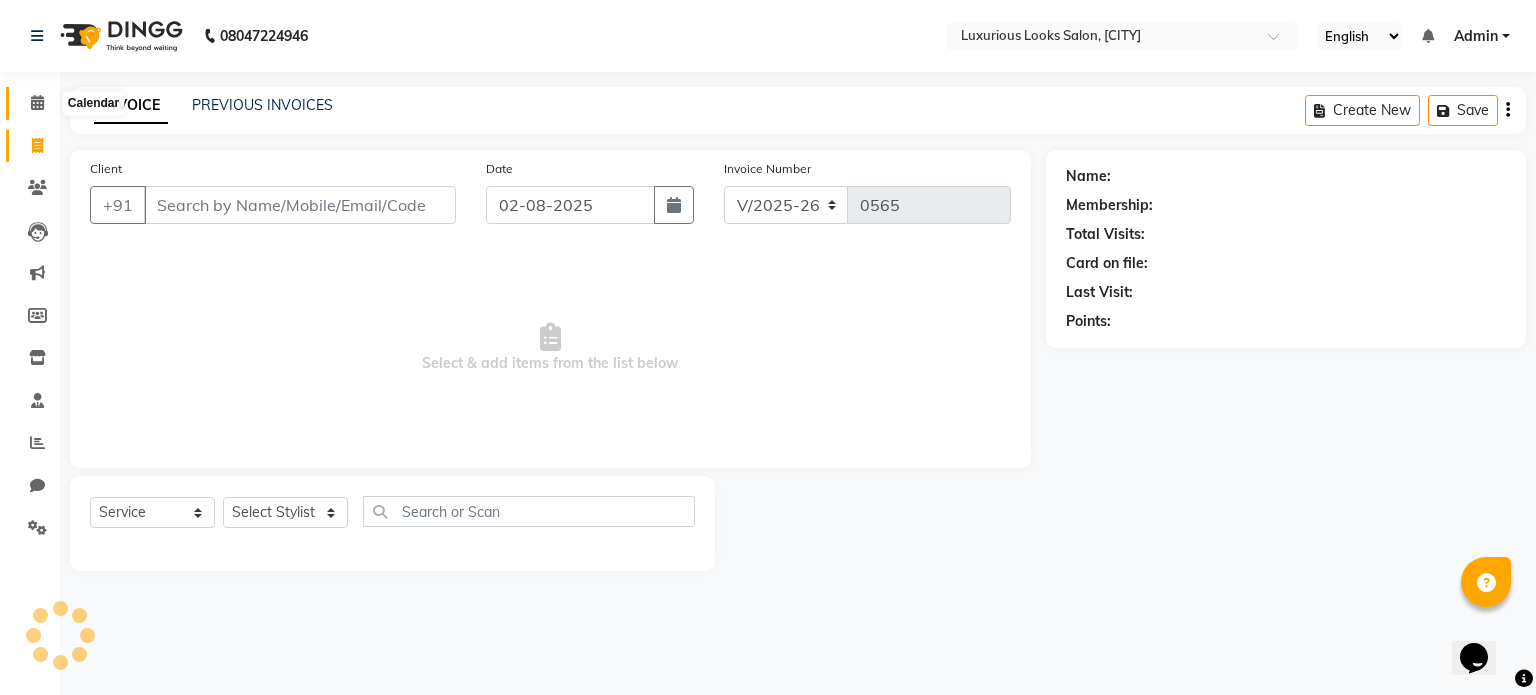 click 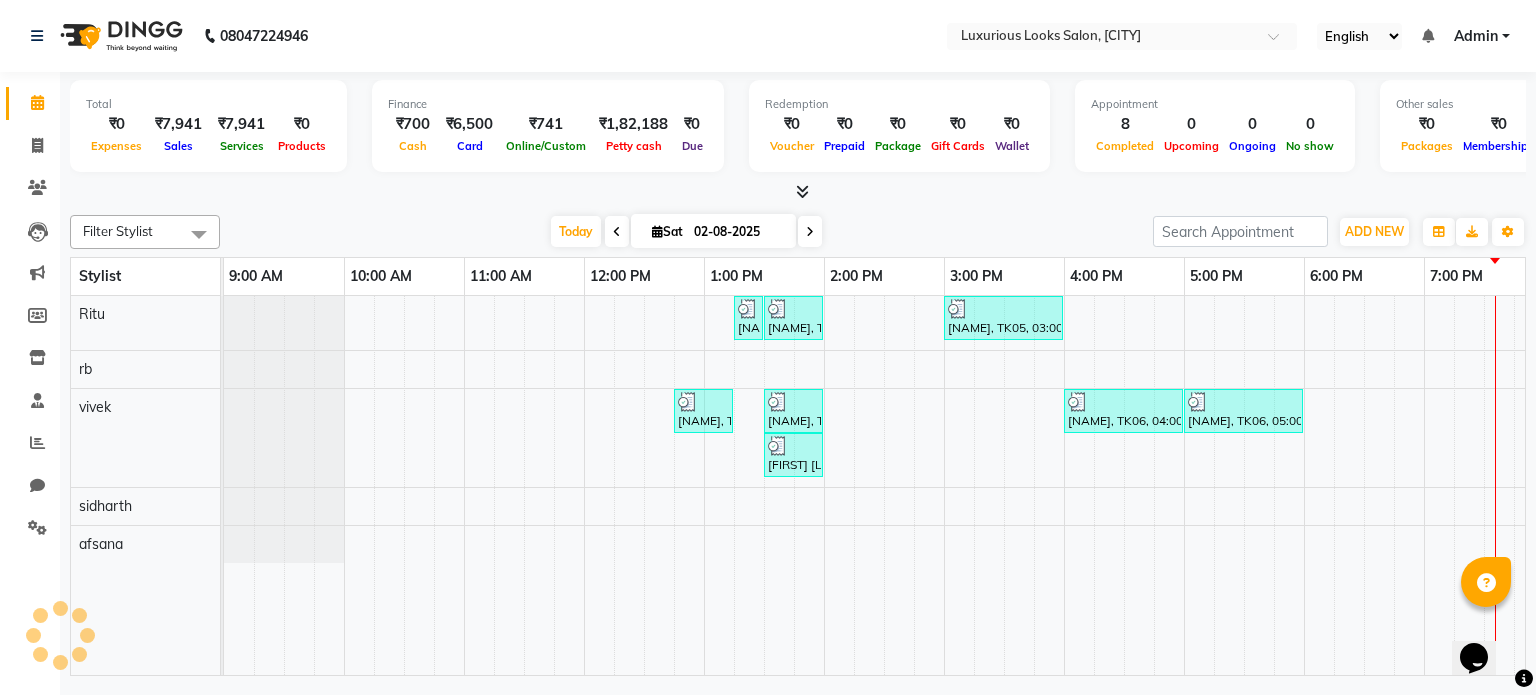 scroll, scrollTop: 0, scrollLeft: 0, axis: both 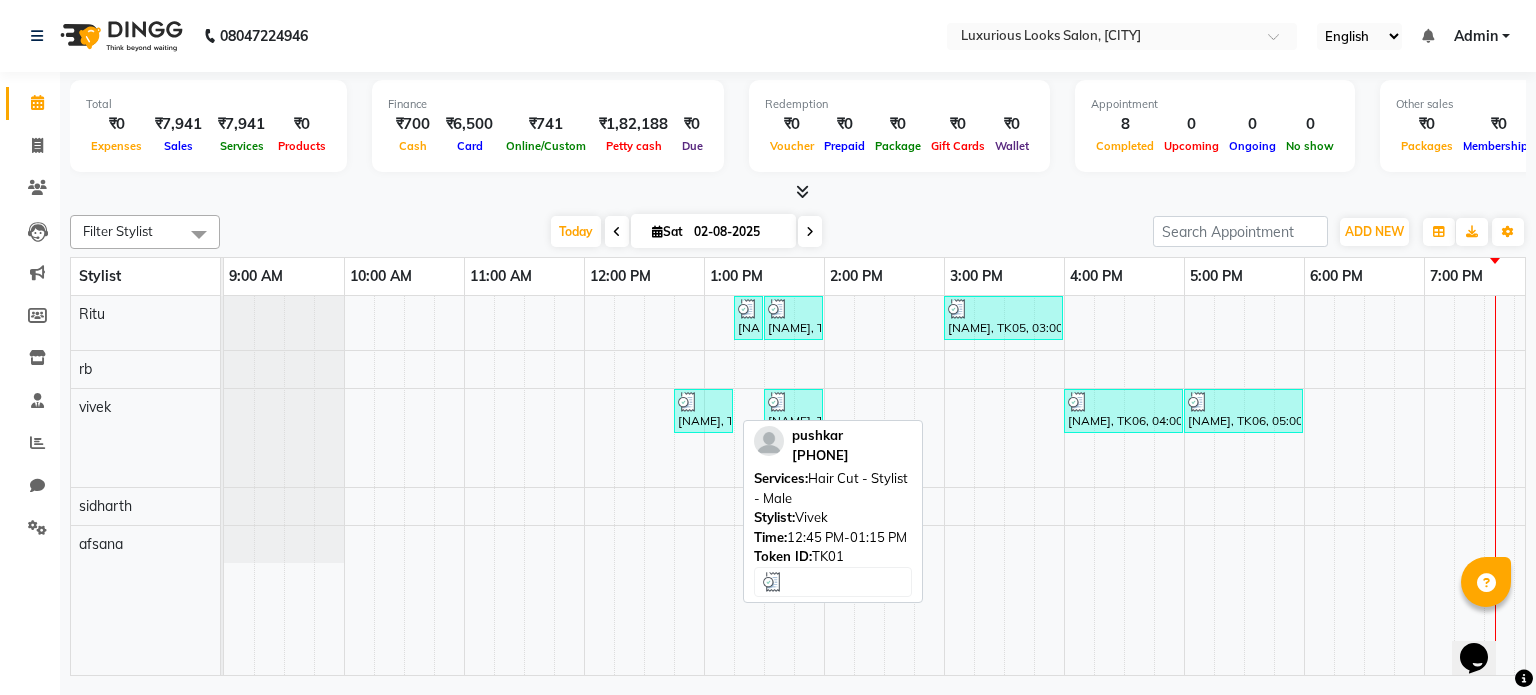 click on "[NAME], TK01, 12:45 PM-01:15 PM, Hair Cut - Stylist - Male" at bounding box center (703, 411) 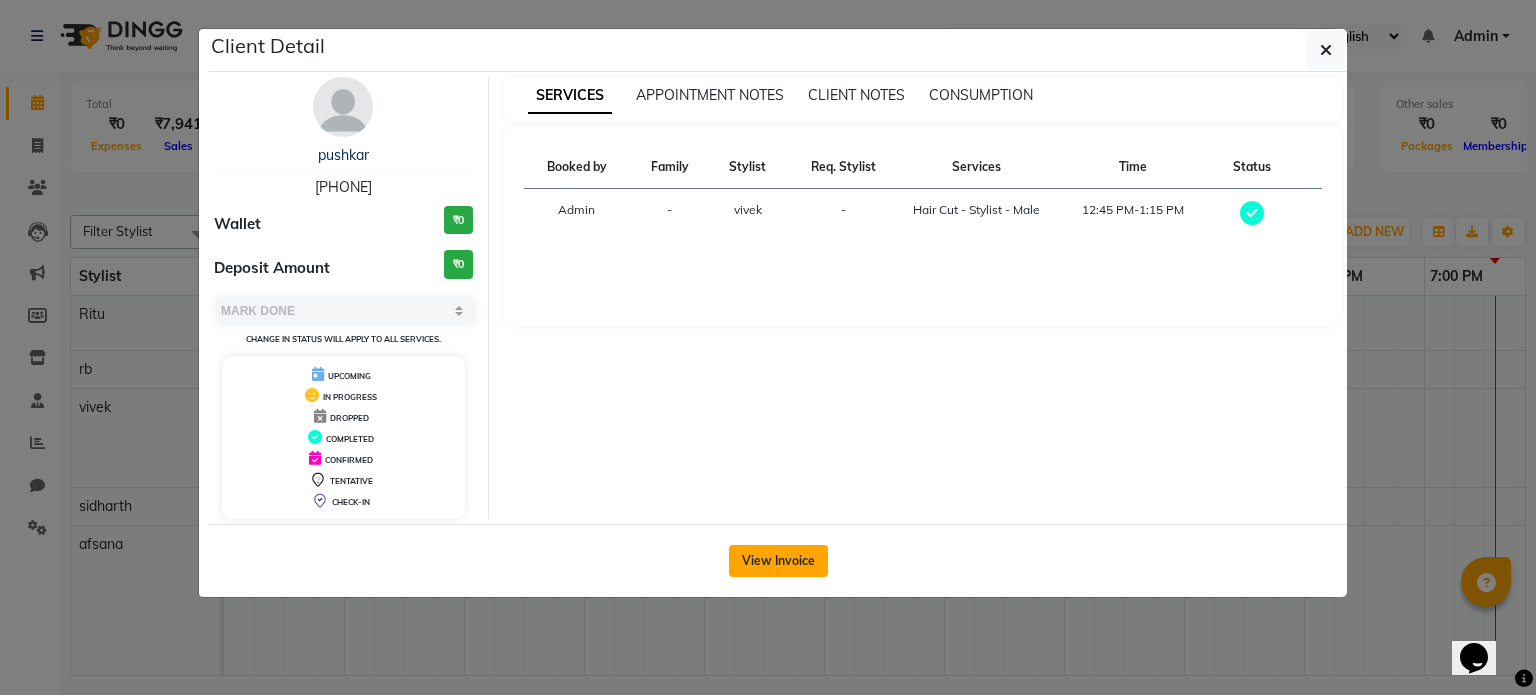 click on "View Invoice" 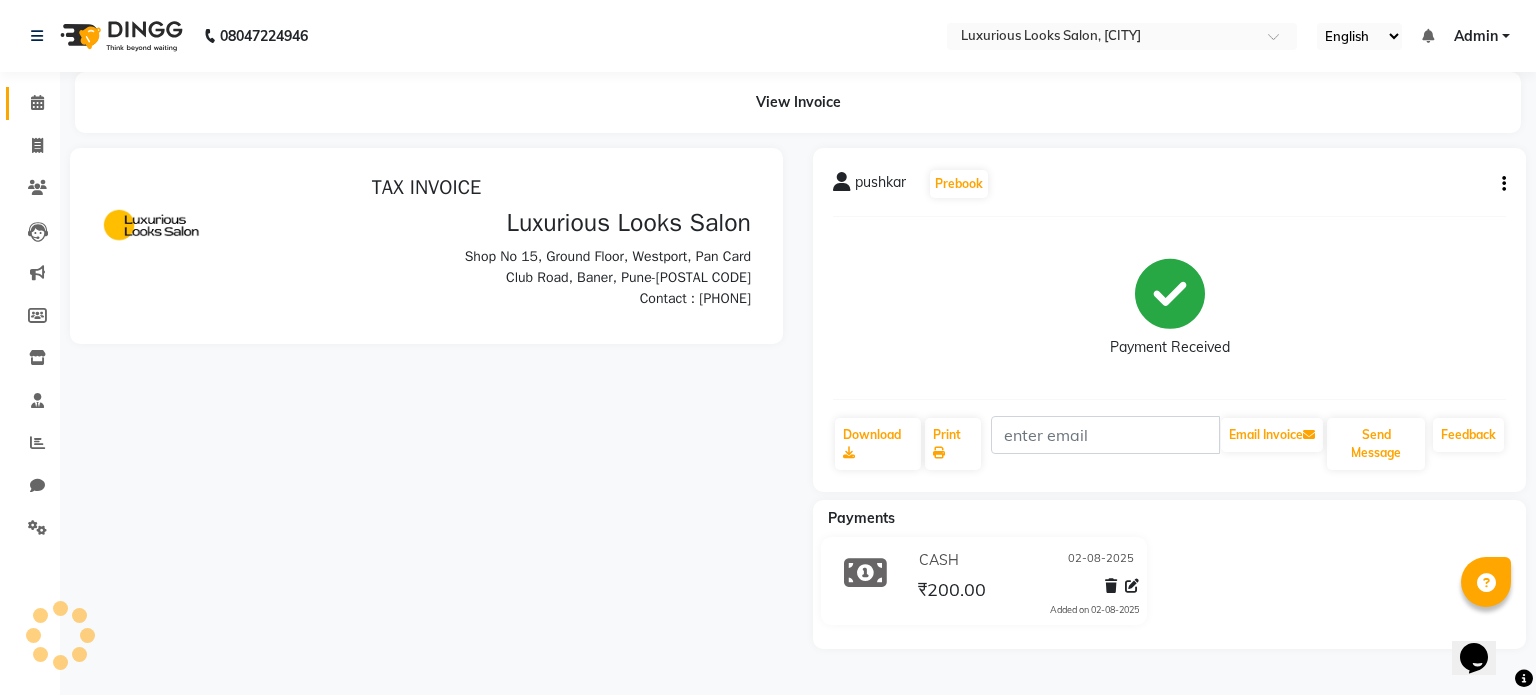 scroll, scrollTop: 0, scrollLeft: 0, axis: both 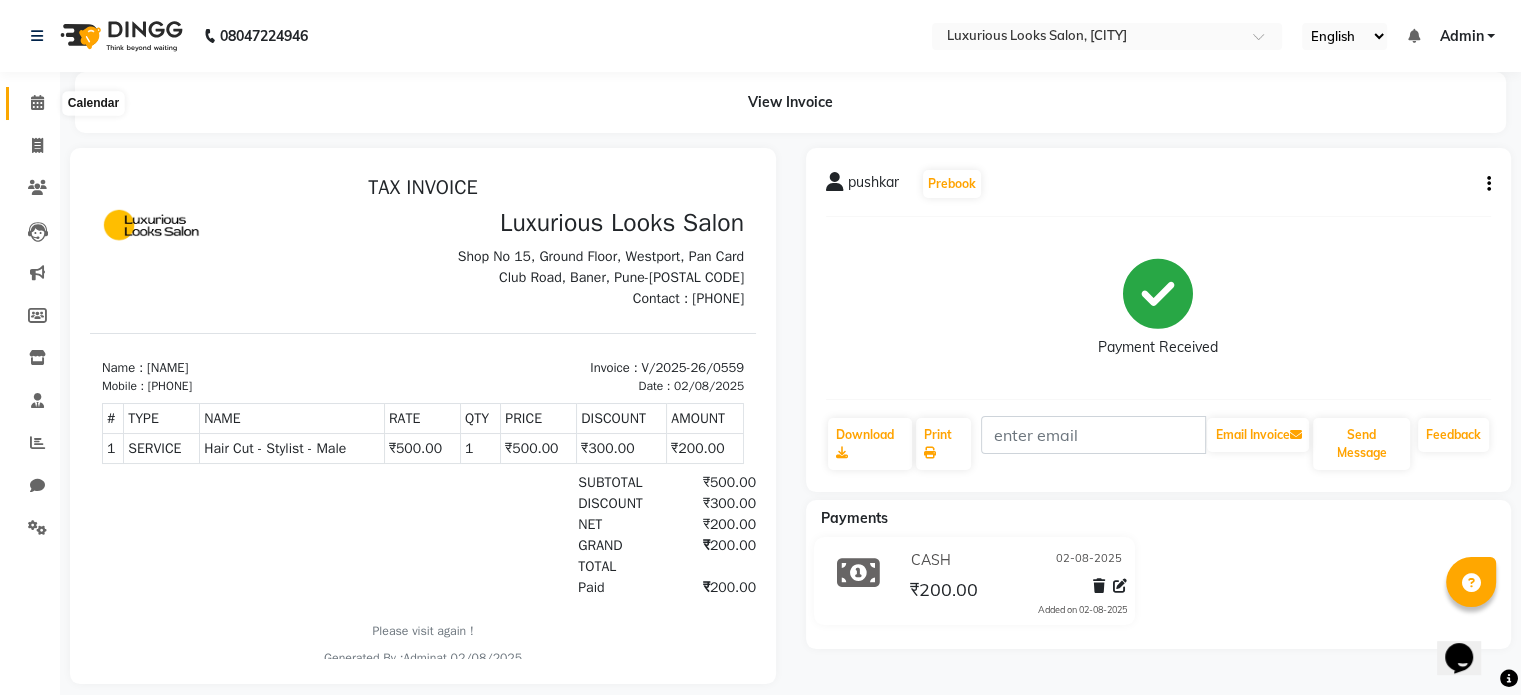 click 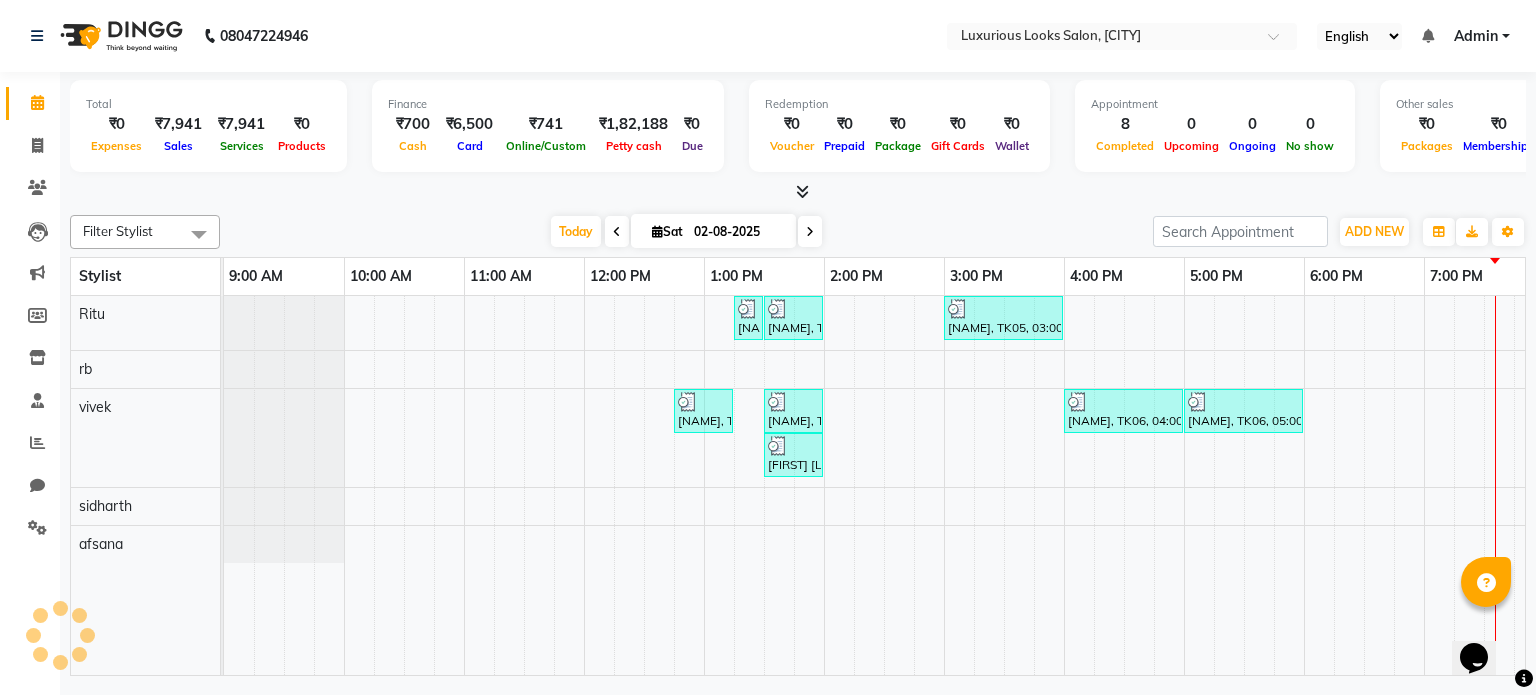 scroll, scrollTop: 0, scrollLeft: 0, axis: both 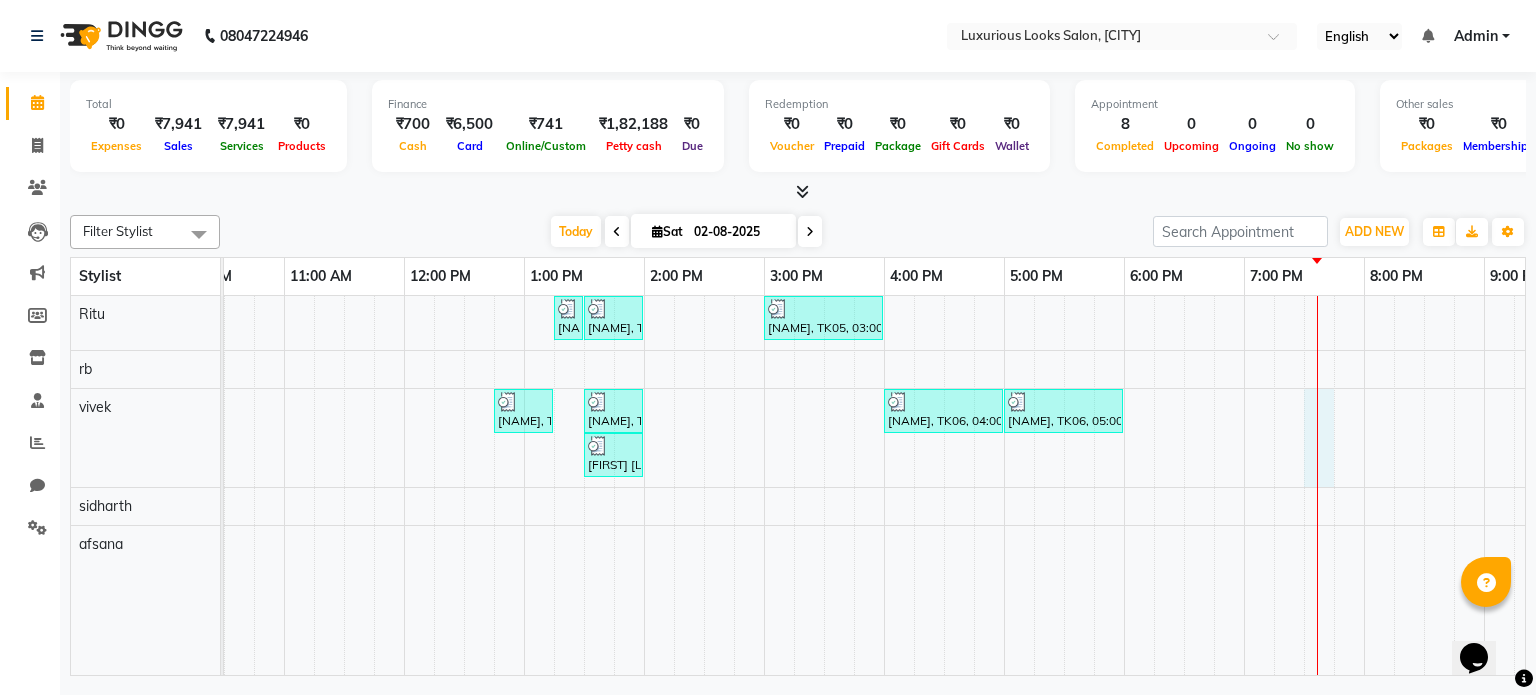 click on "[NAME], TK03, 01:30 PM-02:00 PM, Threading - Eyebrows     [NAME], TK03, 01:30 PM-02:00 PM, Threading - Upper Lip,Threading - Eyebrows,Threading - Forehead     [NAME], TK05, 03:00 PM-04:00 PM, Hair Essentials - Ironing     [NAME], TK01, 12:45 PM-01:15 PM, Hair Cut - Stylist - Male     [NAME], TK02, 01:30 PM-02:00 PM, Hair Cut - Stylist - Male     [NAME], TK06, 04:00 PM-05:00 PM, Hair Color - Global (Waist Length)     [NAME], TK06, 05:00 PM-06:00 PM, Hair Color - Global Root Touch up - Female     [FIRST] [LAST], TK04, 01:30 PM-02:00 PM, Hair Cut - Stylist - Male" at bounding box center [884, 486] 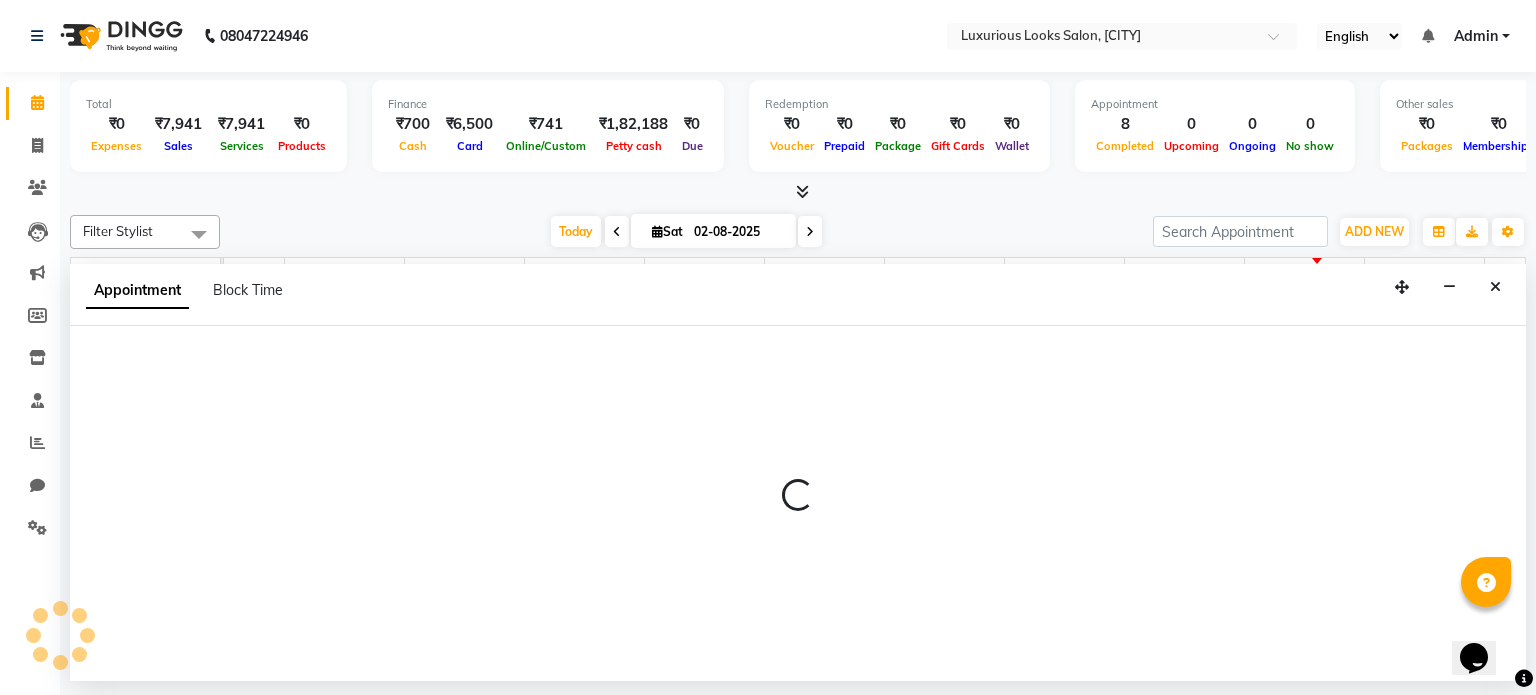 select on "83130" 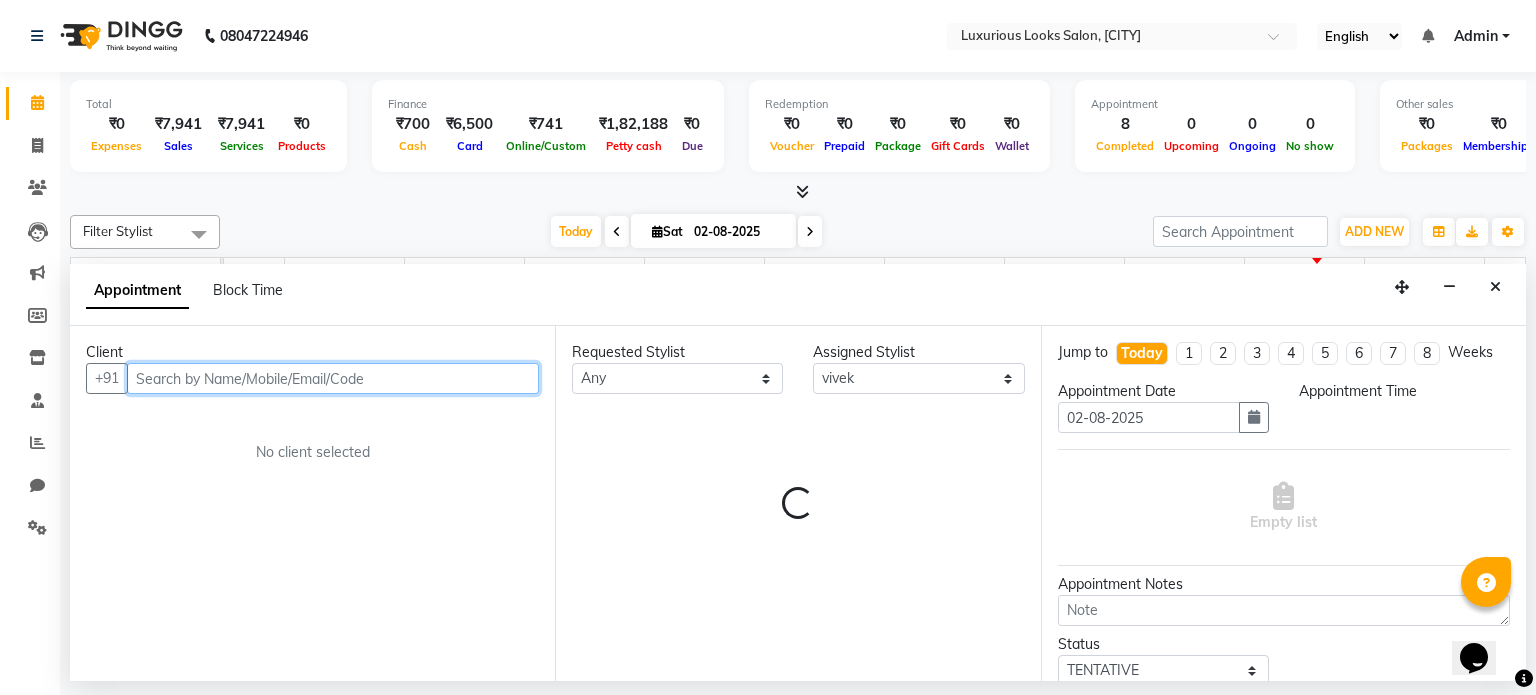 select on "1170" 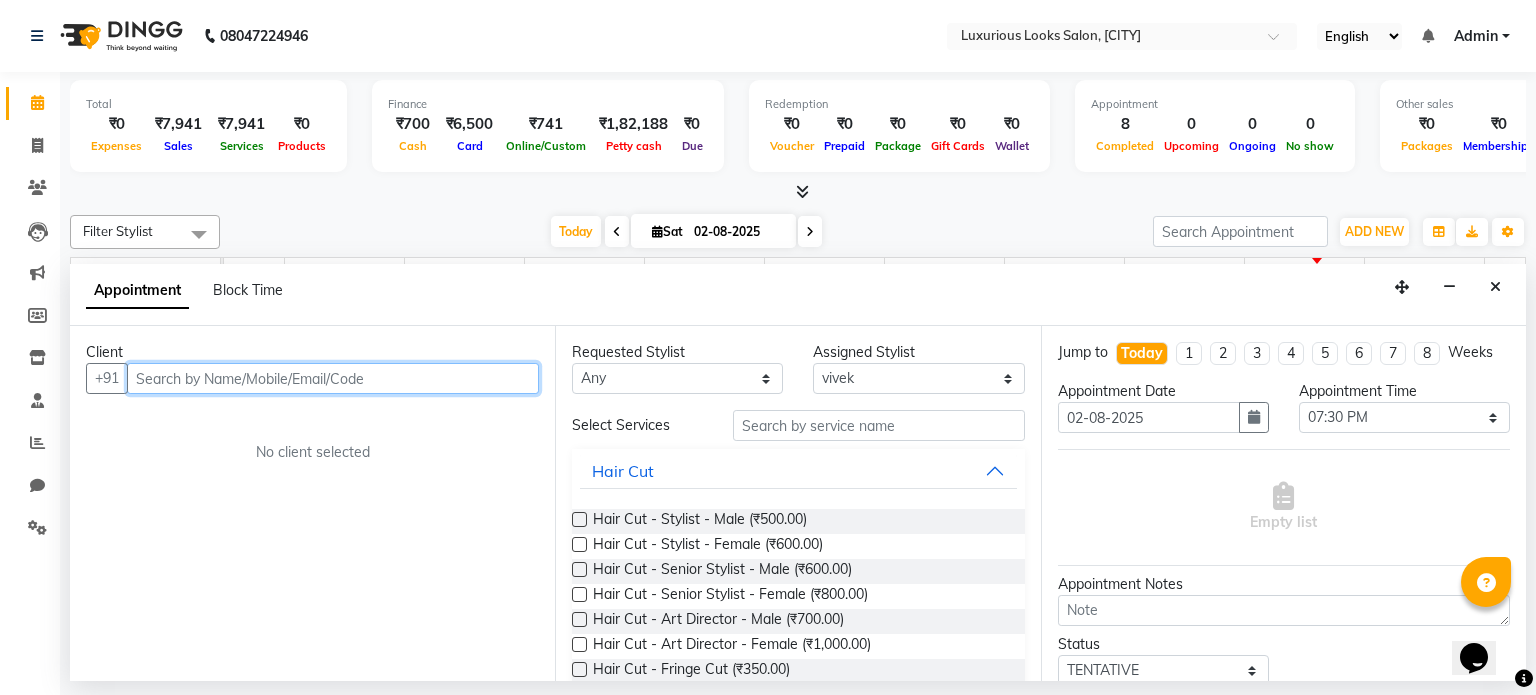 click at bounding box center [333, 378] 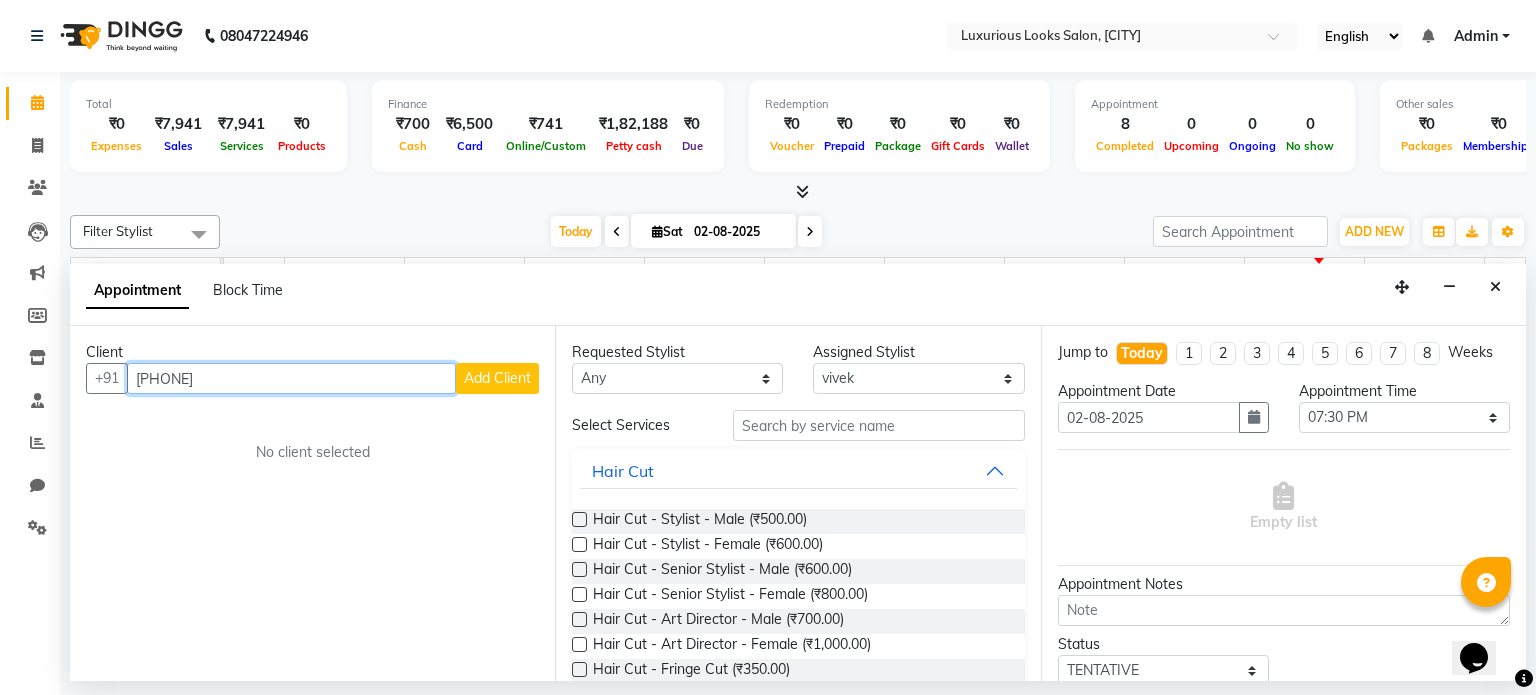 type on "[PHONE]" 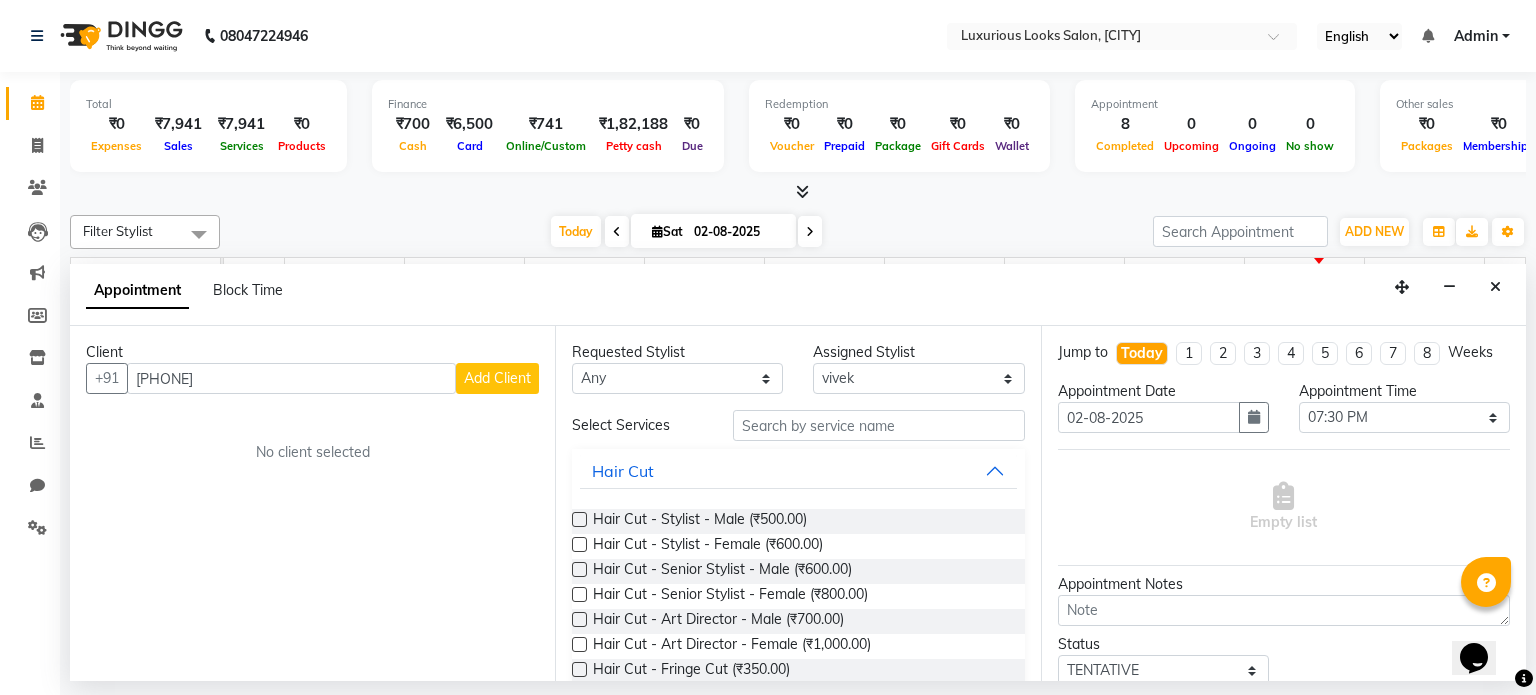 click on "Add Client" at bounding box center [497, 378] 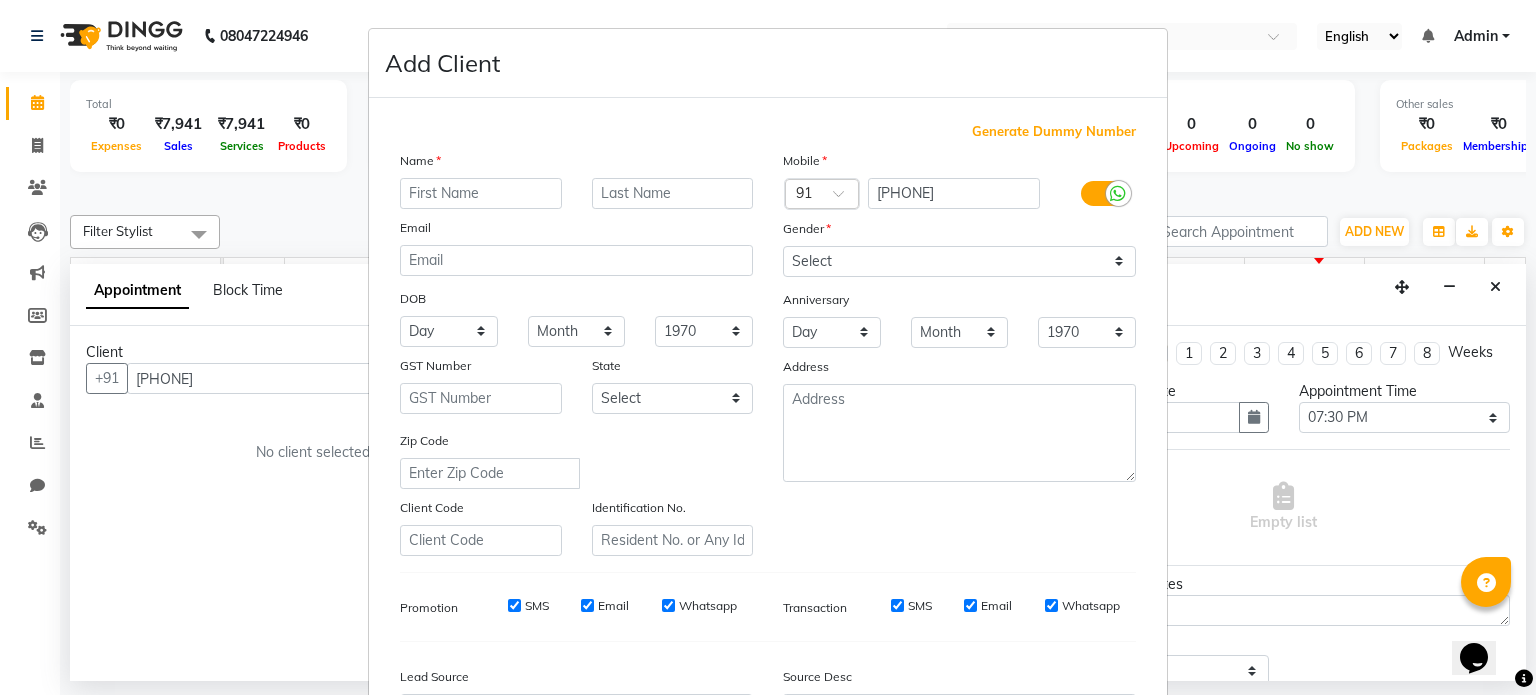 click at bounding box center (481, 193) 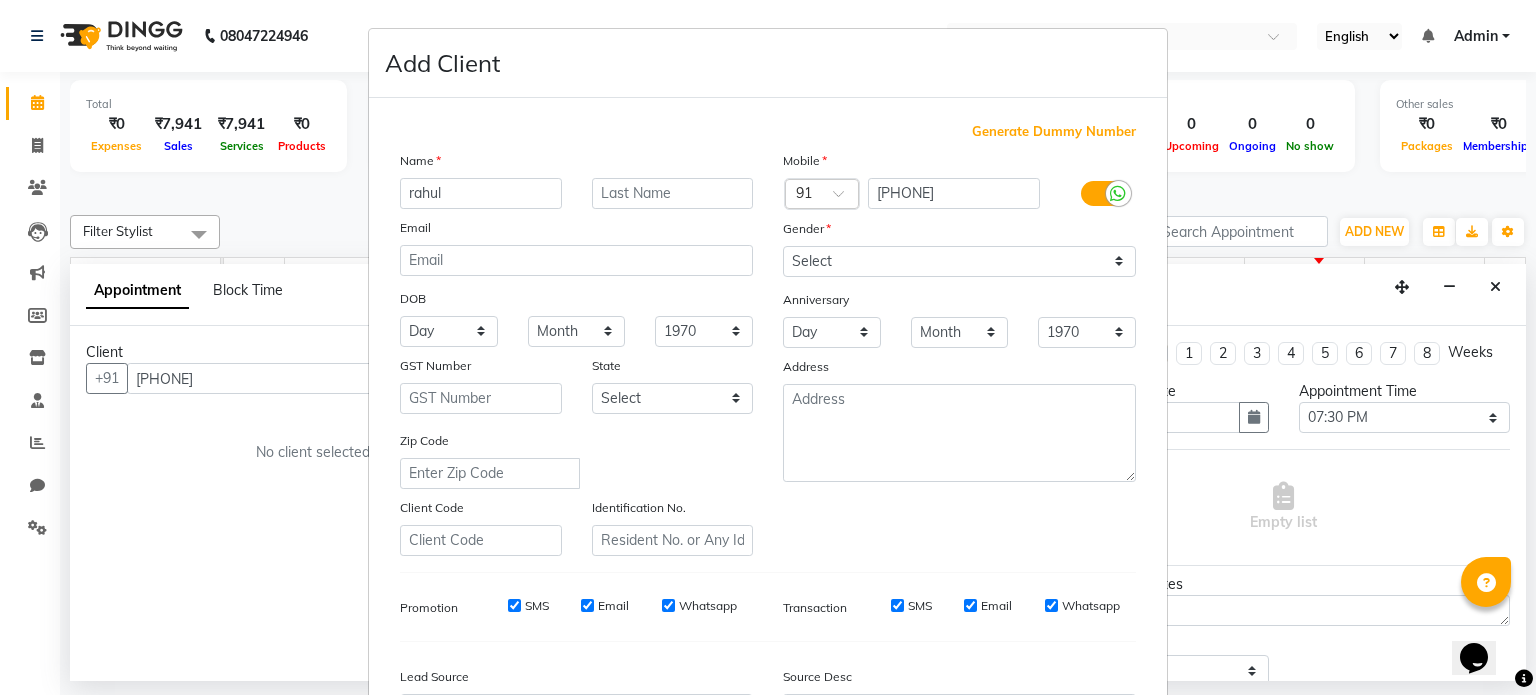 type on "rahul" 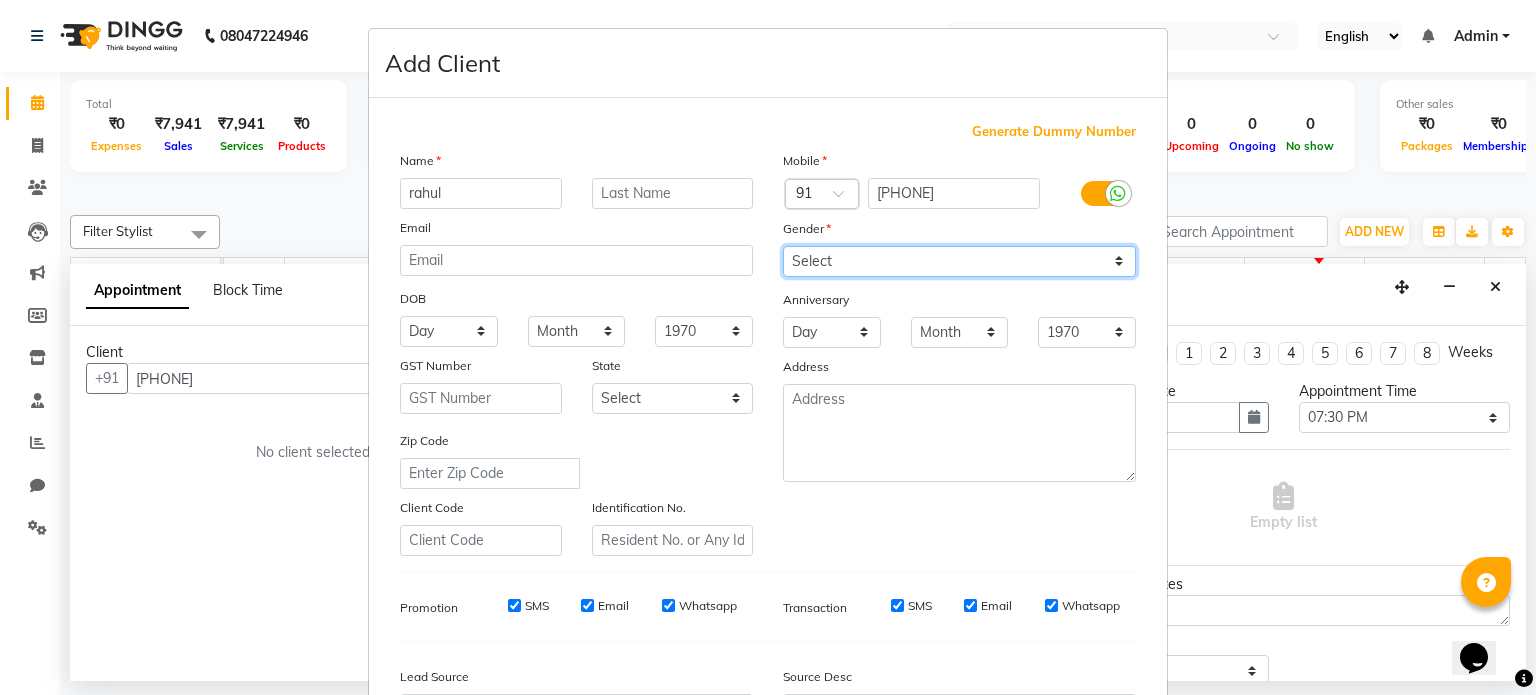 click on "Select Male Female Other Prefer Not To Say" at bounding box center (959, 261) 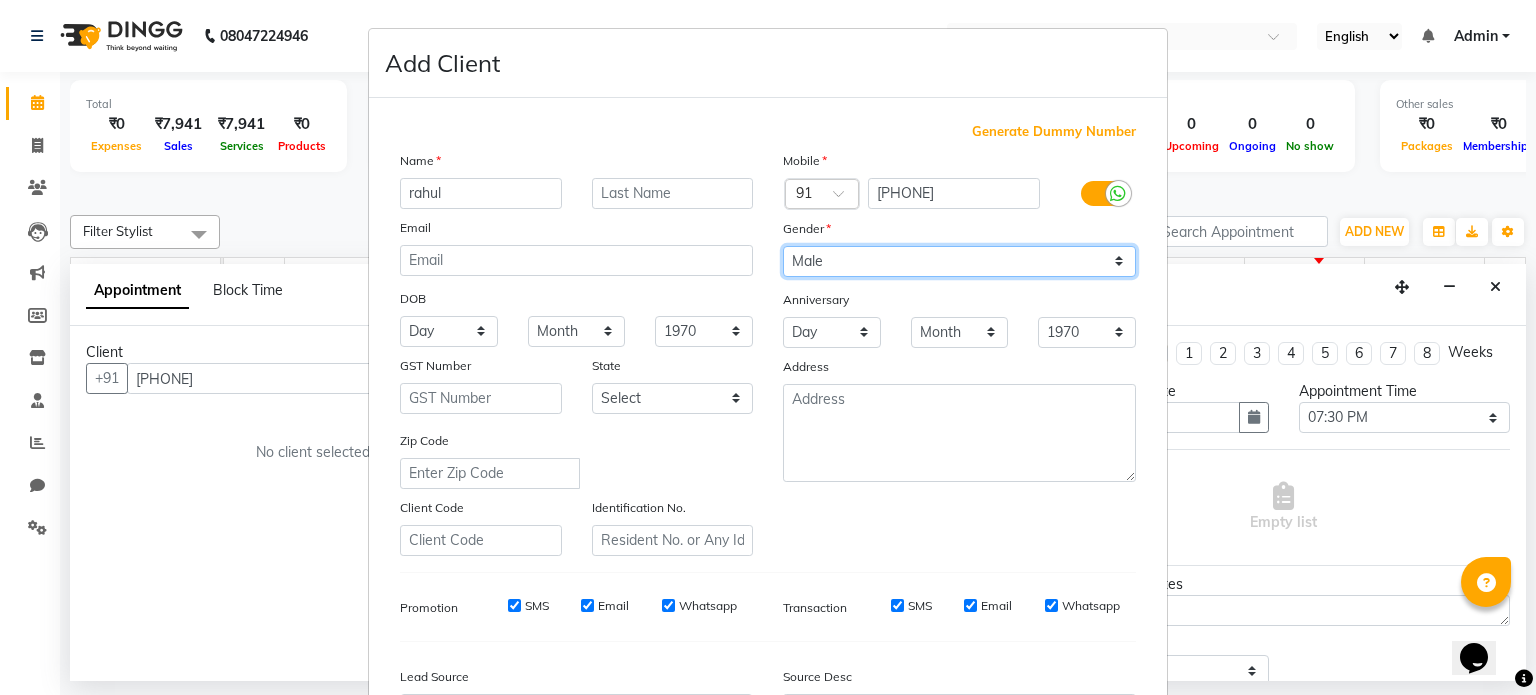 click on "Select Male Female Other Prefer Not To Say" at bounding box center (959, 261) 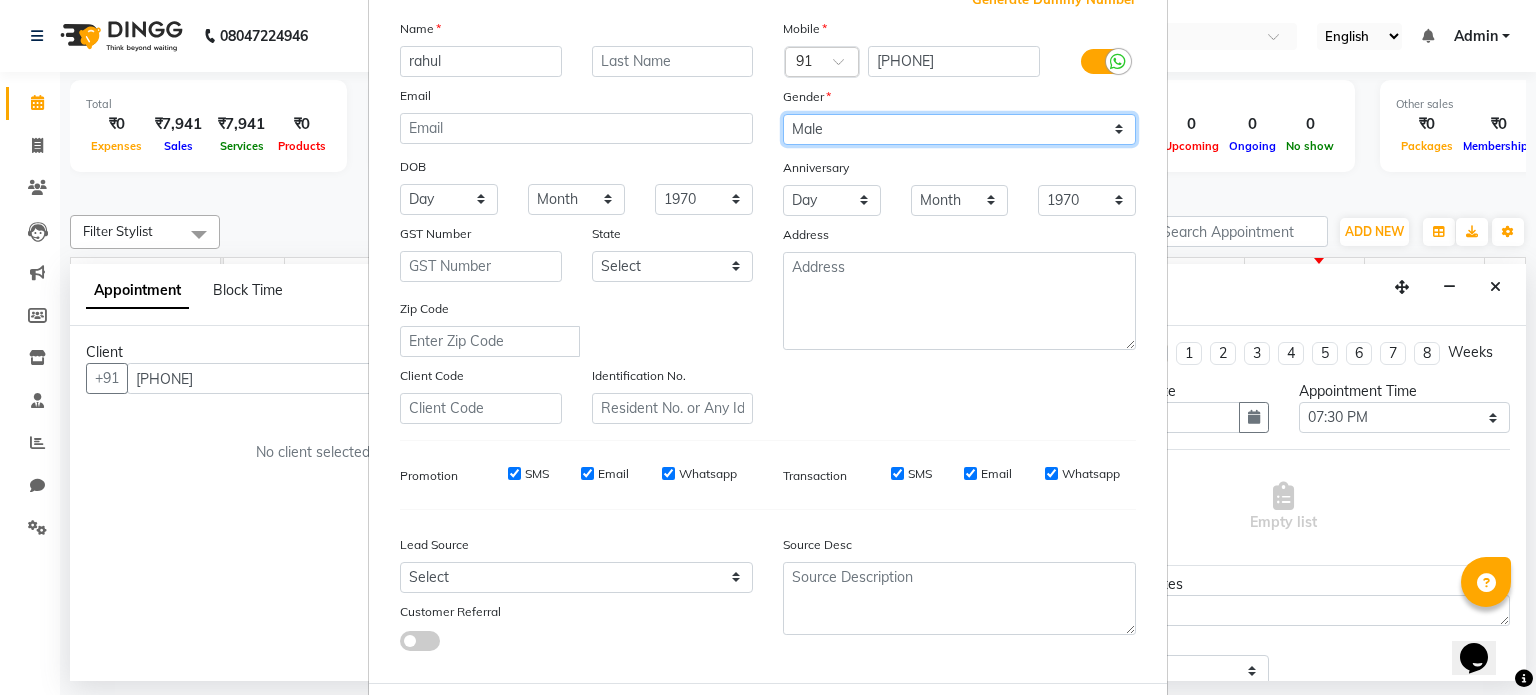 scroll, scrollTop: 237, scrollLeft: 0, axis: vertical 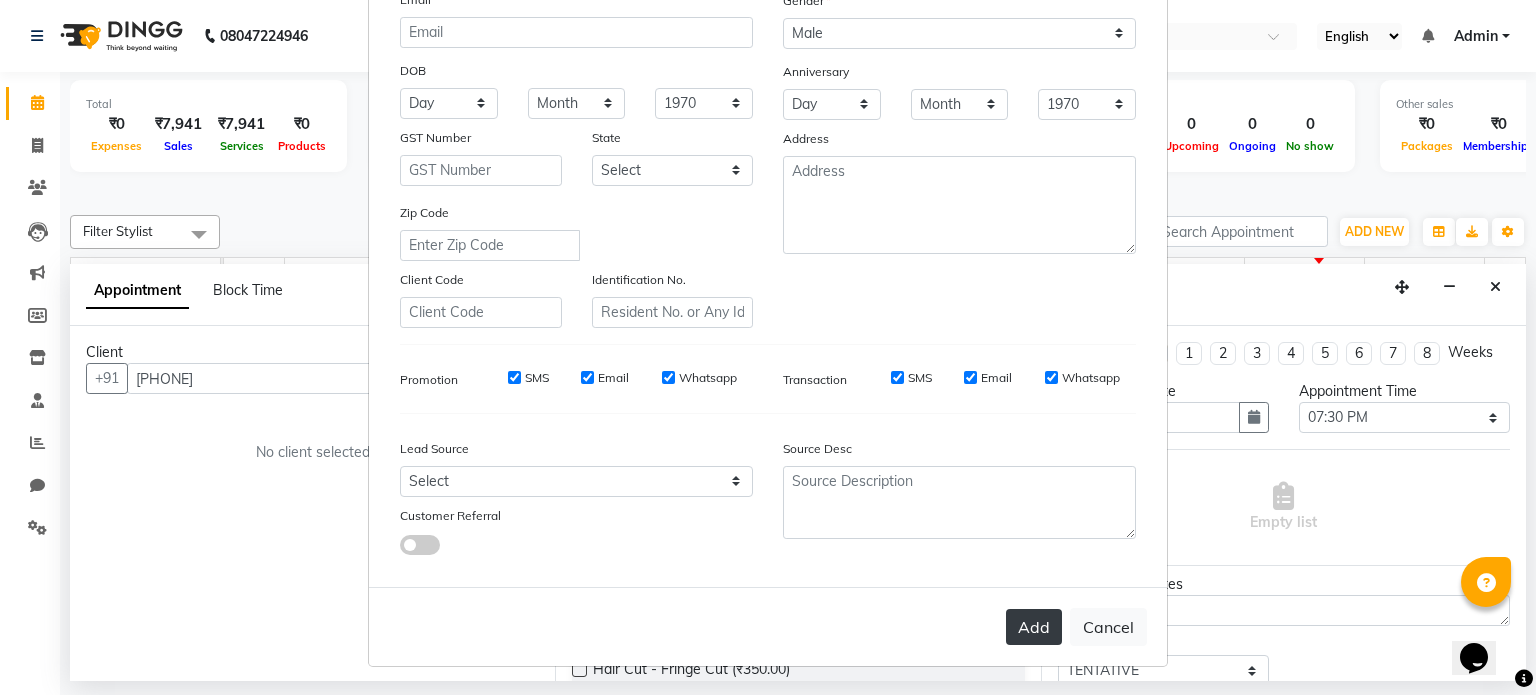 click on "Add" at bounding box center (1034, 627) 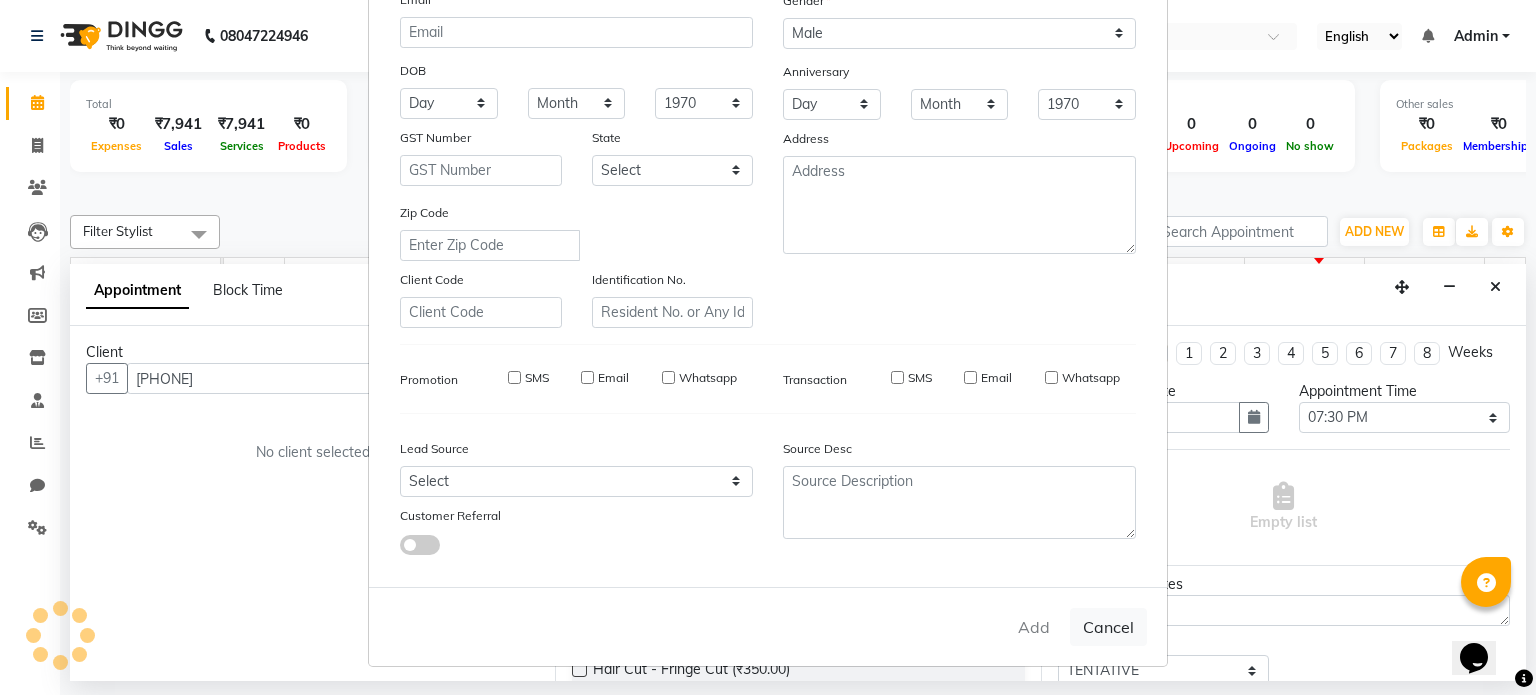type 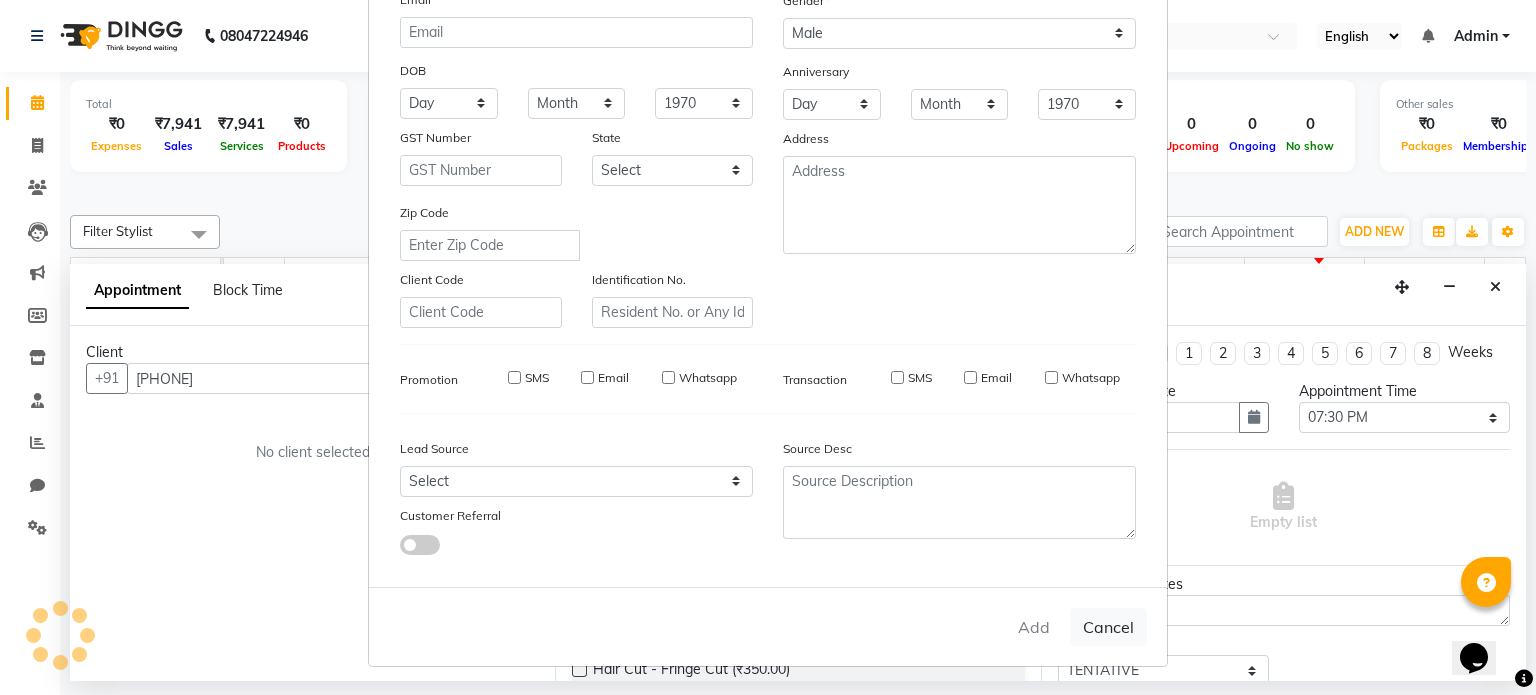 select 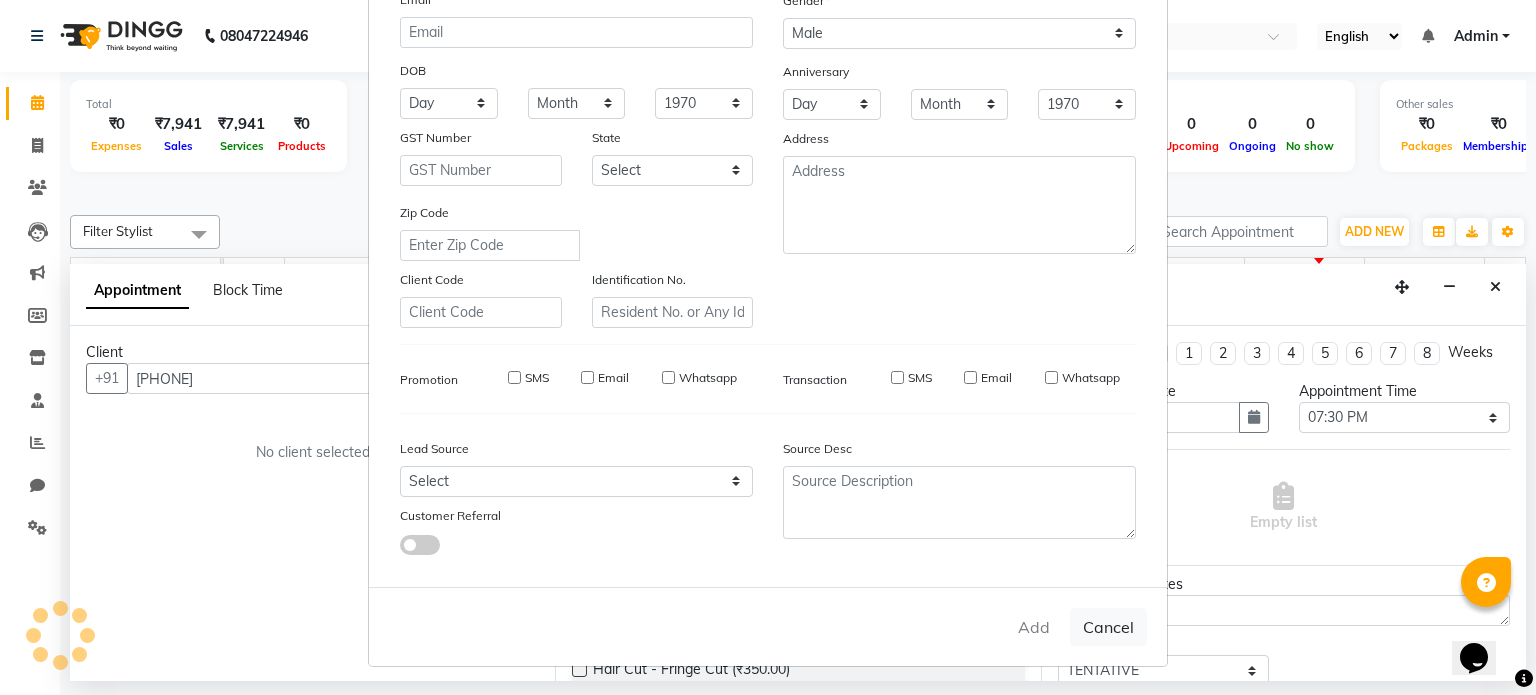 select 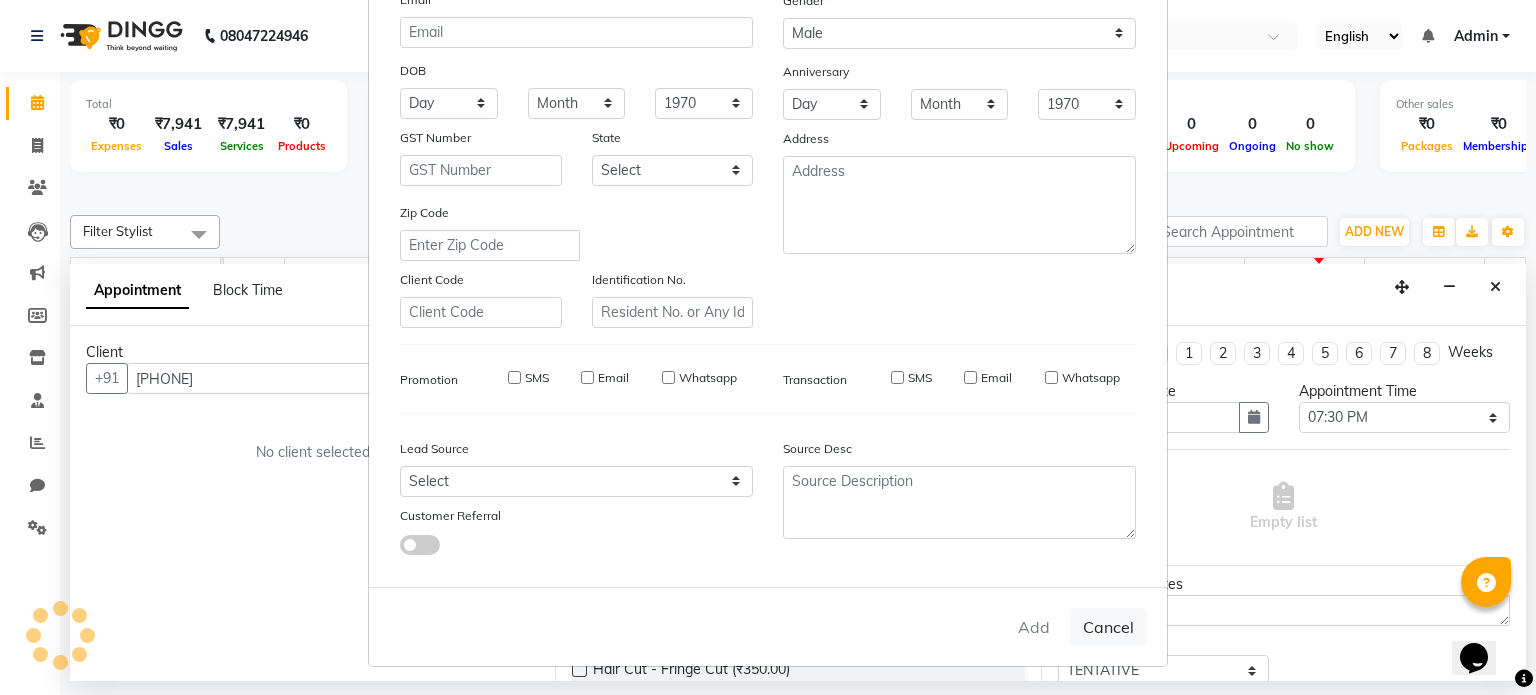 type 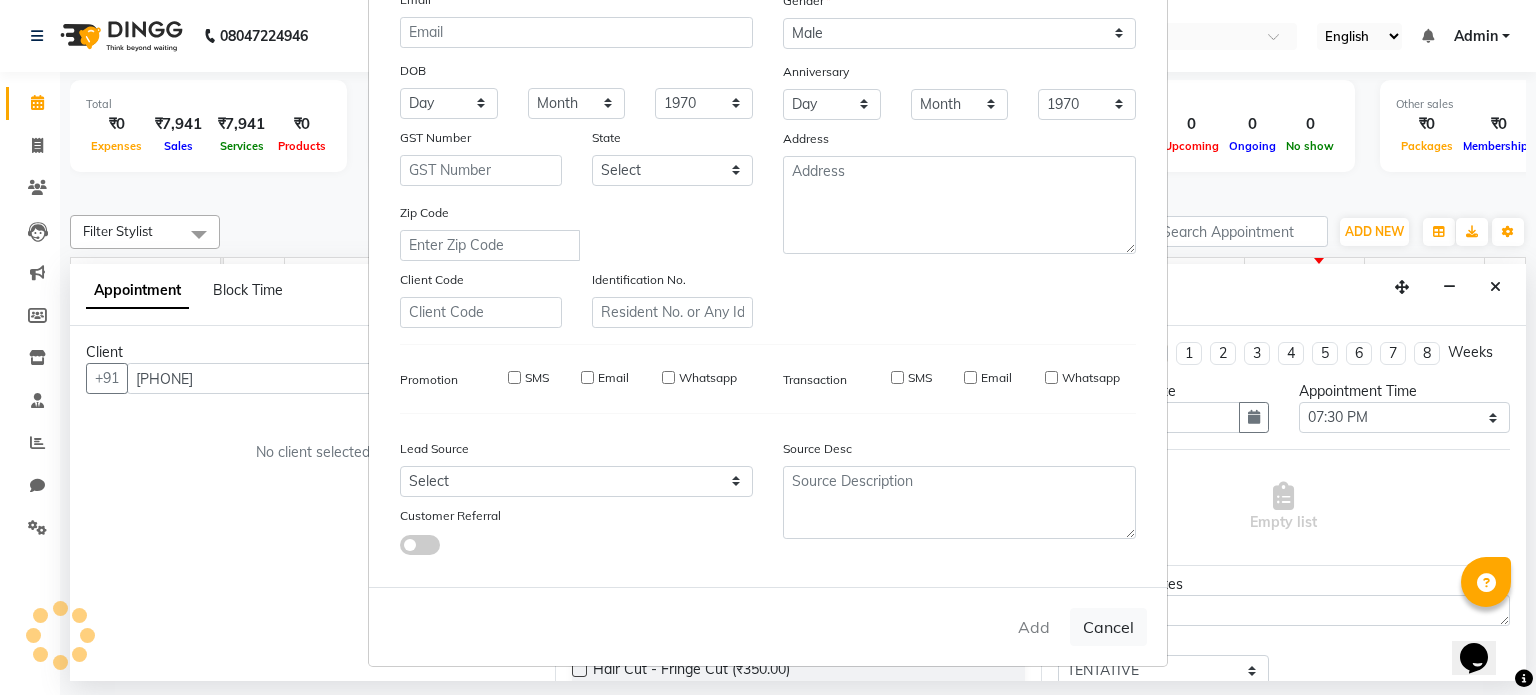 select 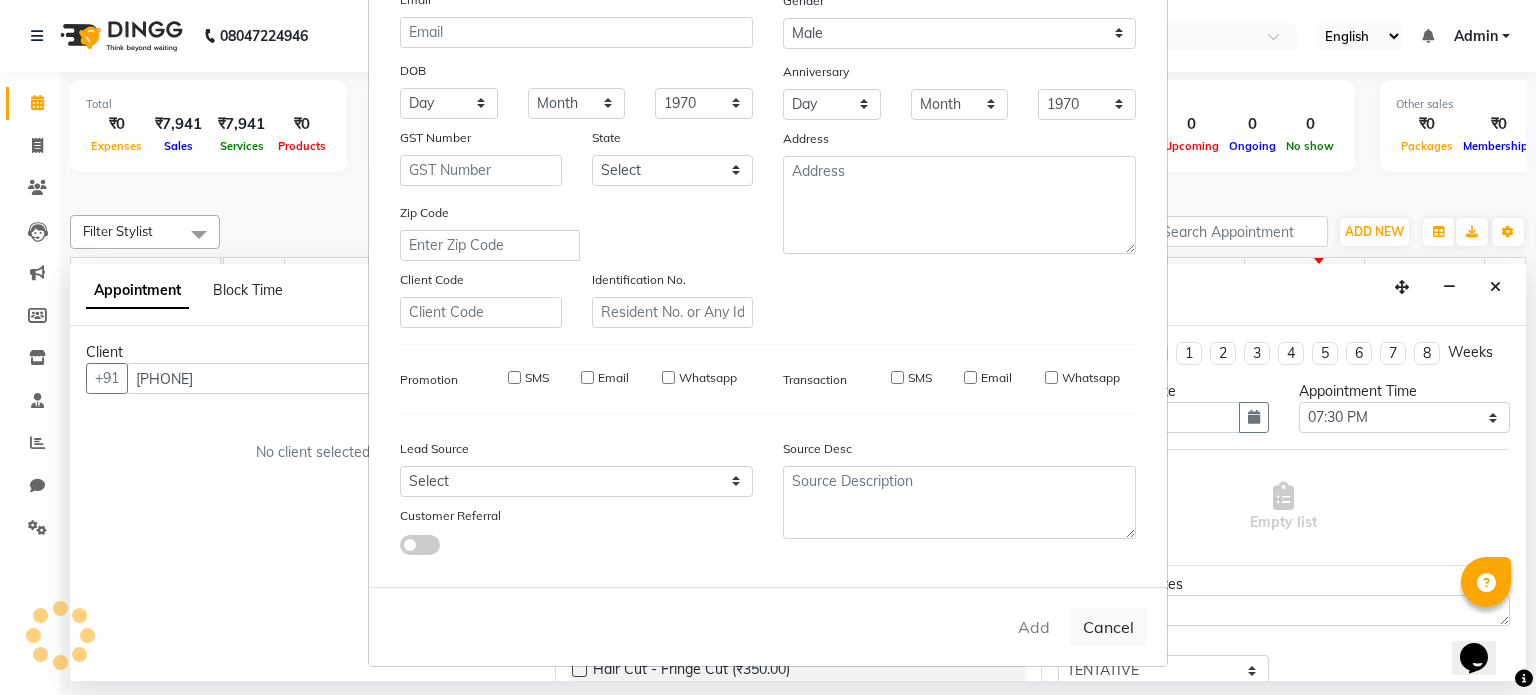 select 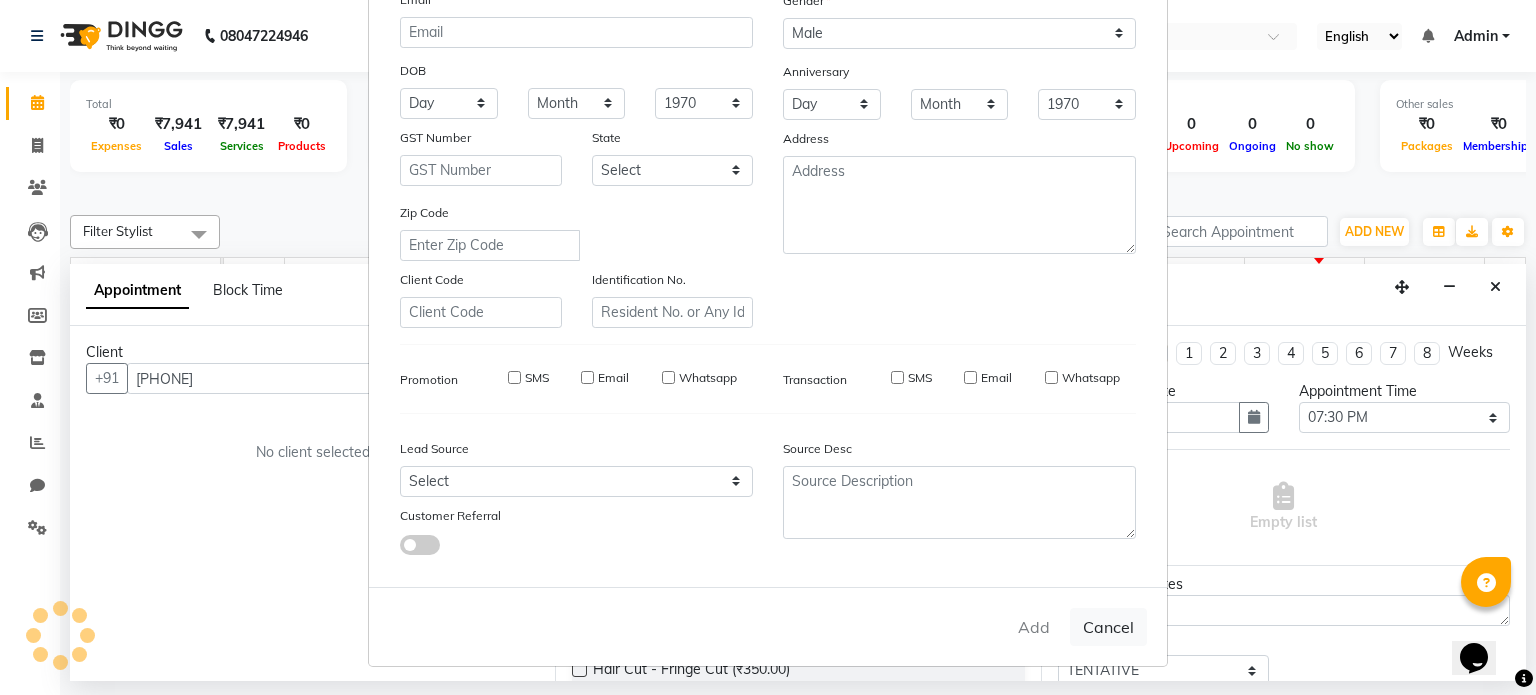 checkbox on "false" 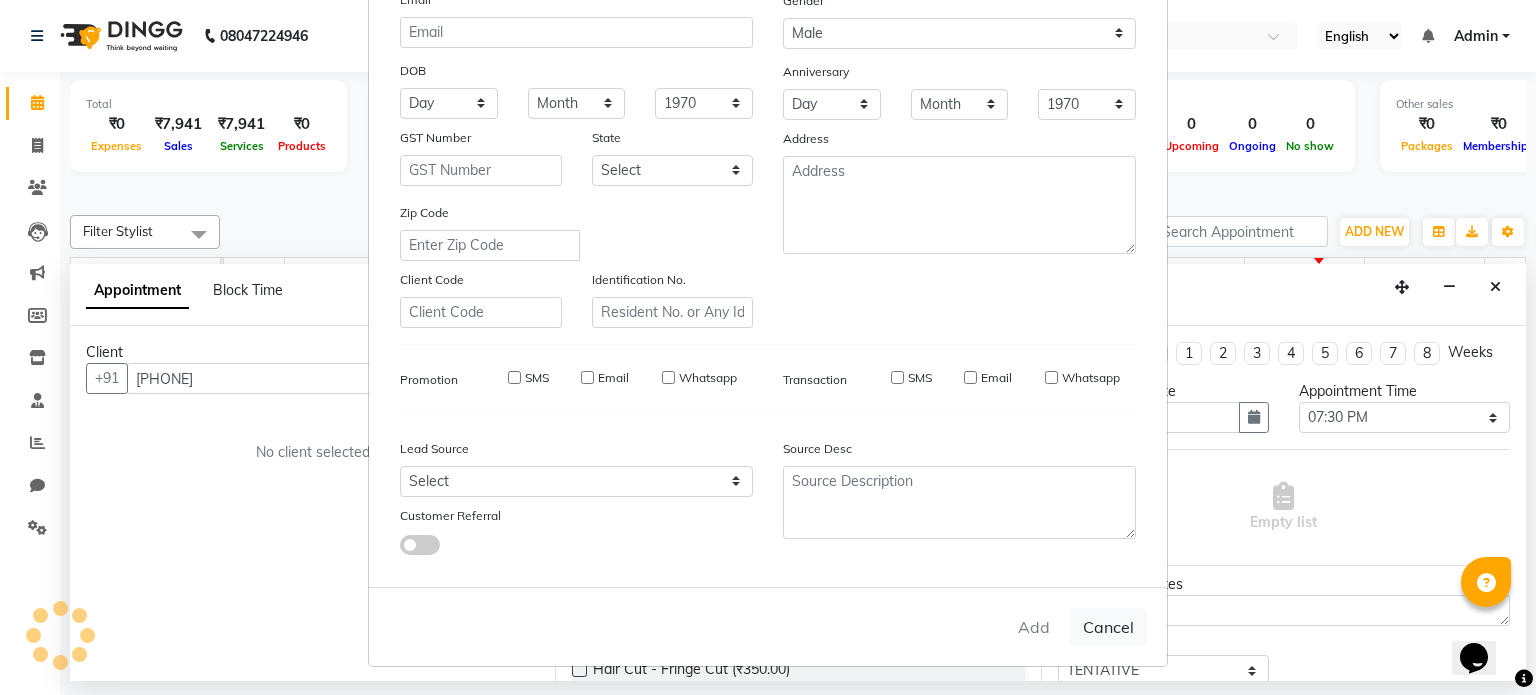 checkbox on "false" 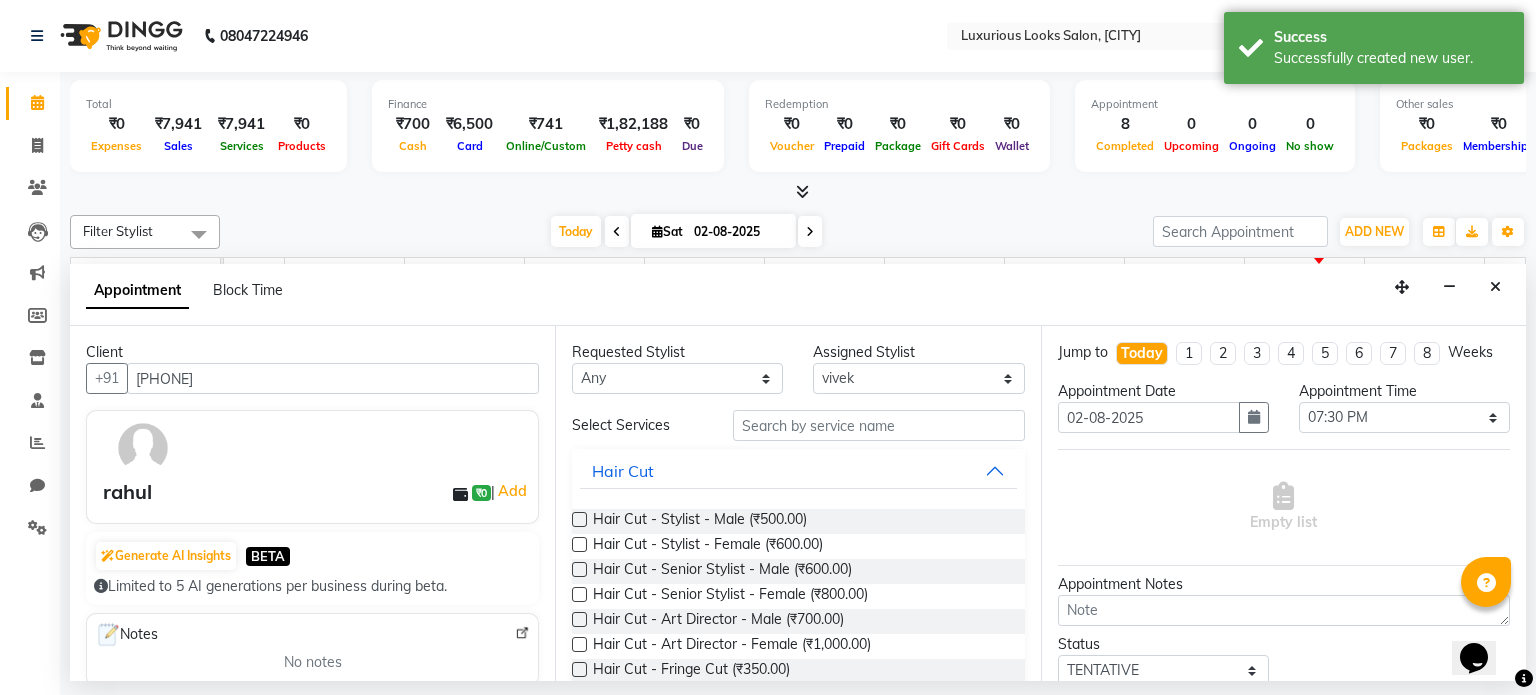 click on "Hair Cut - Stylist - Male (₹500.00)" at bounding box center [798, 521] 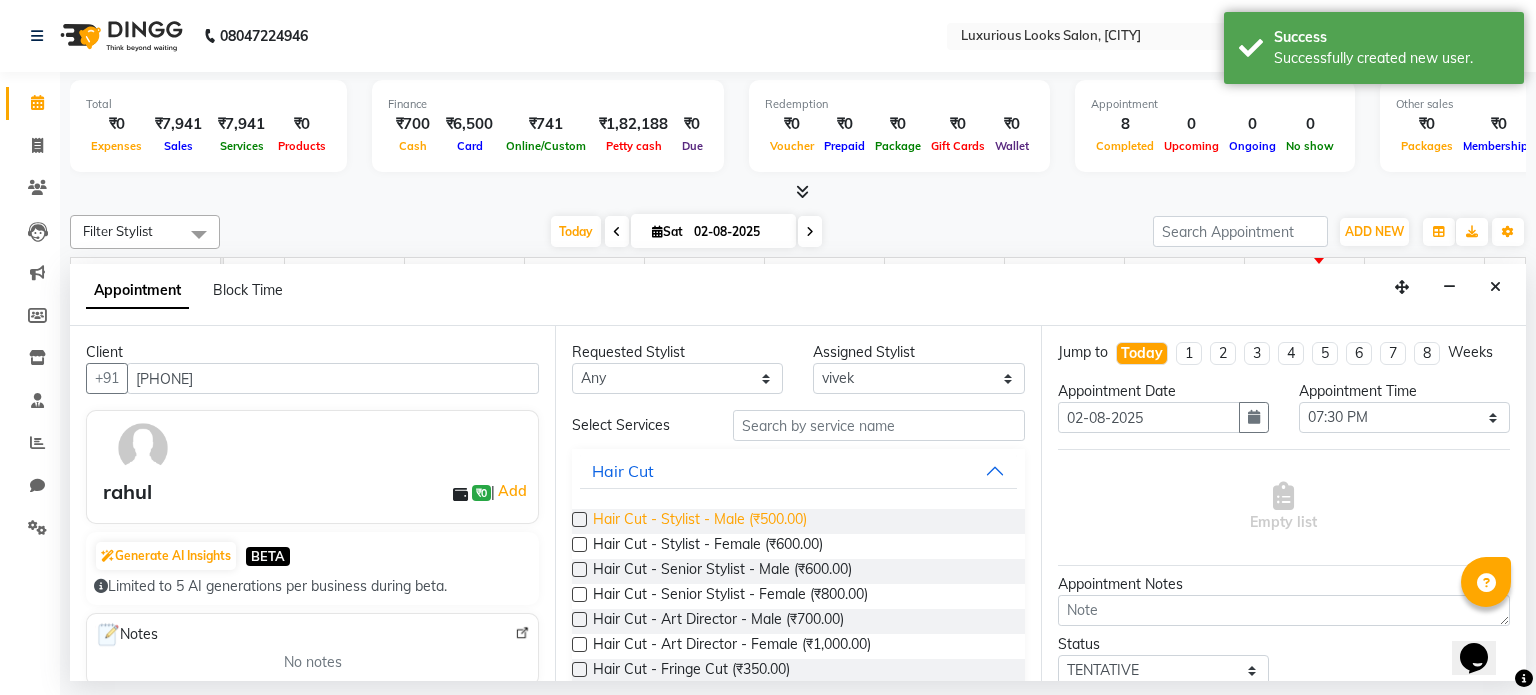 click on "Hair Cut - Stylist - Male (₹500.00)" at bounding box center [700, 521] 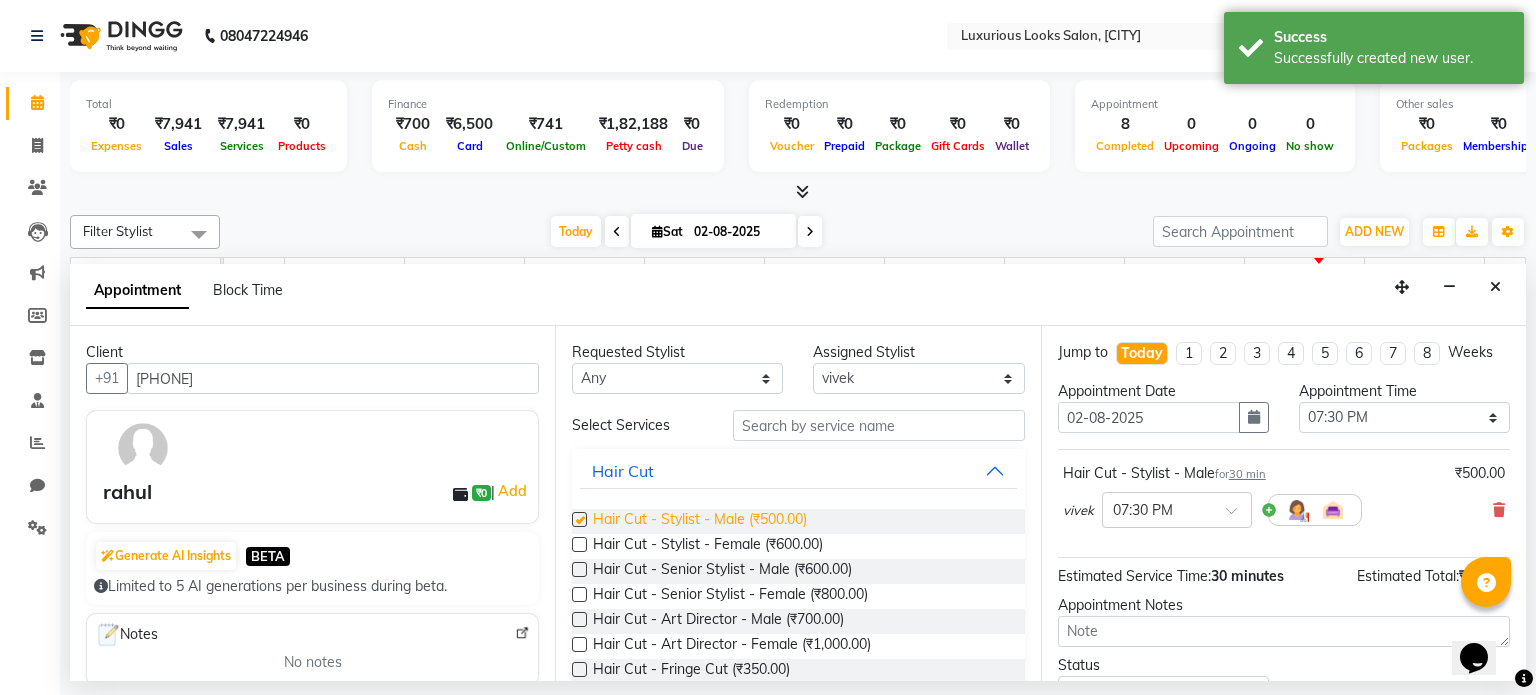 checkbox on "false" 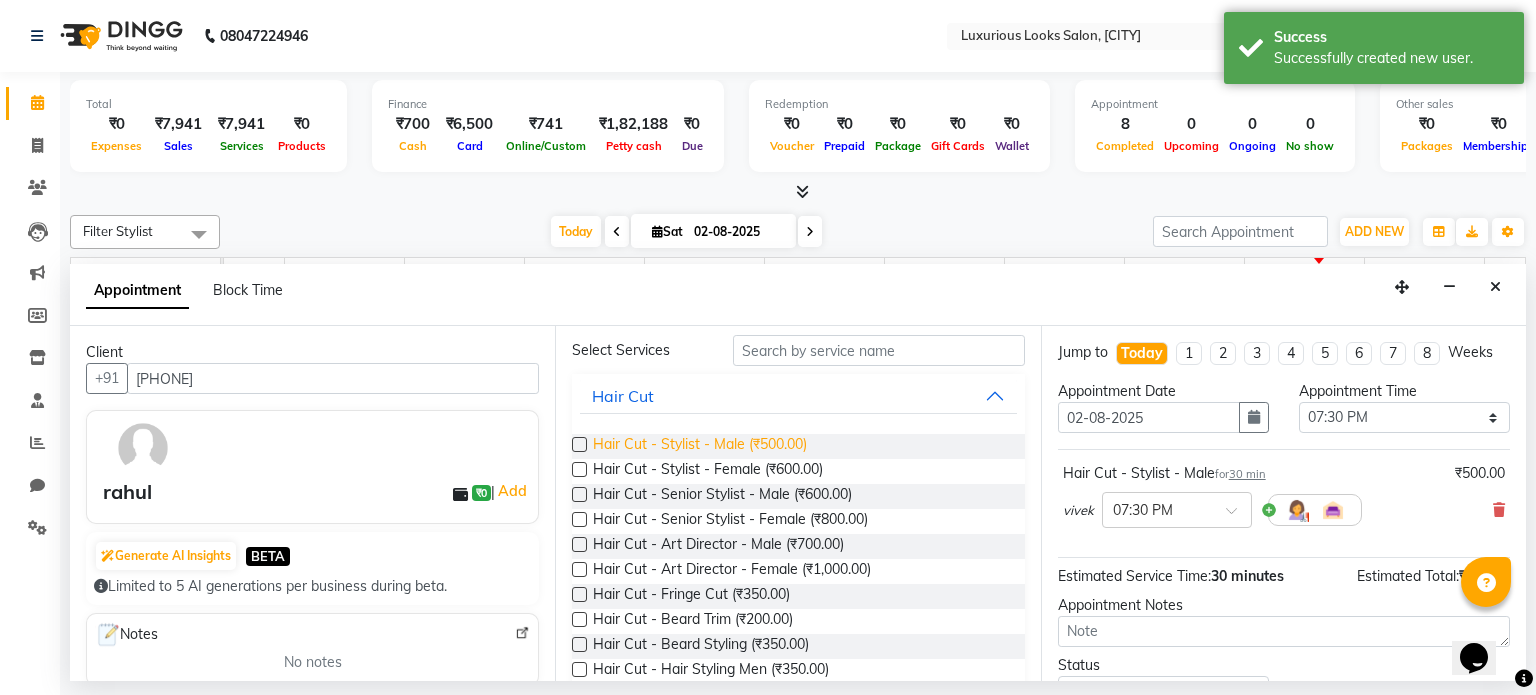 scroll, scrollTop: 200, scrollLeft: 0, axis: vertical 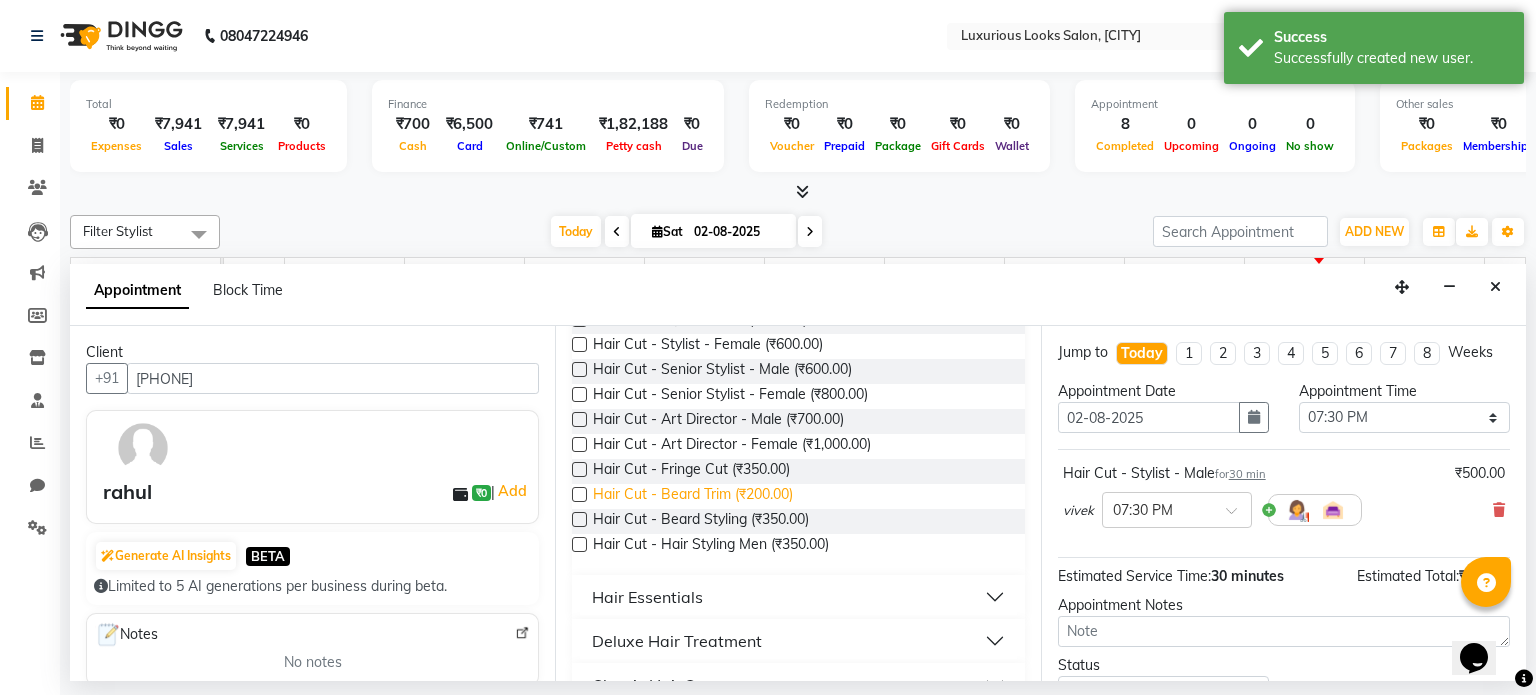 click on "Hair Cut - Beard Trim (₹200.00)" at bounding box center (693, 496) 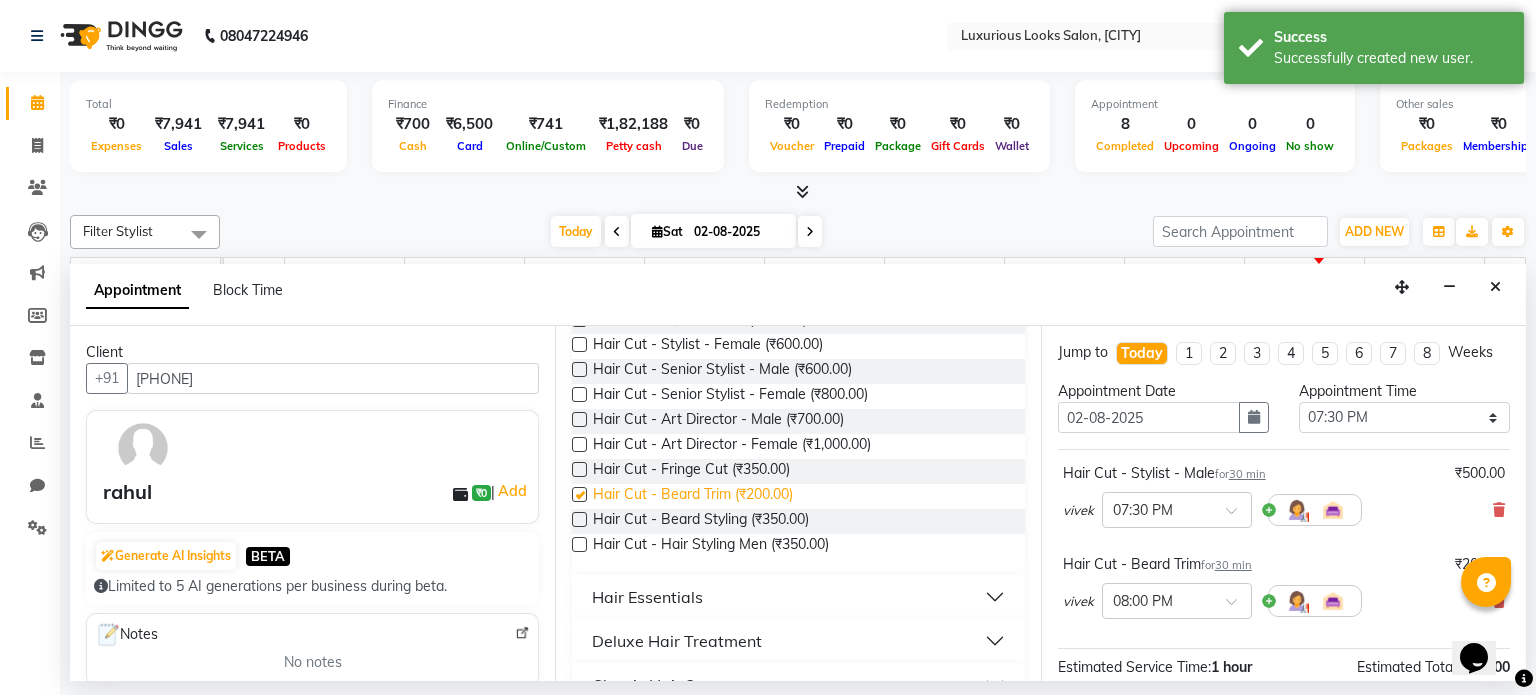 checkbox on "false" 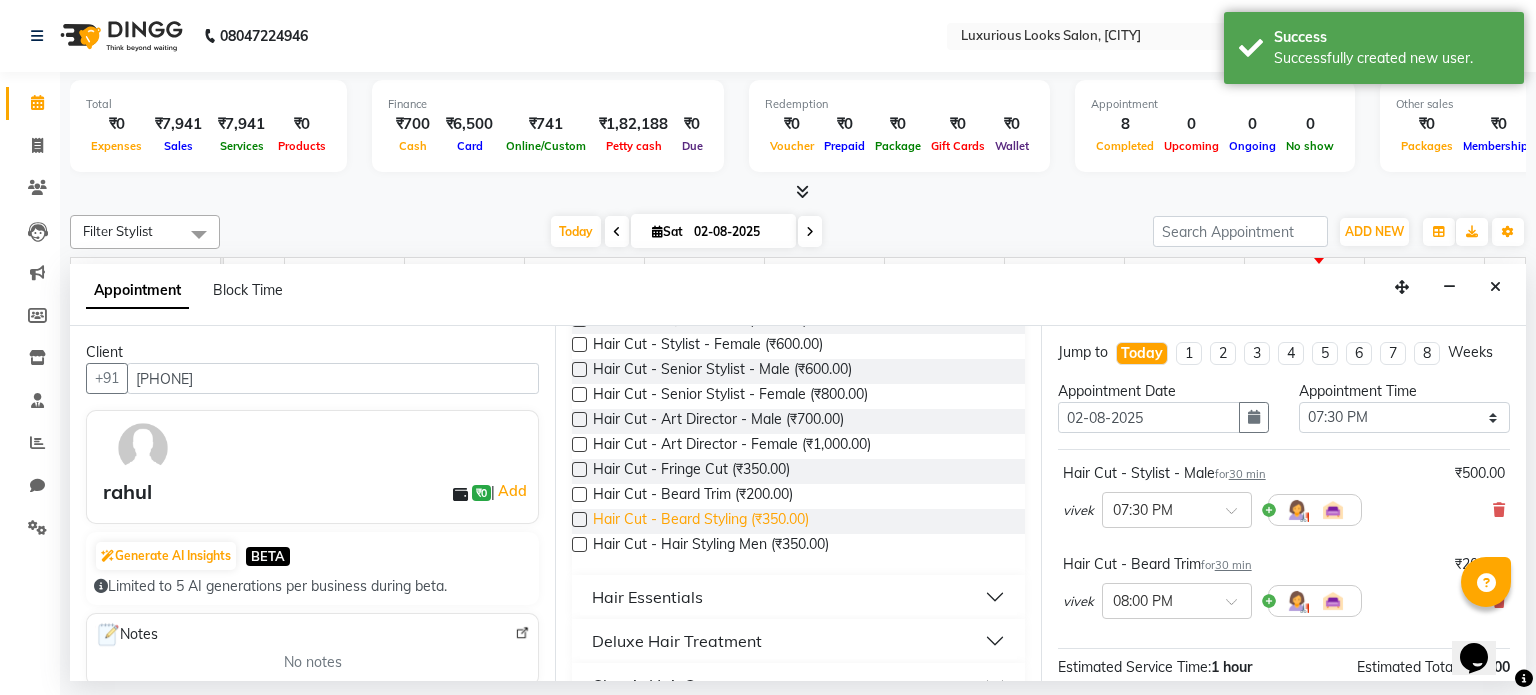 click on "Hair Cut - Beard Styling (₹350.00)" at bounding box center [701, 521] 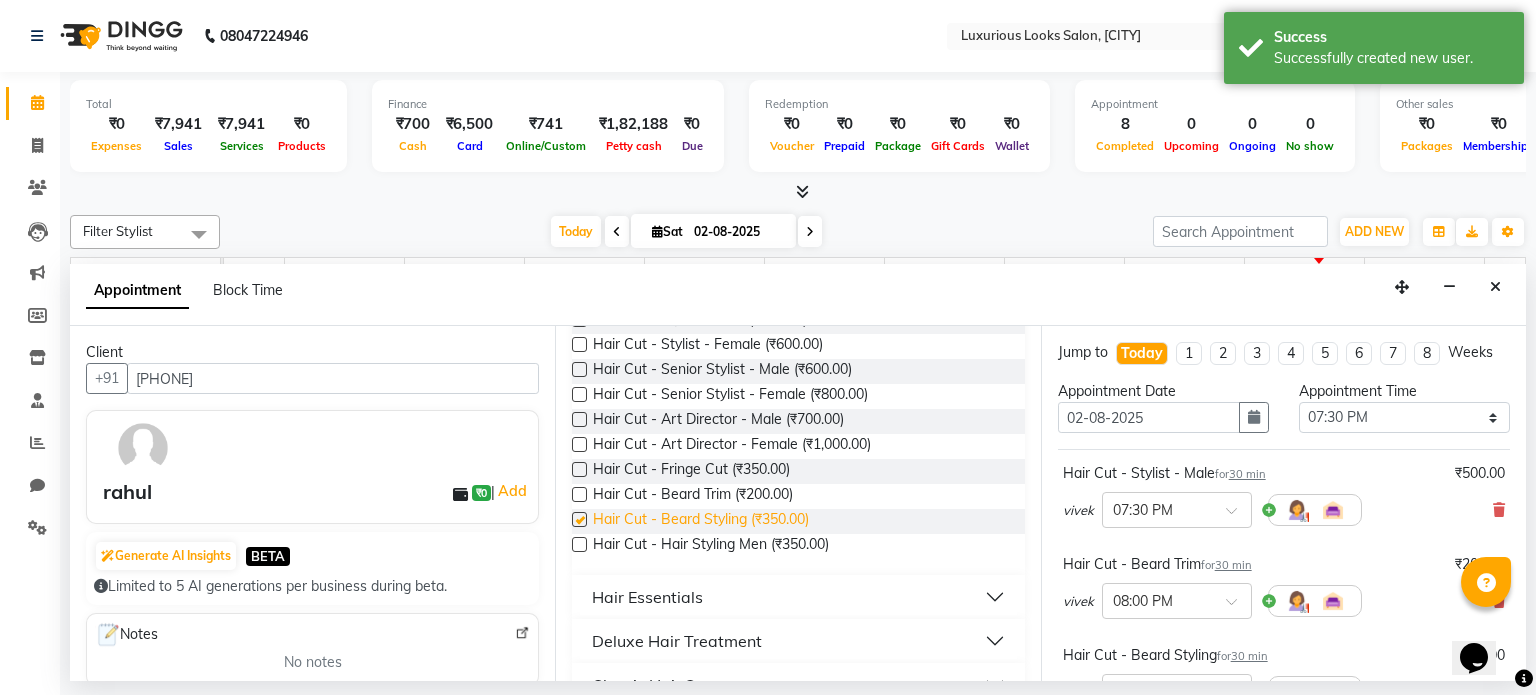 checkbox on "false" 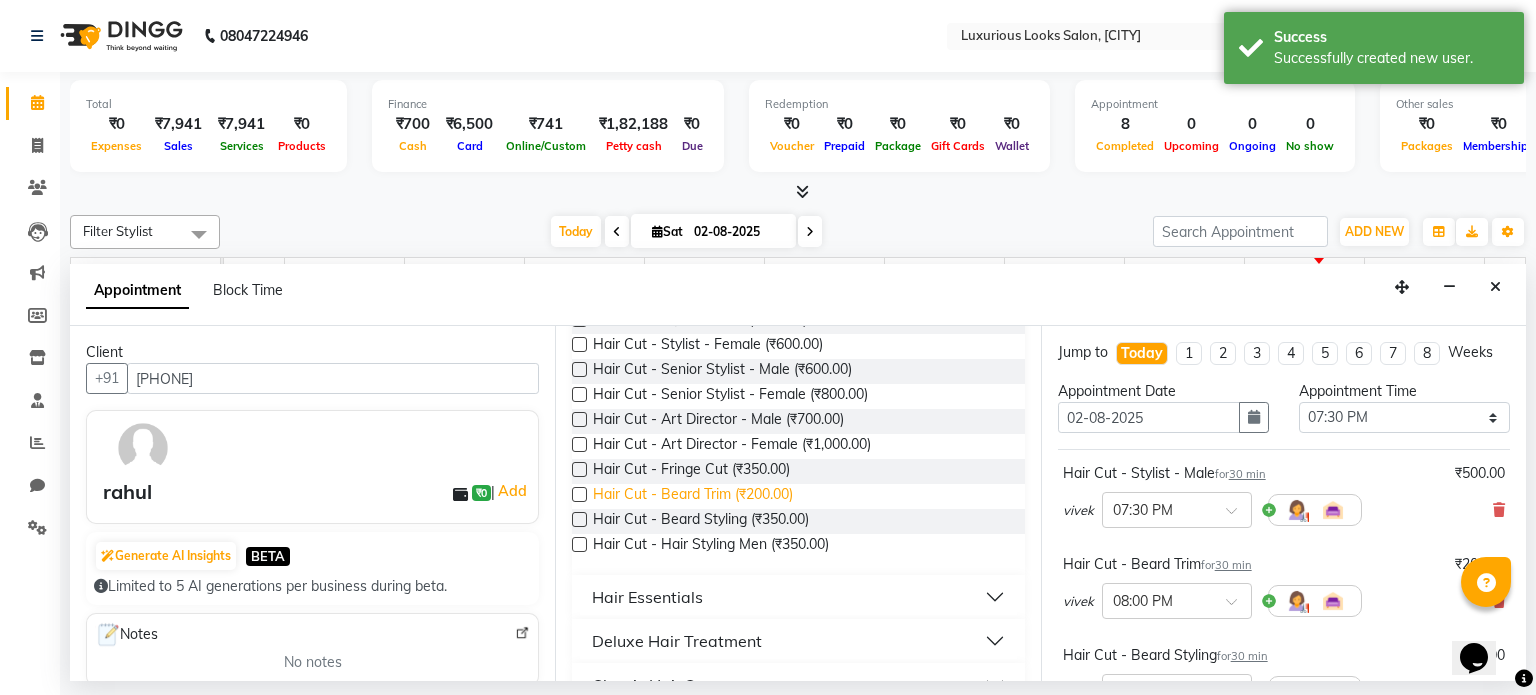 scroll, scrollTop: 0, scrollLeft: 0, axis: both 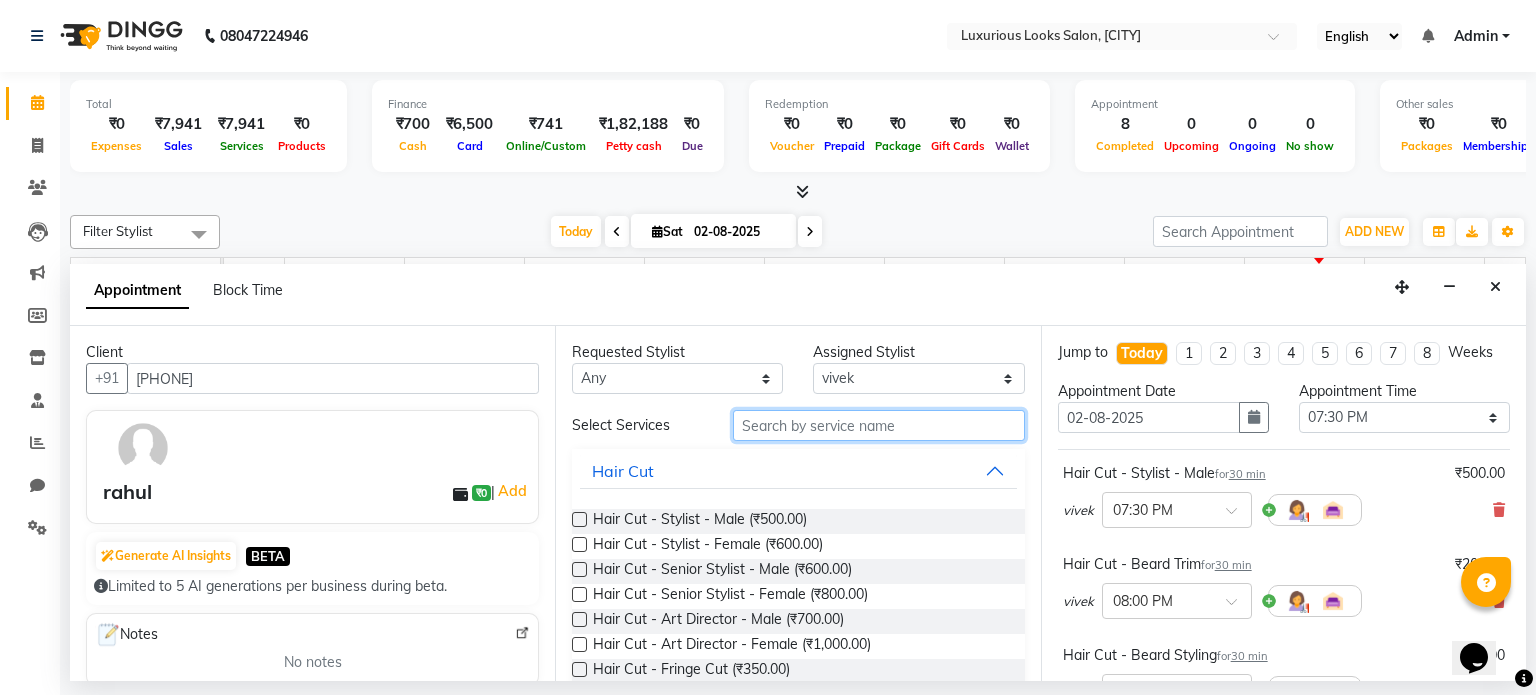 click at bounding box center (879, 425) 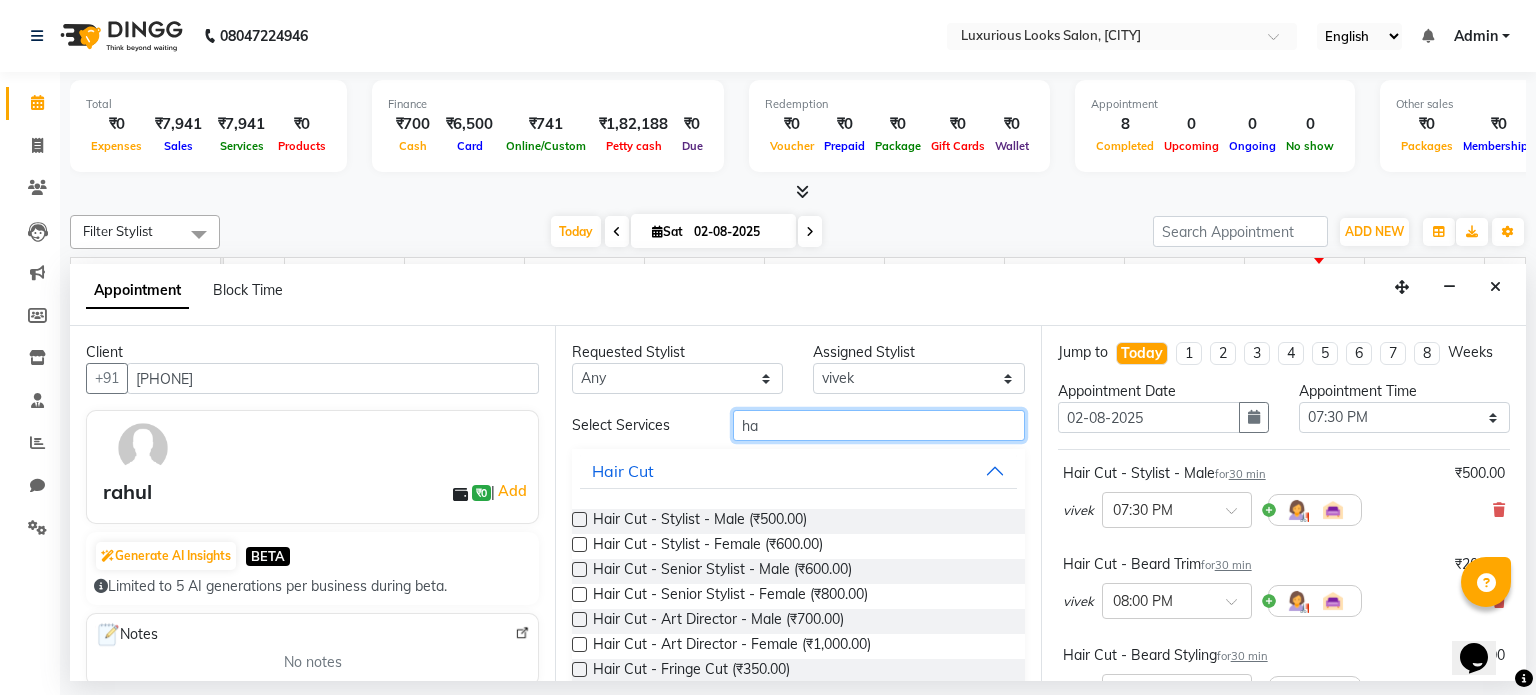type on "h" 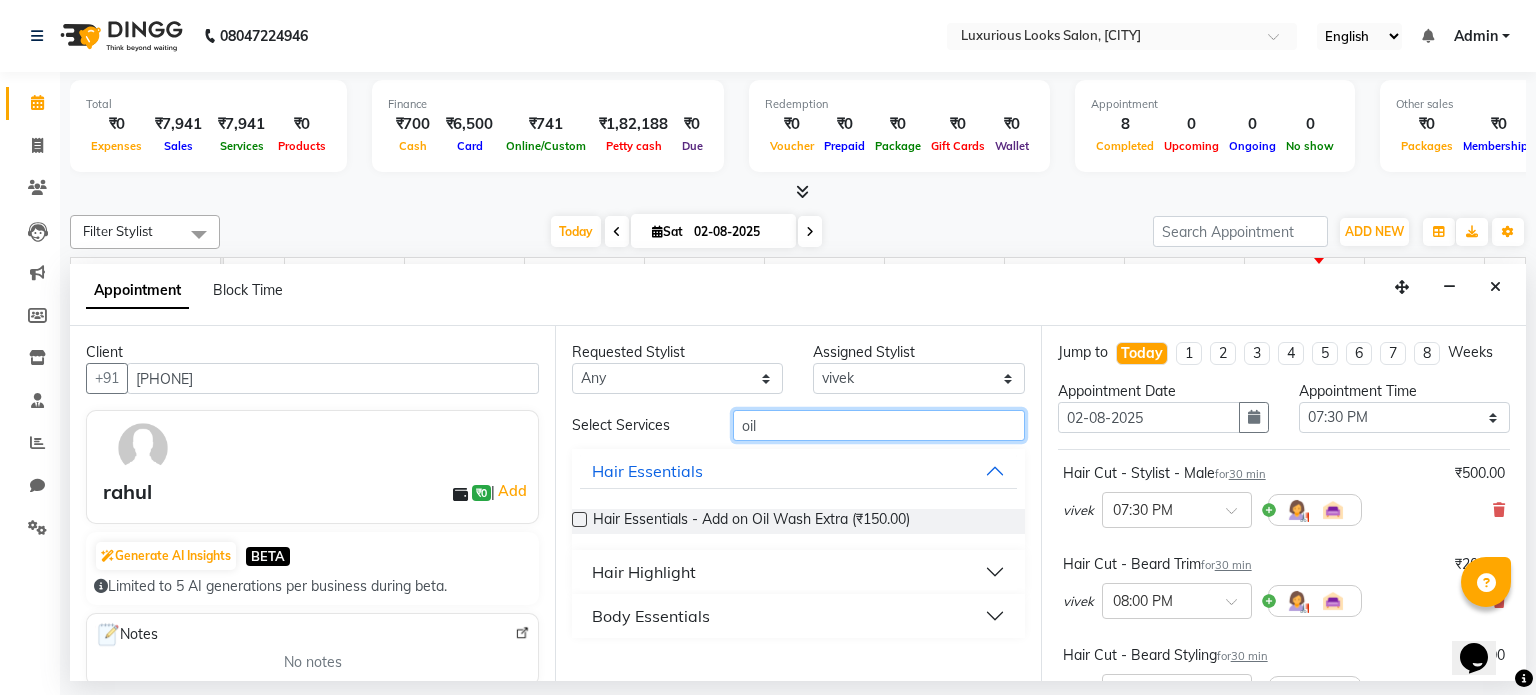 click on "oil" at bounding box center [879, 425] 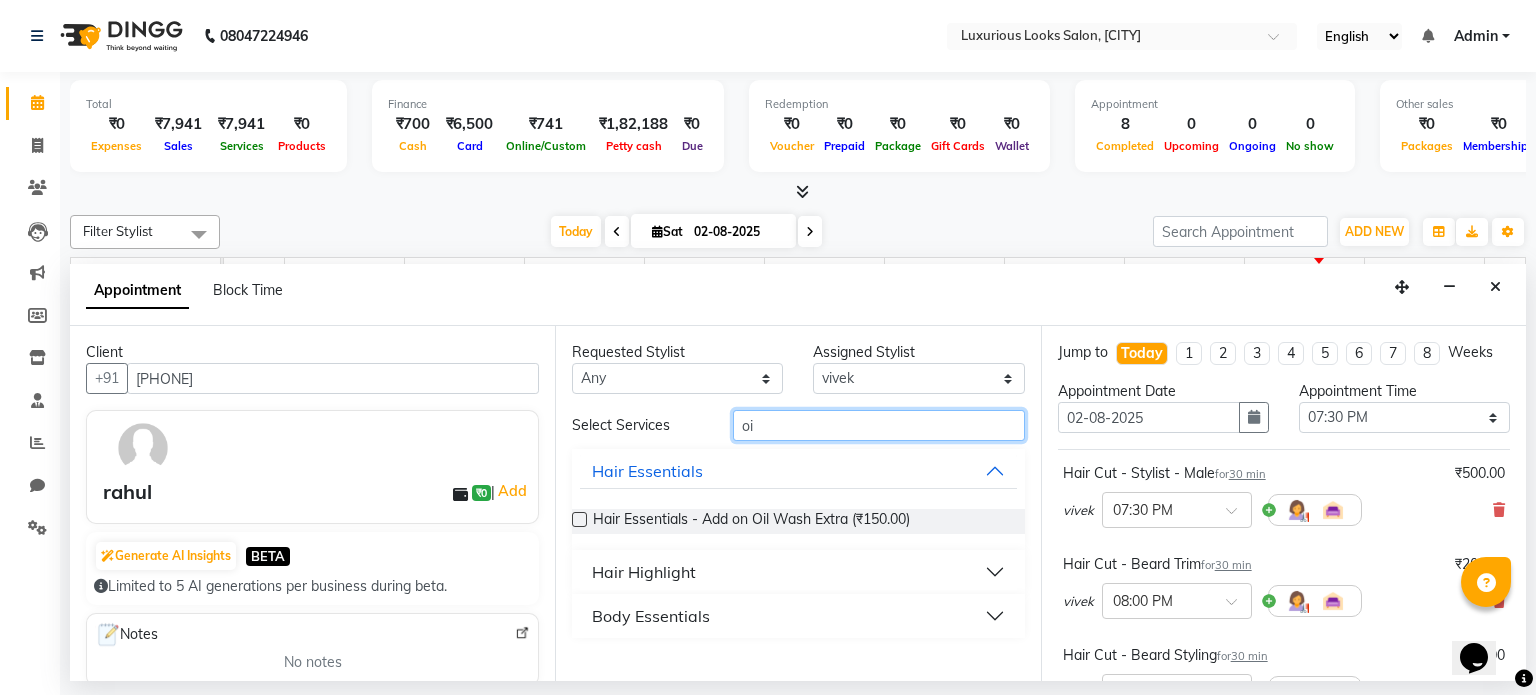 type on "o" 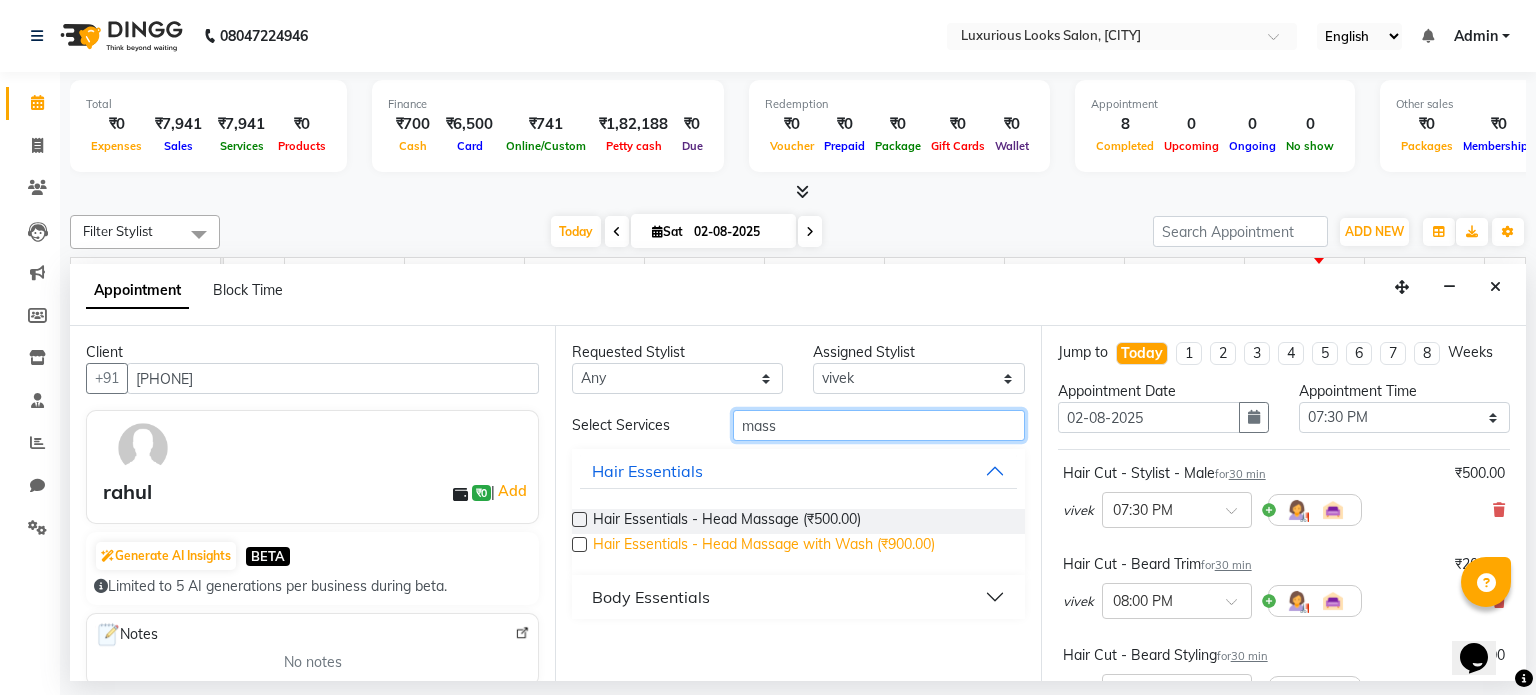 type on "mass" 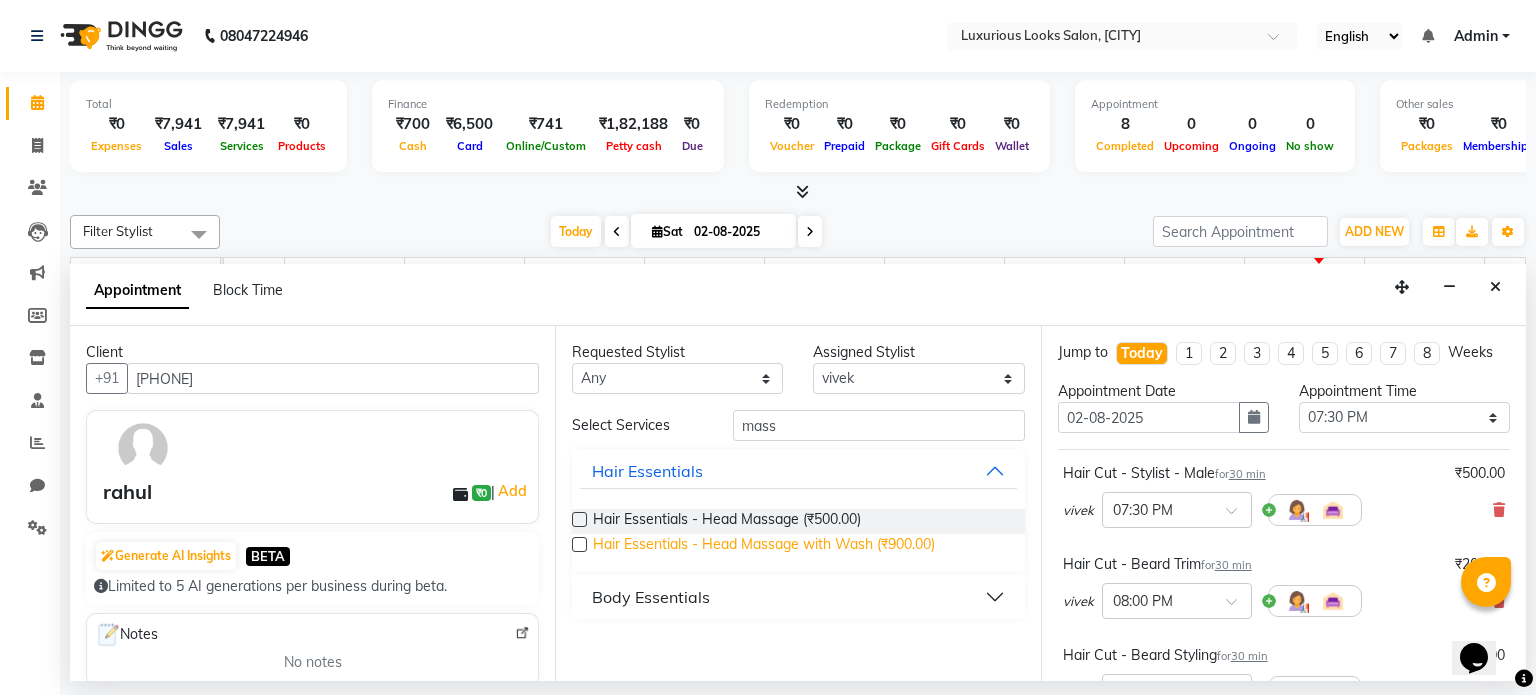 click on "Hair Essentials - Head Massage with Wash (₹900.00)" at bounding box center (764, 546) 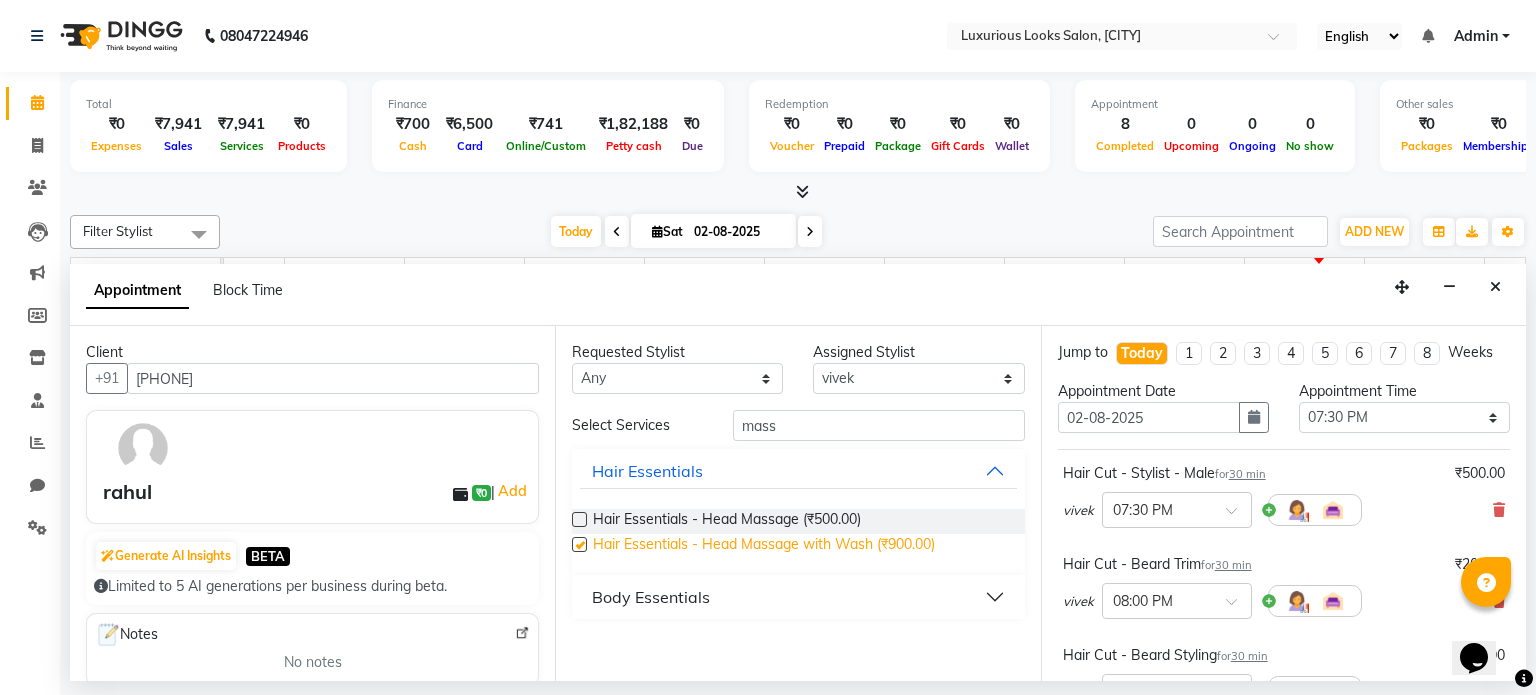checkbox on "false" 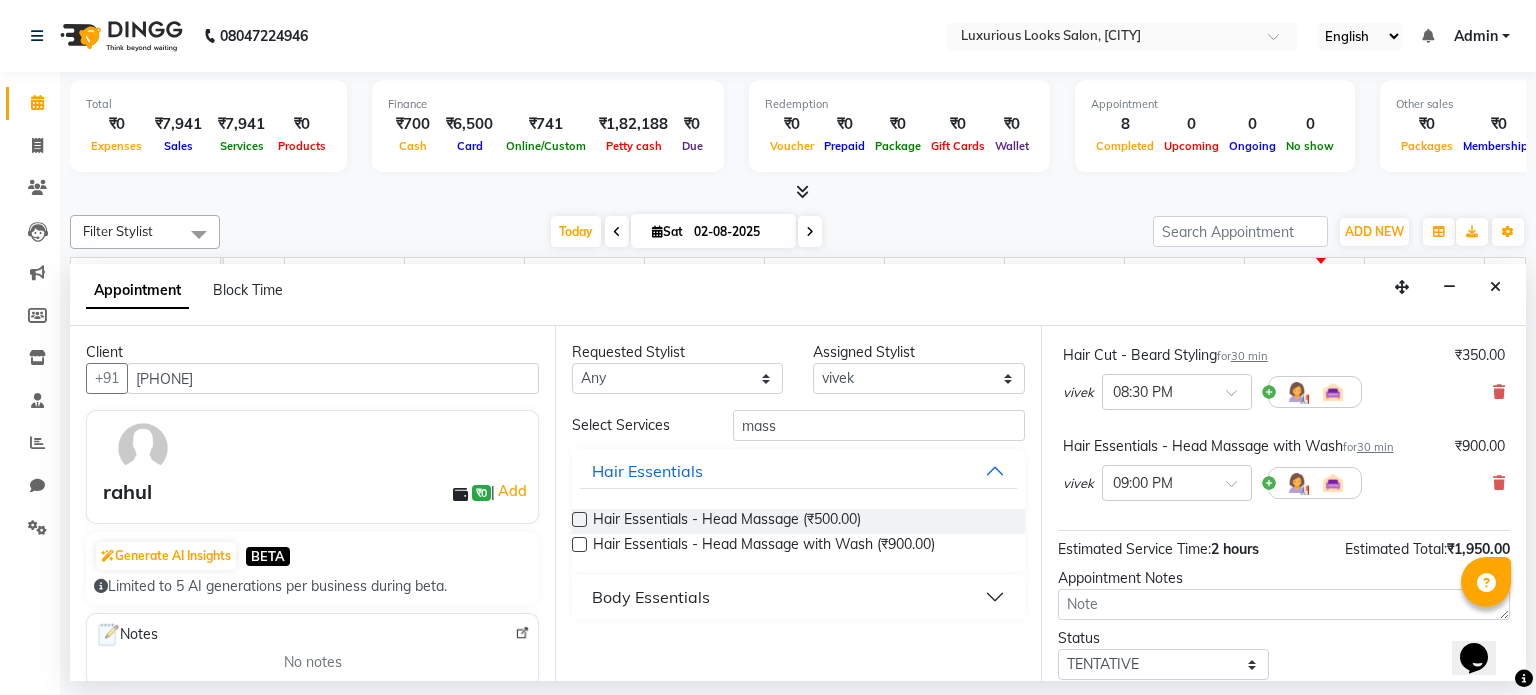 scroll, scrollTop: 200, scrollLeft: 0, axis: vertical 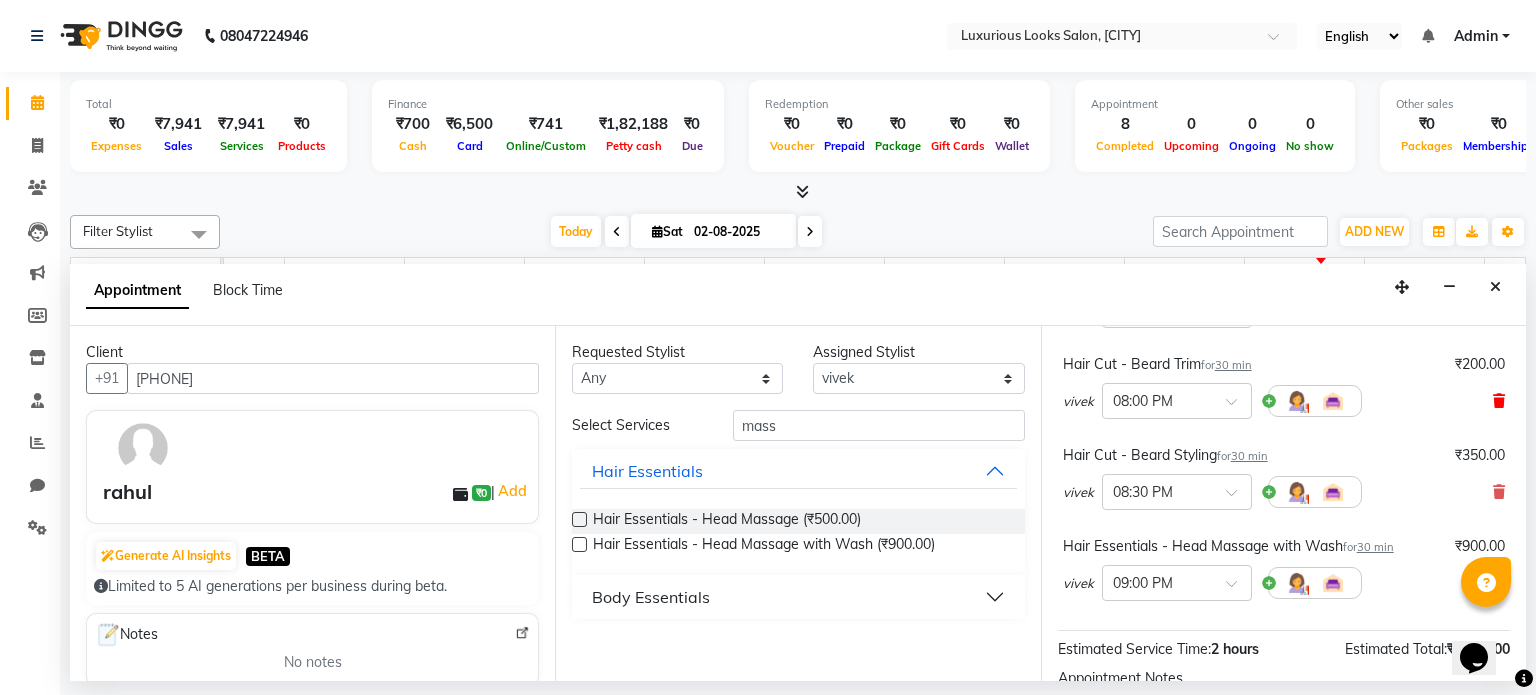 click at bounding box center [1499, 401] 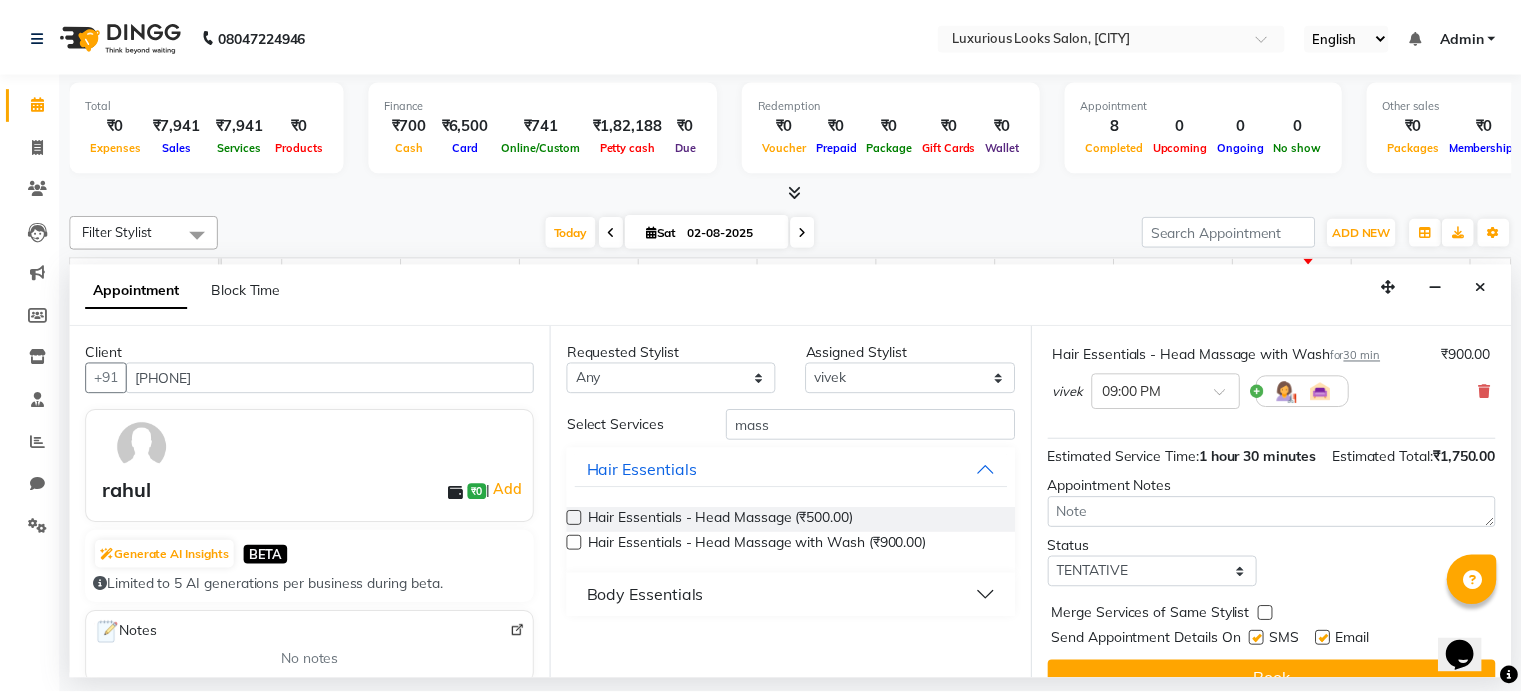 scroll, scrollTop: 353, scrollLeft: 0, axis: vertical 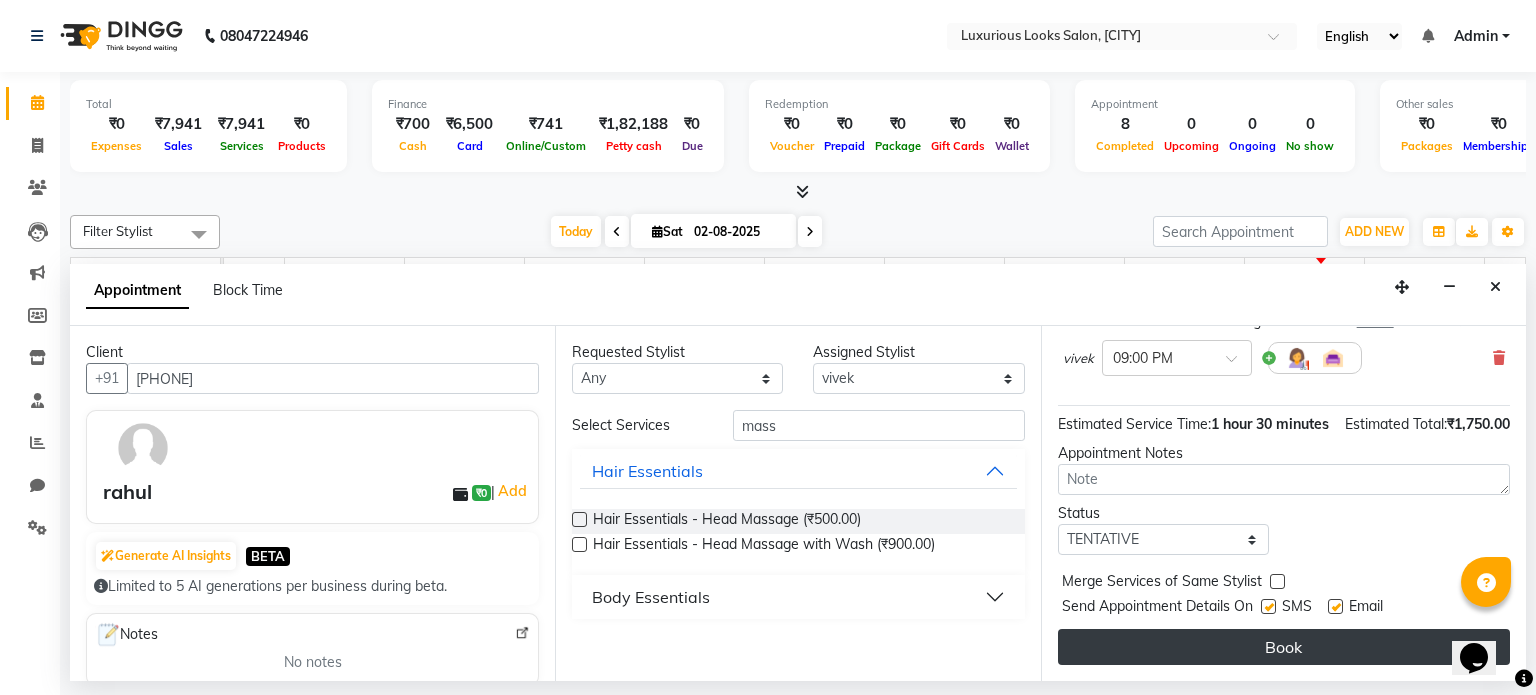 click on "Book" at bounding box center [1284, 647] 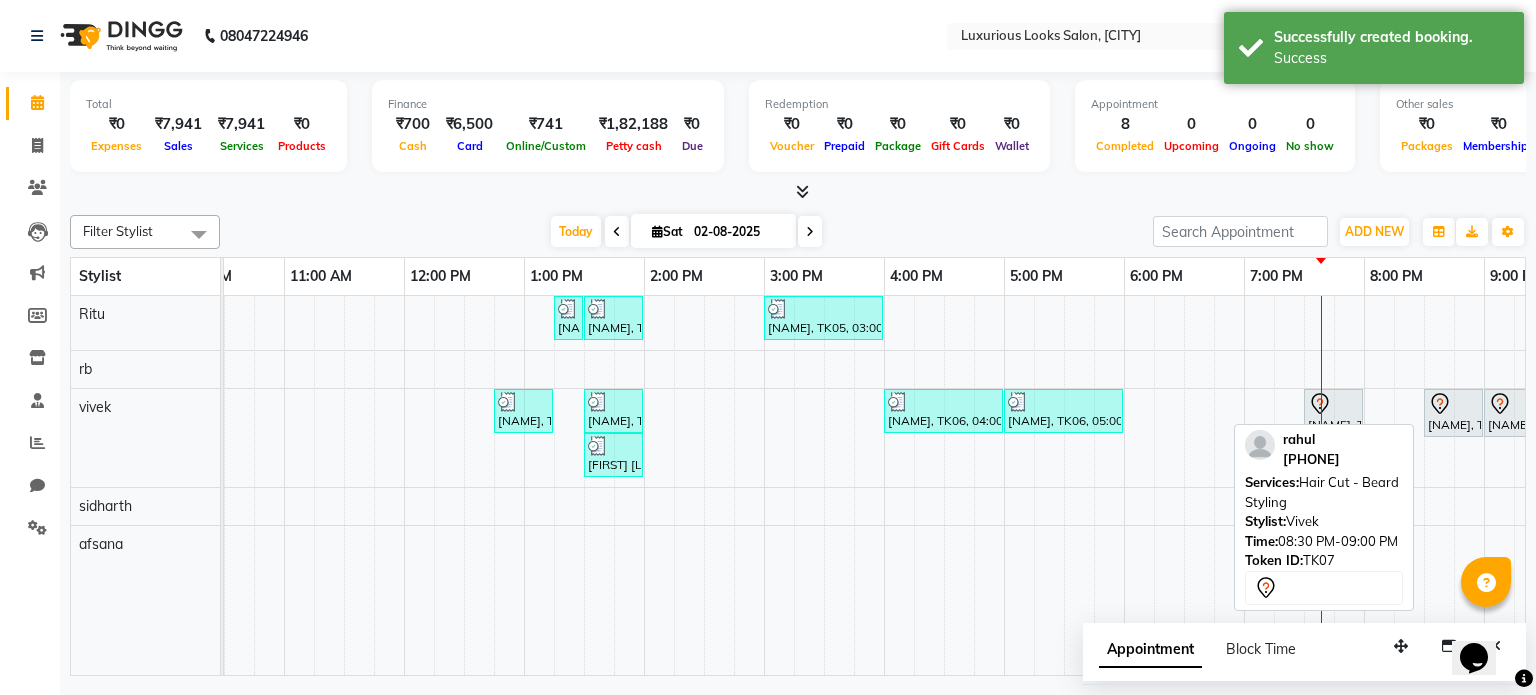 click on "[NAME], TK07, 08:30 PM-09:00 PM, Hair Cut - Beard Styling" at bounding box center [1453, 413] 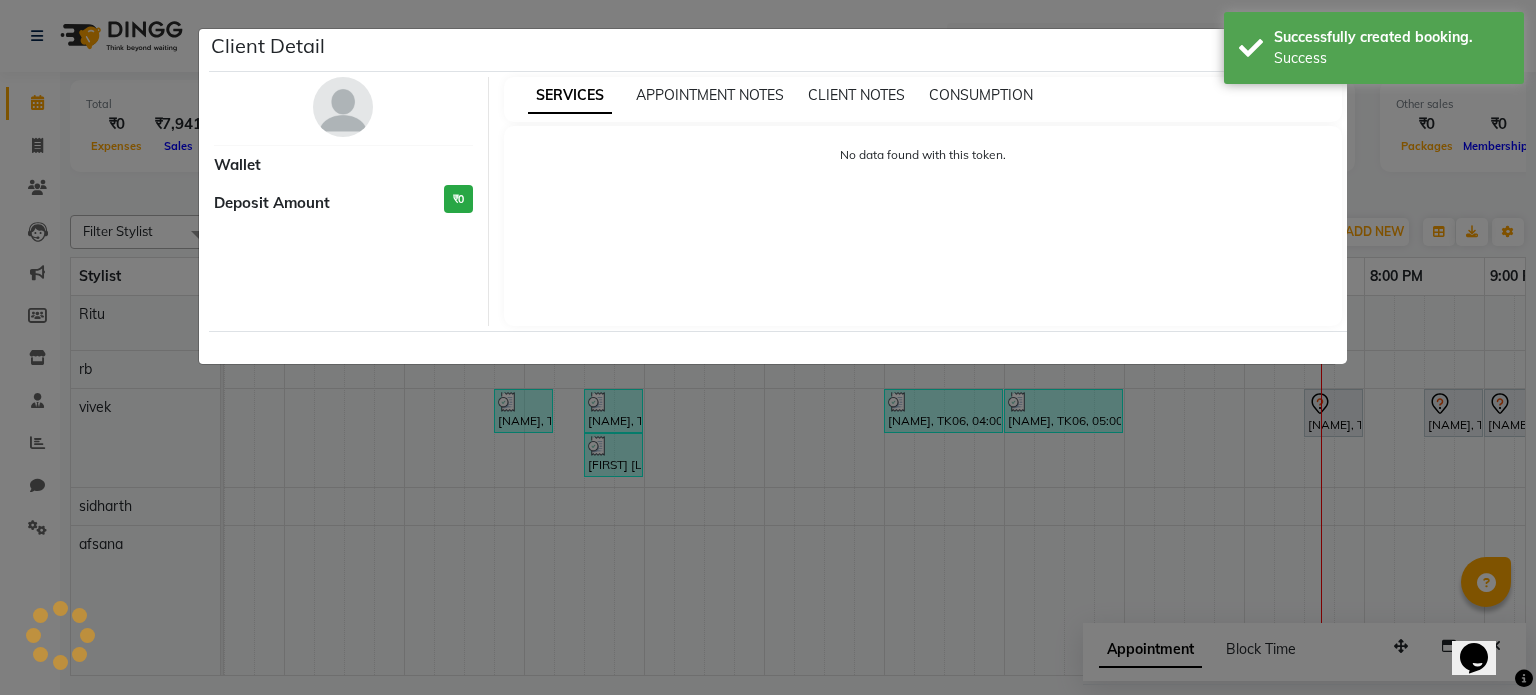 select on "7" 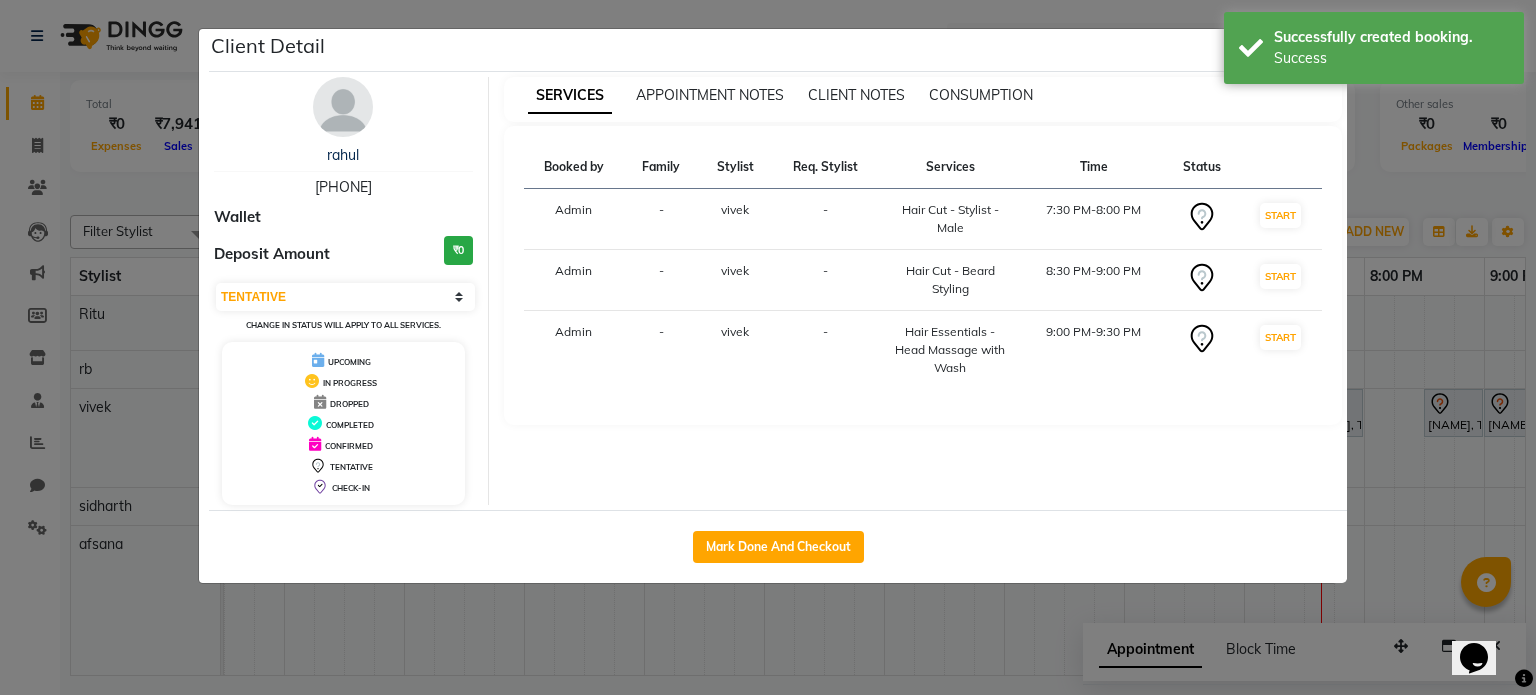 click on "Client Detail  [NAME]    [PHONE] Wallet Deposit Amount  ₹0  Select IN SERVICE CONFIRMED TENTATIVE CHECK IN MARK DONE DROPPED UPCOMING Change in status will apply to all services. UPCOMING IN PROGRESS DROPPED COMPLETED CONFIRMED TENTATIVE CHECK-IN SERVICES APPOINTMENT NOTES CLIENT NOTES CONSUMPTION Booked by Family Stylist Req. Stylist Services Time Status  Admin  - [NAME] -  Hair Cut - Stylist - Male   7:30 PM-8:00 PM   START   Admin  - [NAME] -  Hair Cut - Beard Styling   8:30 PM-9:00 PM   START   Admin  - [NAME] -  Hair Essentials - Head Massage with Wash   9:00 PM-9:30 PM   START   Mark Done And Checkout" 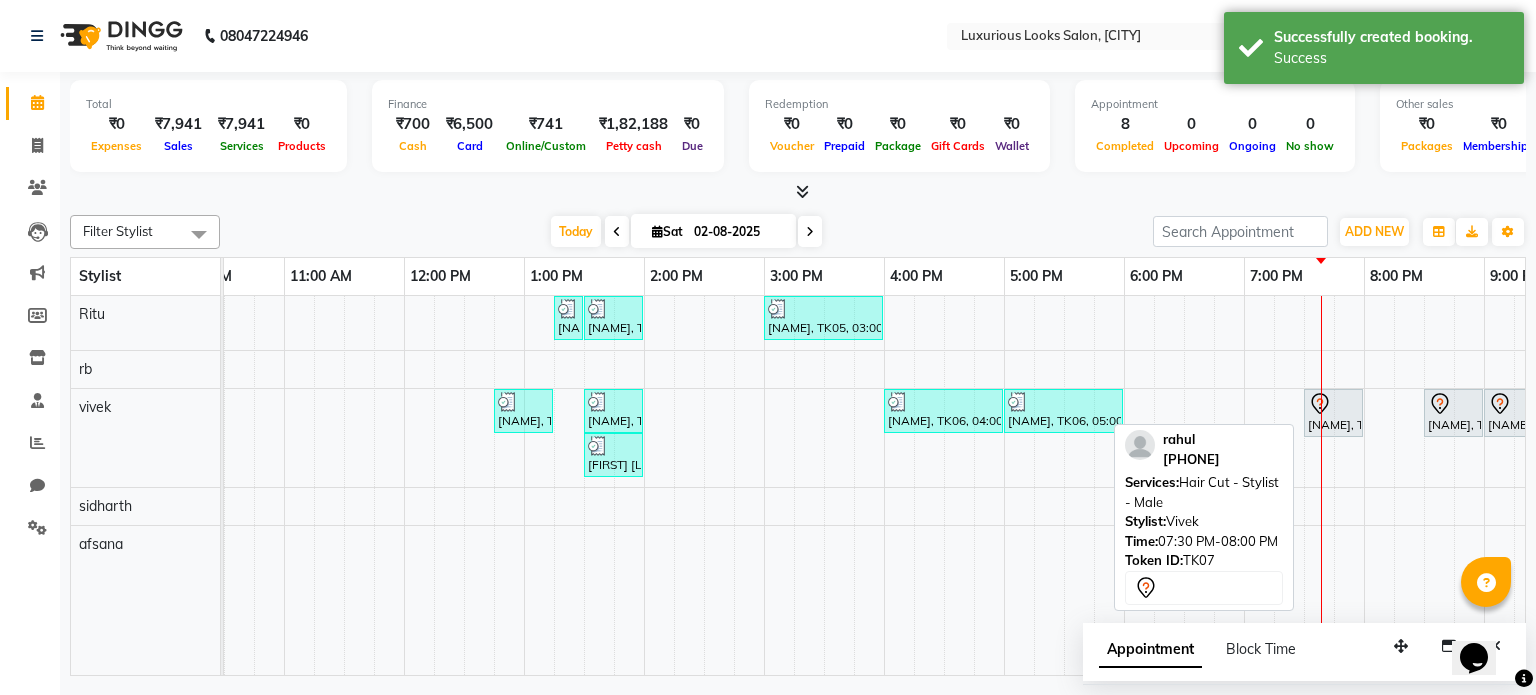 click at bounding box center (1333, 404) 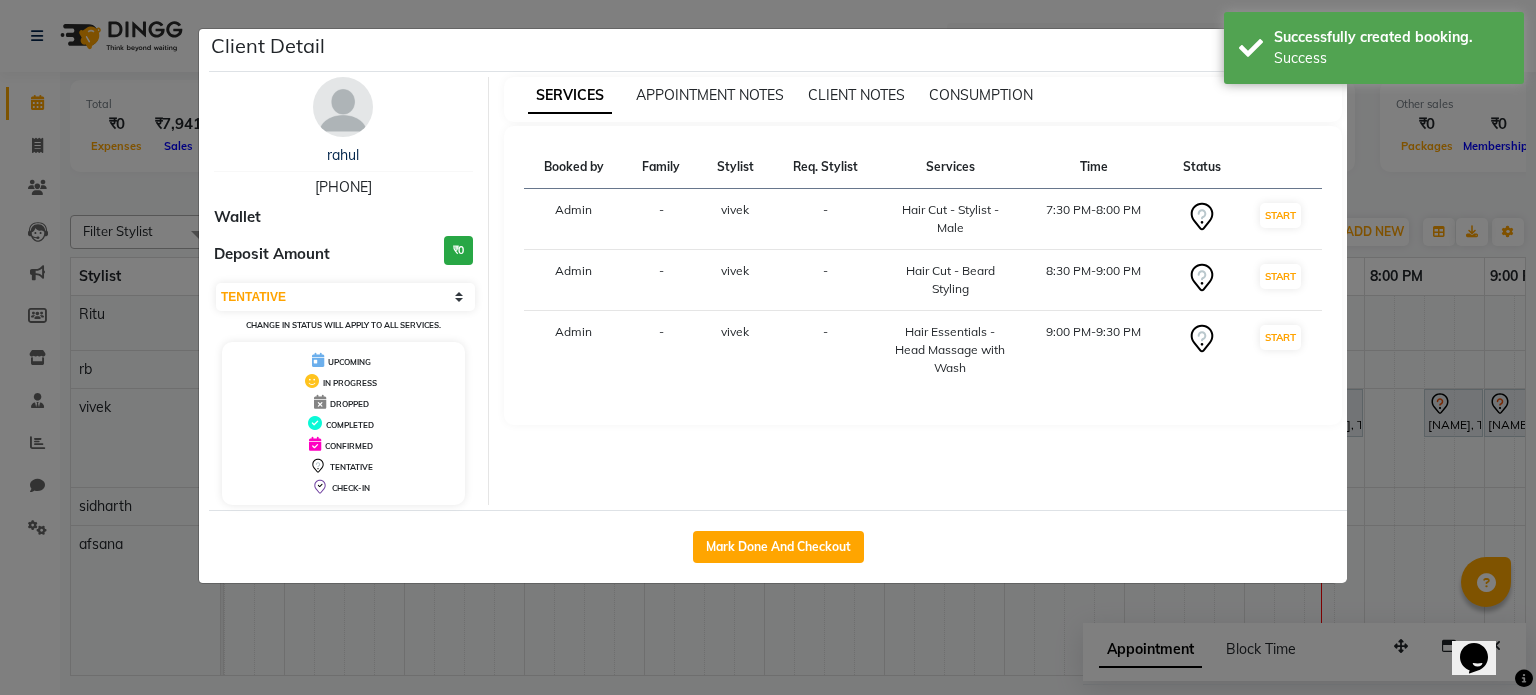 click on "Client Detail  [NAME]    [PHONE] Wallet Deposit Amount  ₹0  Select IN SERVICE CONFIRMED TENTATIVE CHECK IN MARK DONE DROPPED UPCOMING Change in status will apply to all services. UPCOMING IN PROGRESS DROPPED COMPLETED CONFIRMED TENTATIVE CHECK-IN SERVICES APPOINTMENT NOTES CLIENT NOTES CONSUMPTION Booked by Family Stylist Req. Stylist Services Time Status  Admin  - [NAME] -  Hair Cut - Stylist - Male   7:30 PM-8:00 PM   START   Admin  - [NAME] -  Hair Cut - Beard Styling   8:30 PM-9:00 PM   START   Admin  - [NAME] -  Hair Essentials - Head Massage with Wash   9:00 PM-9:30 PM   START   Mark Done And Checkout" 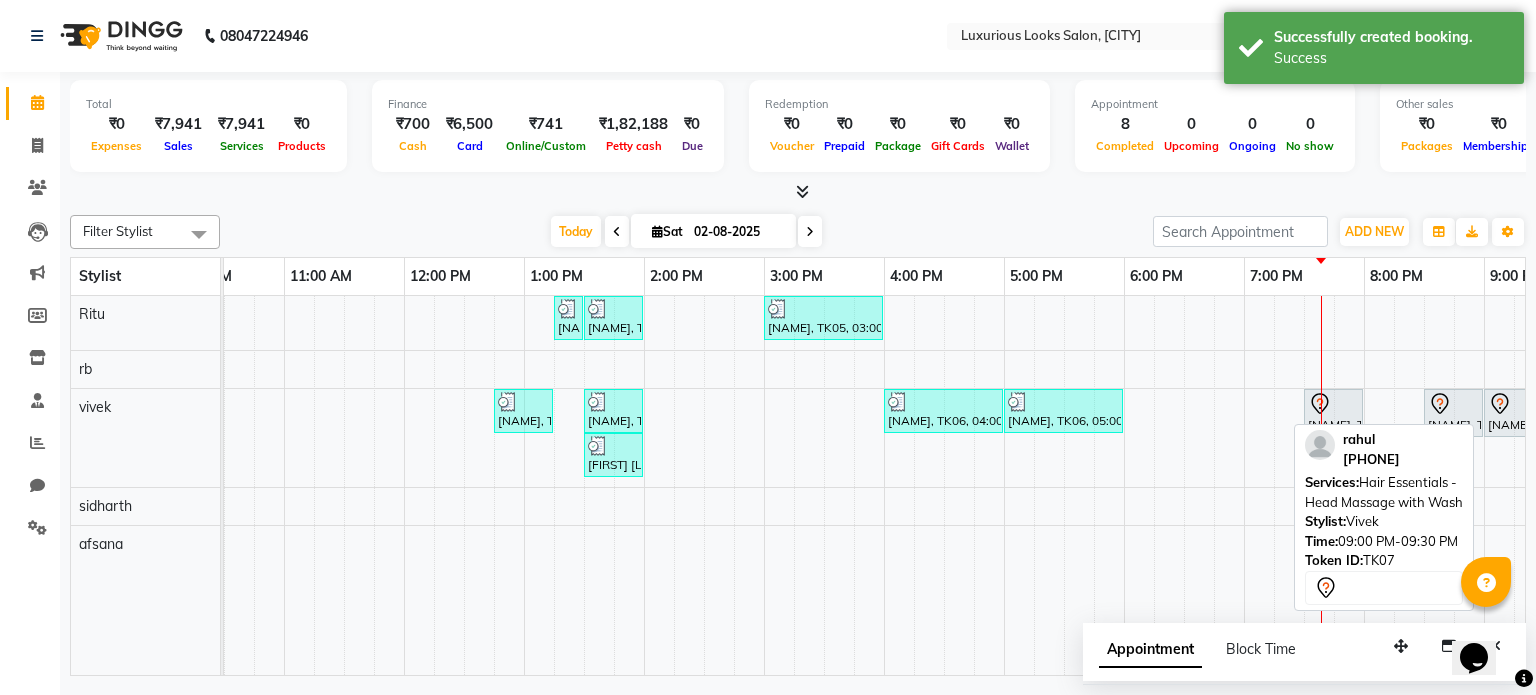 click 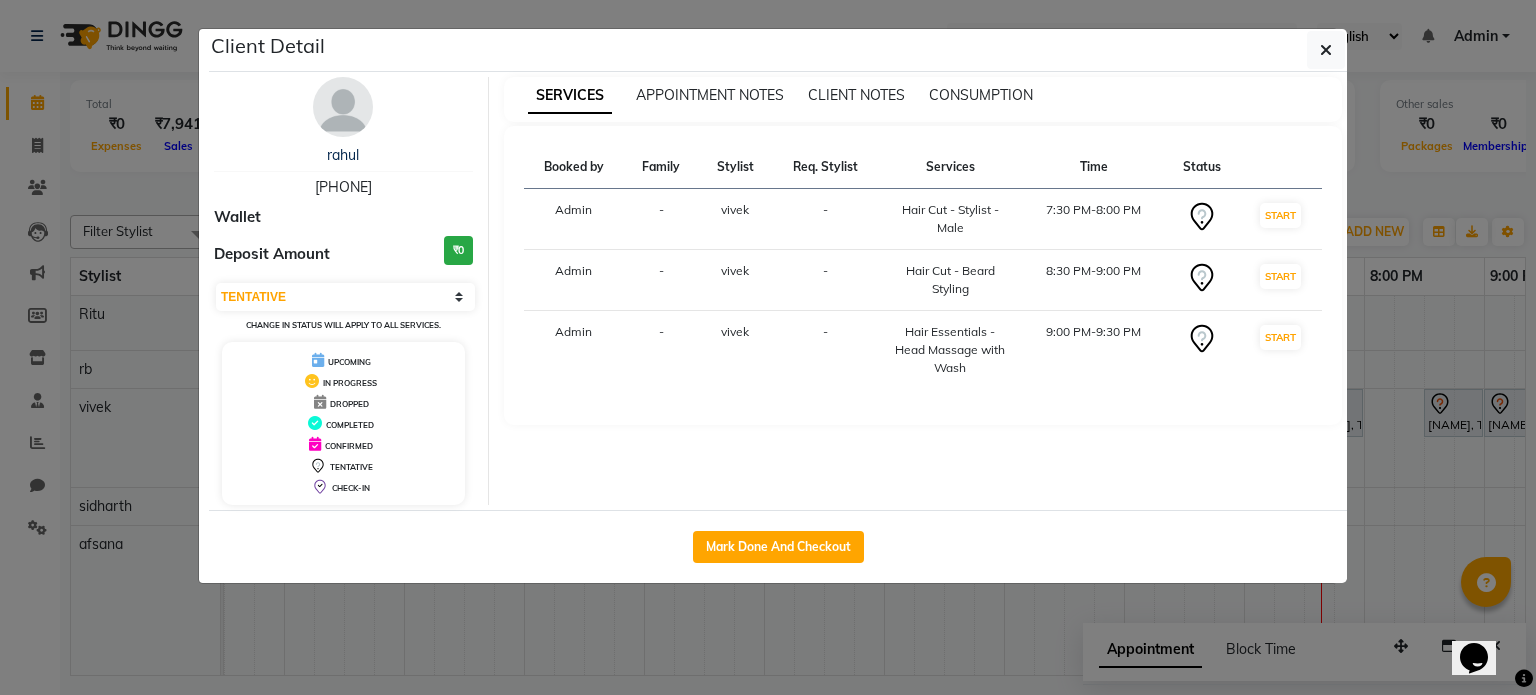 click on "Client Detail  [NAME]    [PHONE] Wallet Deposit Amount  ₹0  Select IN SERVICE CONFIRMED TENTATIVE CHECK IN MARK DONE DROPPED UPCOMING Change in status will apply to all services. UPCOMING IN PROGRESS DROPPED COMPLETED CONFIRMED TENTATIVE CHECK-IN SERVICES APPOINTMENT NOTES CLIENT NOTES CONSUMPTION Booked by Family Stylist Req. Stylist Services Time Status  Admin  - [NAME] -  Hair Cut - Stylist - Male   7:30 PM-8:00 PM   START   Admin  - [NAME] -  Hair Cut - Beard Styling   8:30 PM-9:00 PM   START   Admin  - [NAME] -  Hair Essentials - Head Massage with Wash   9:00 PM-9:30 PM   START   Mark Done And Checkout" 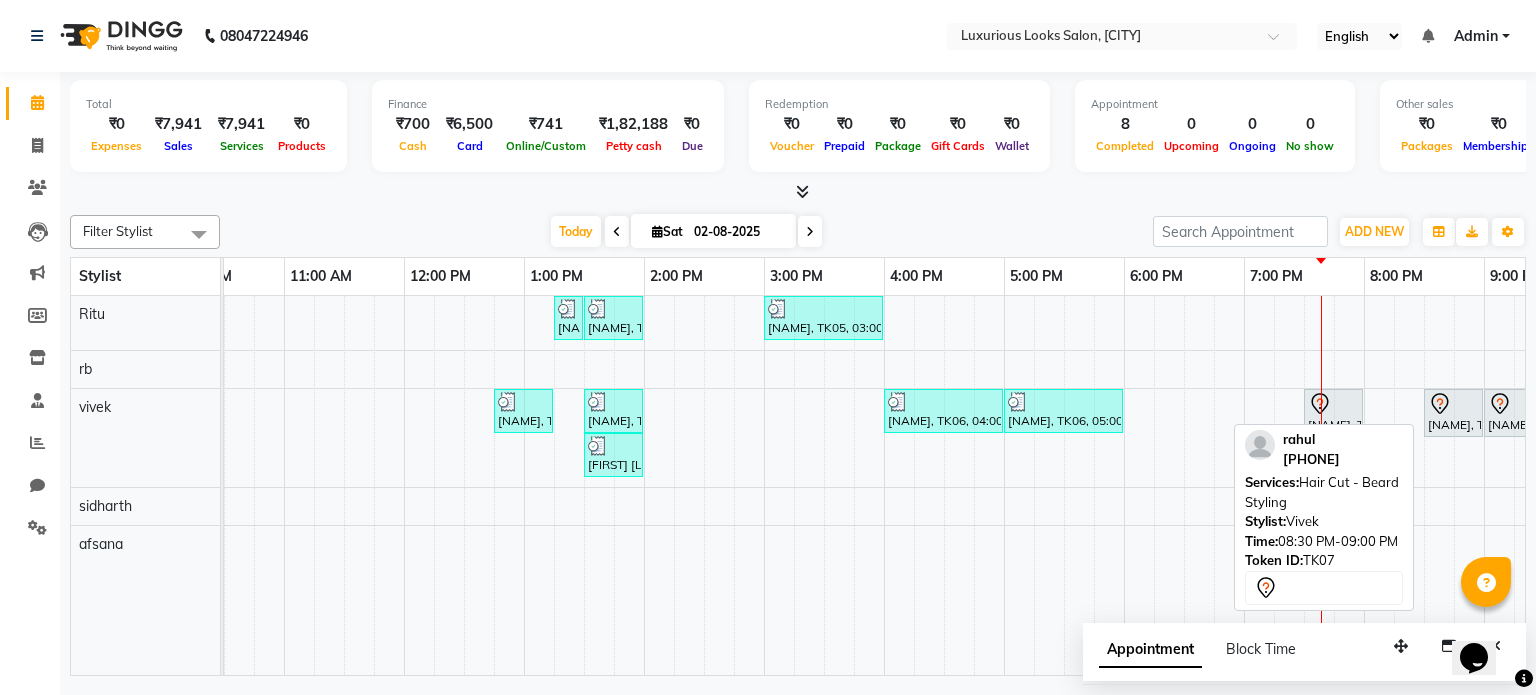 click at bounding box center (1453, 404) 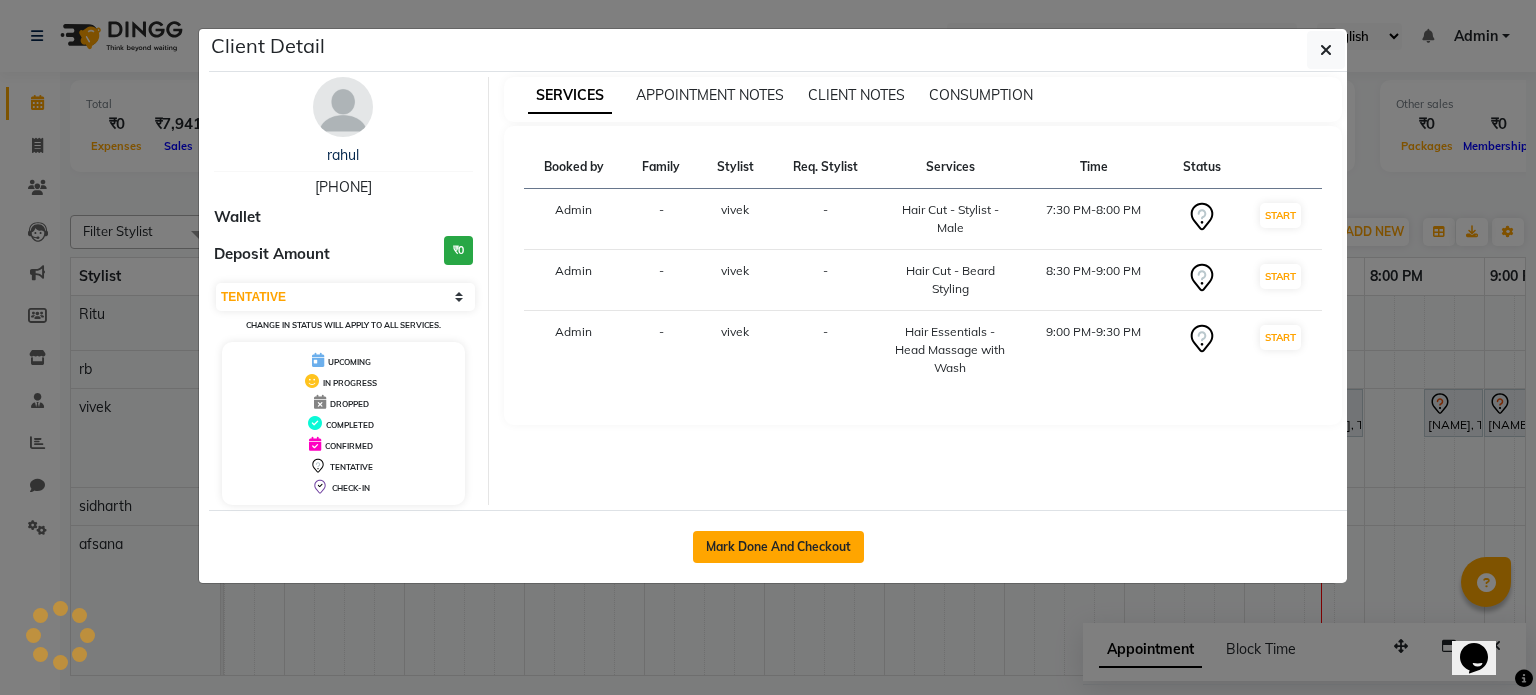 click on "Mark Done And Checkout" 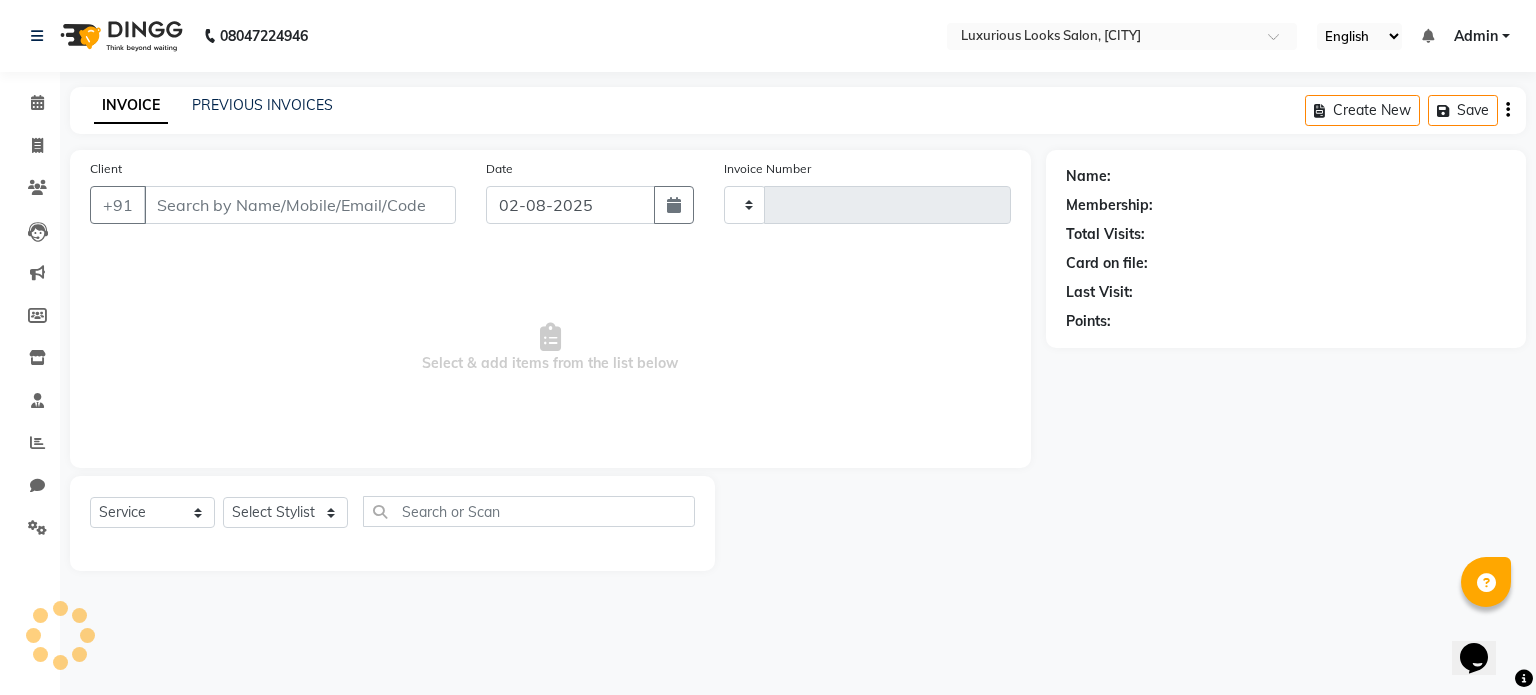 type on "0565" 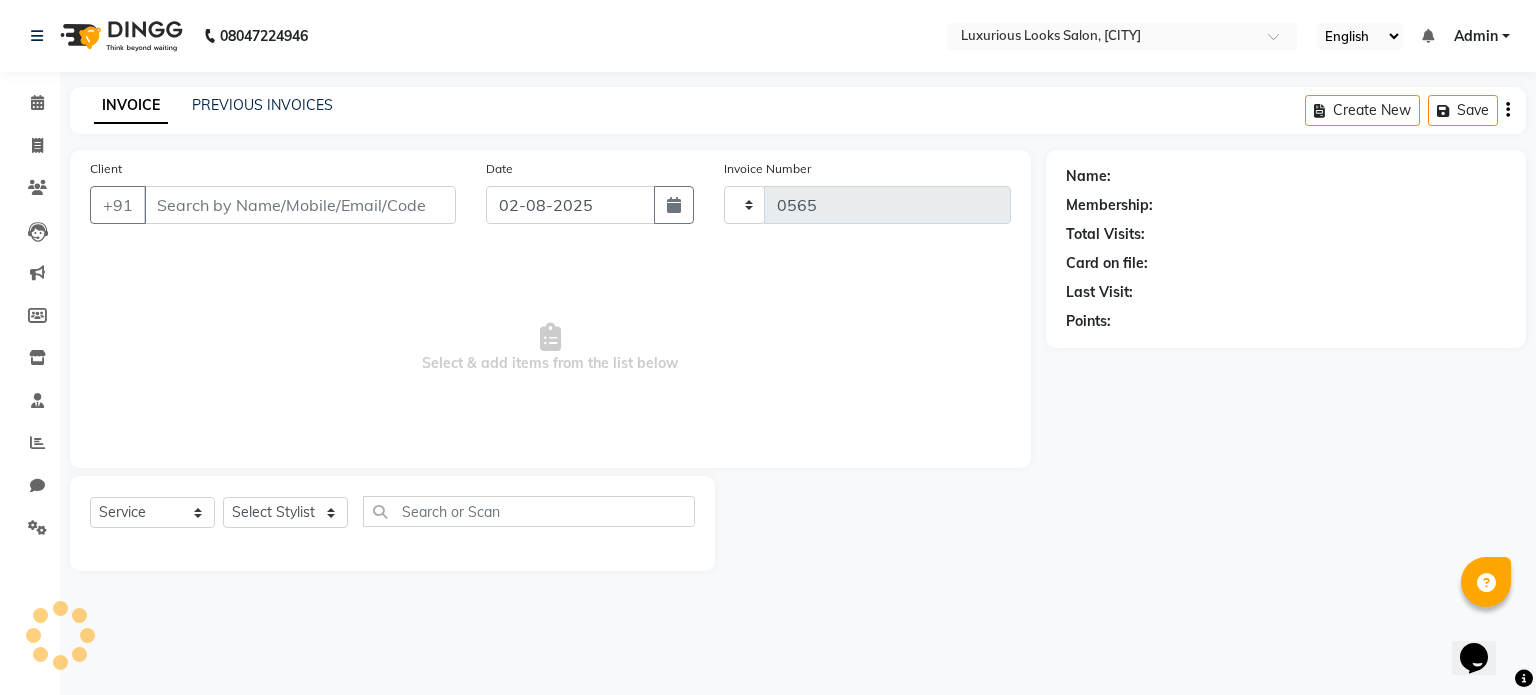 select on "7573" 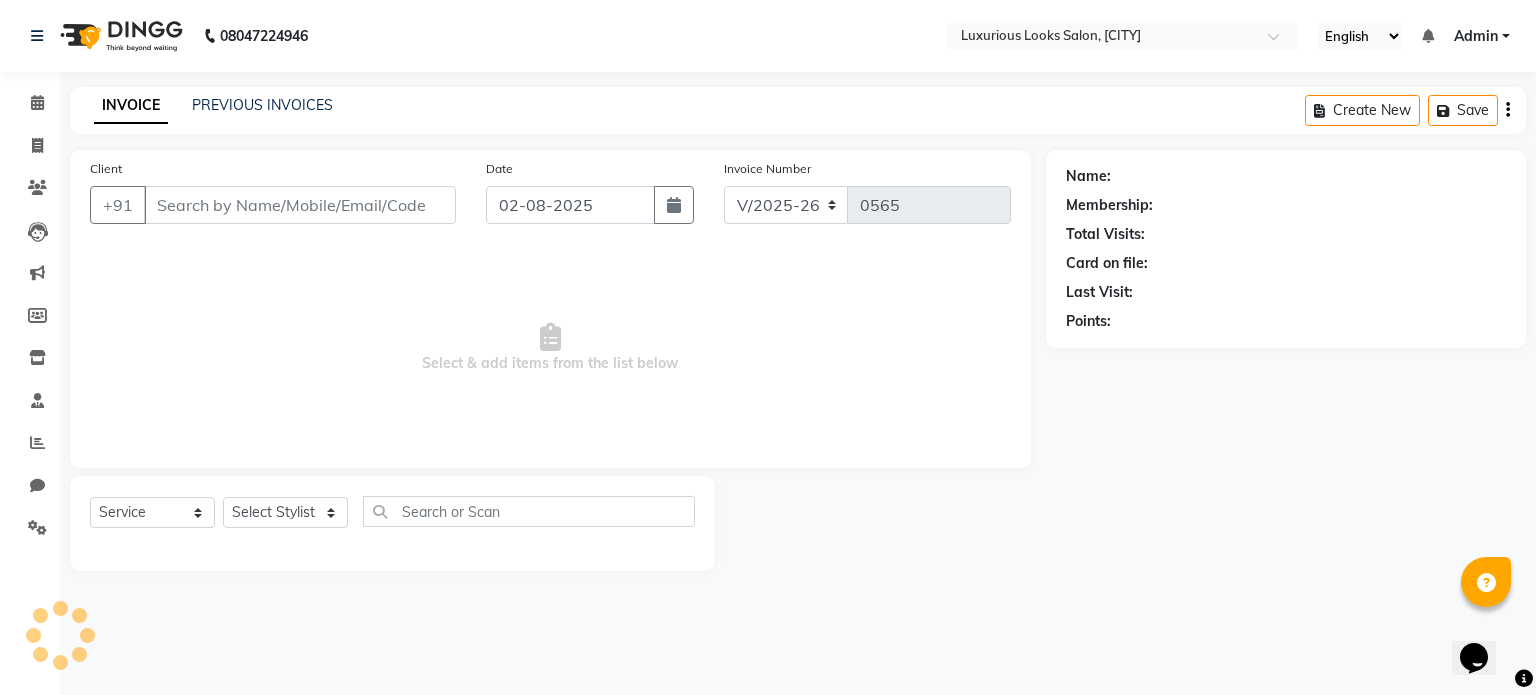 type on "[PHONE]" 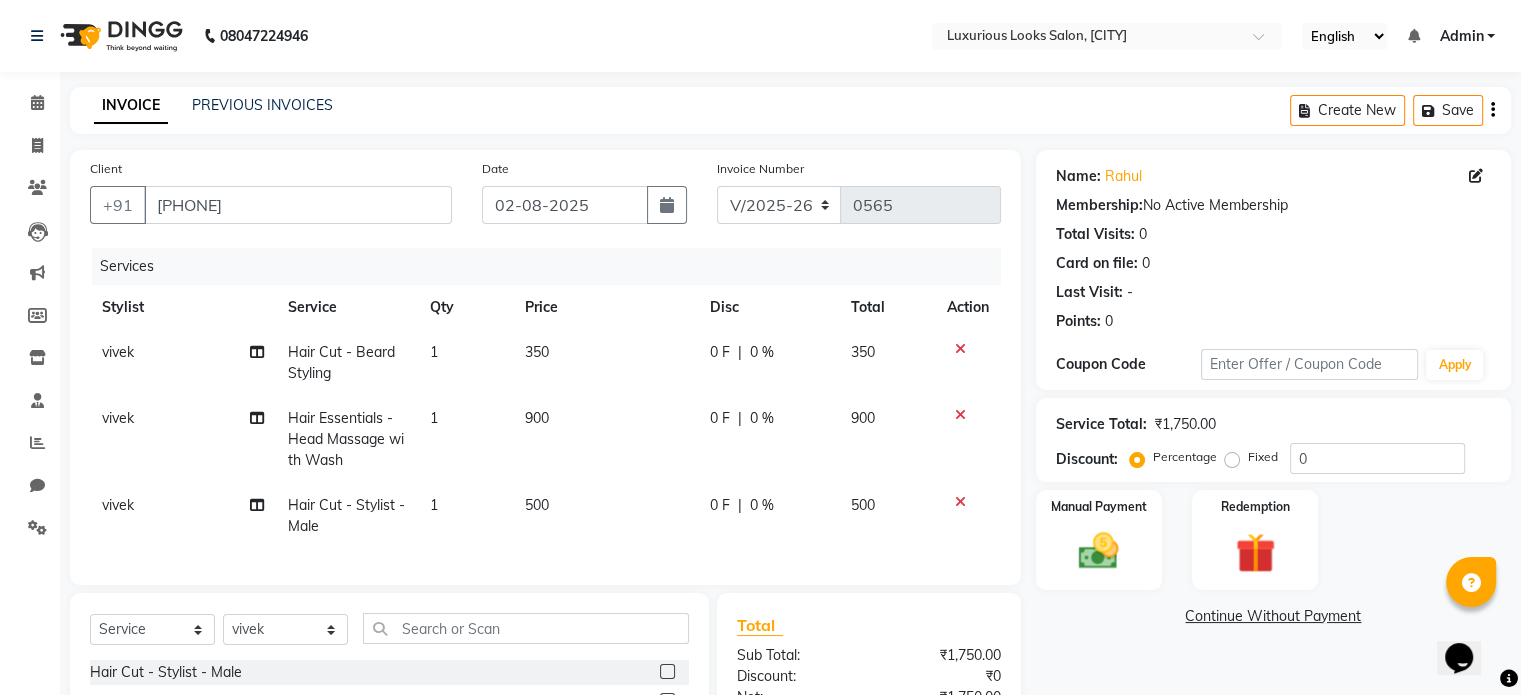 click on "0 F" 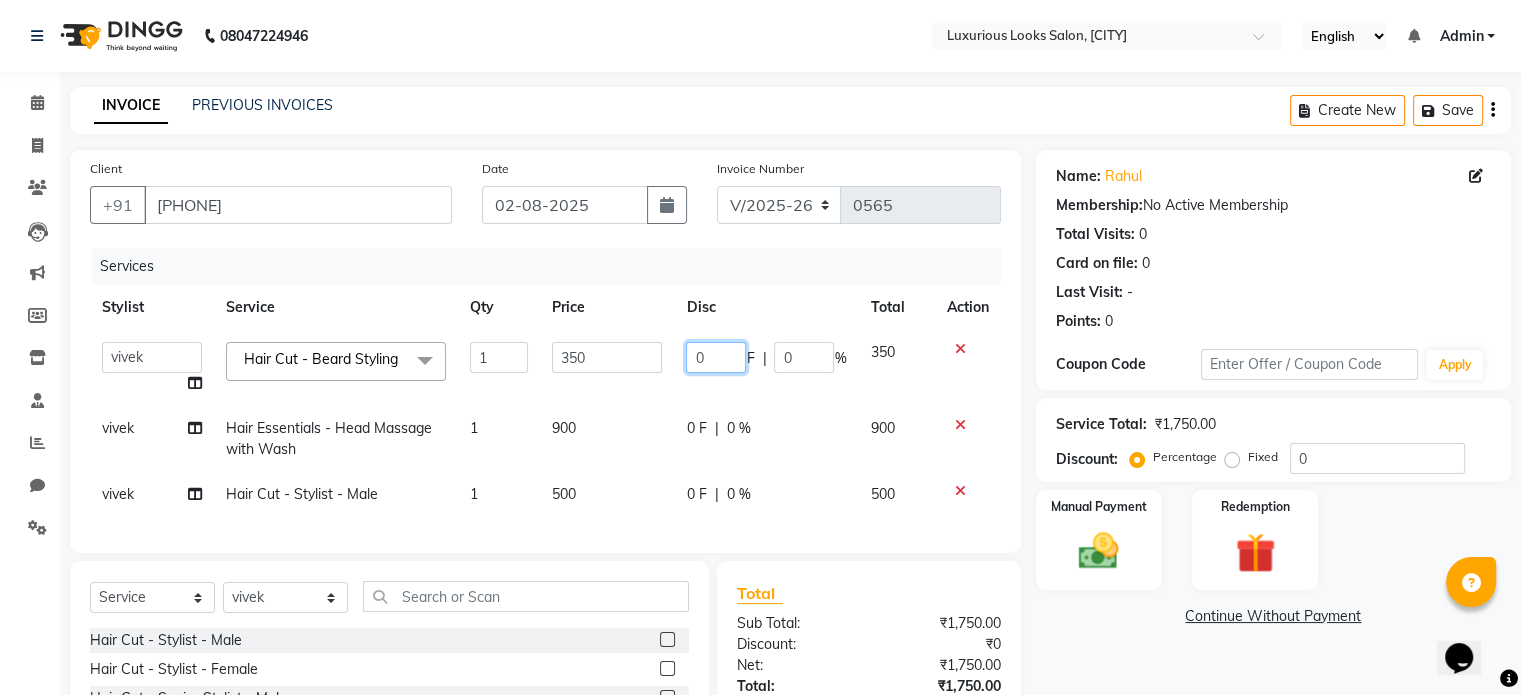 click on "0" 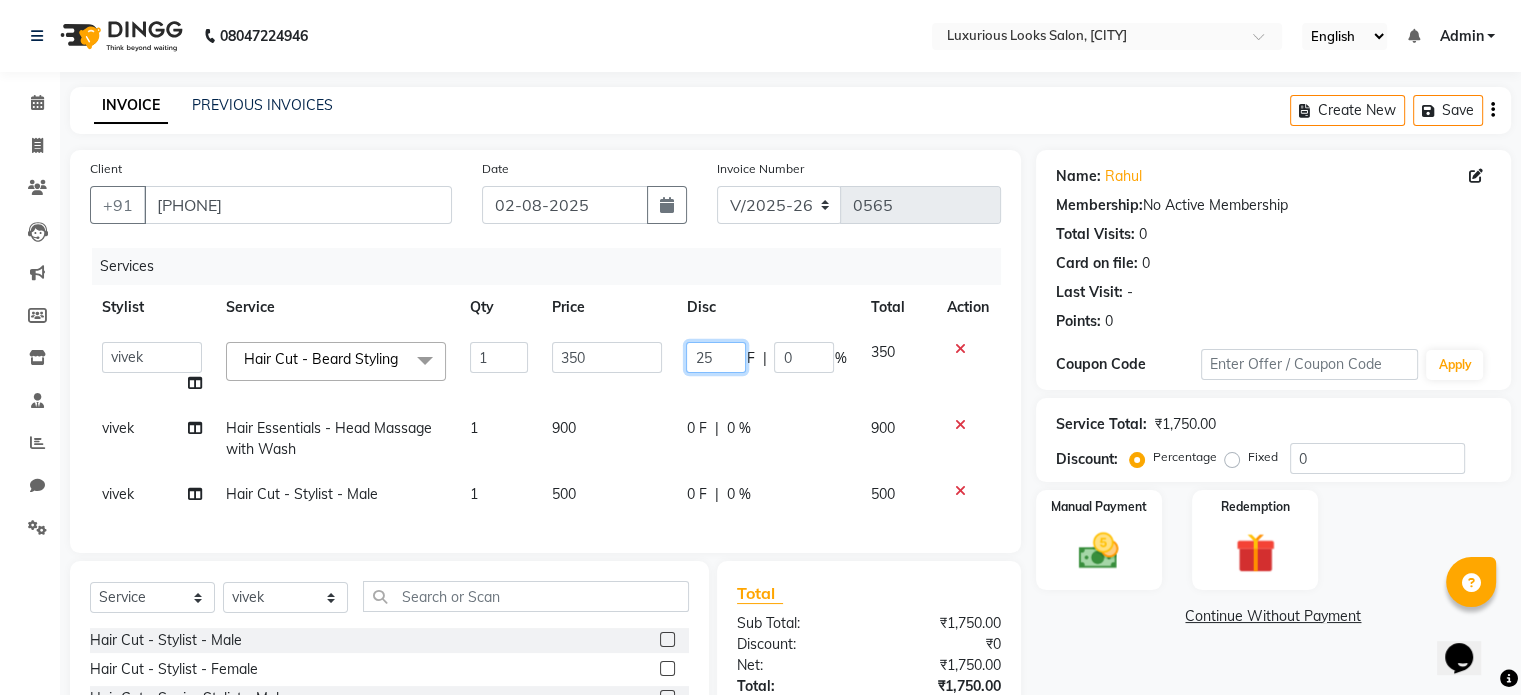 type on "250" 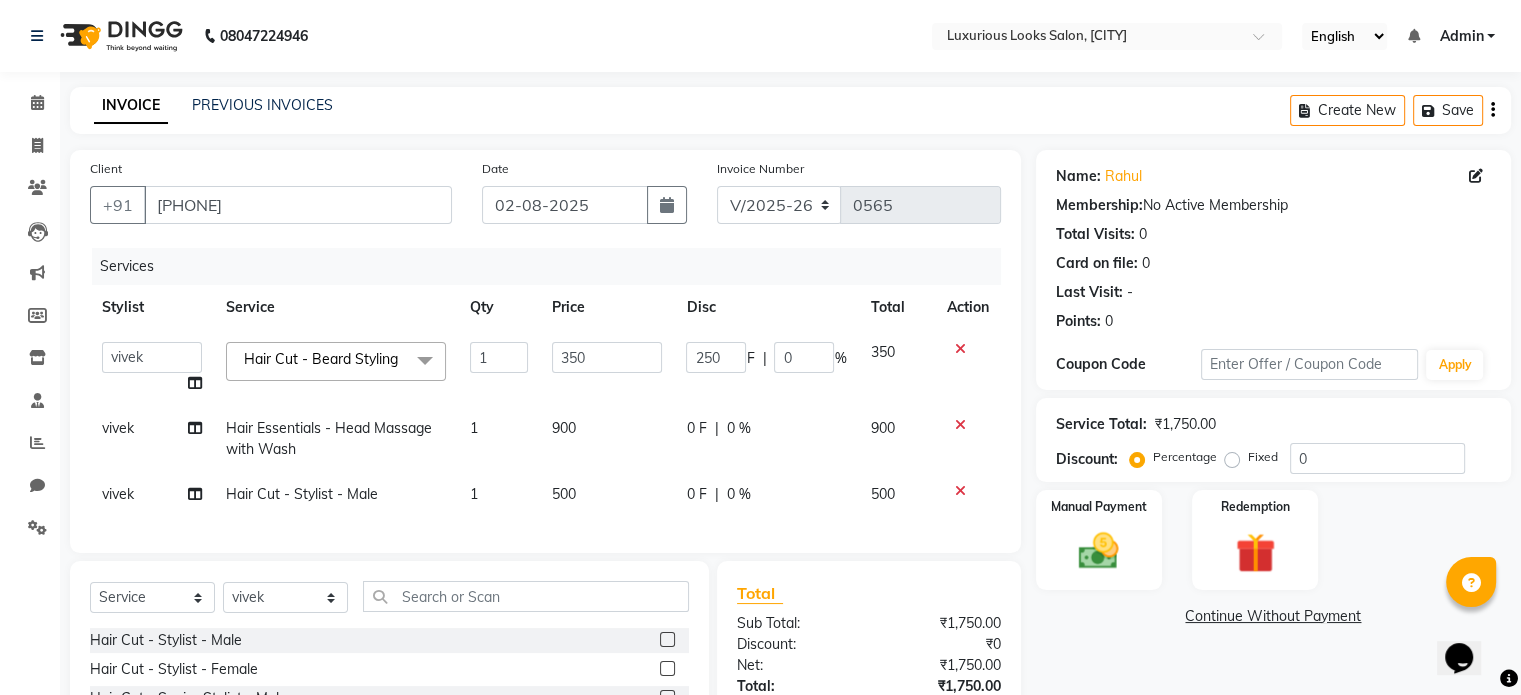 click on "0 F | 0 %" 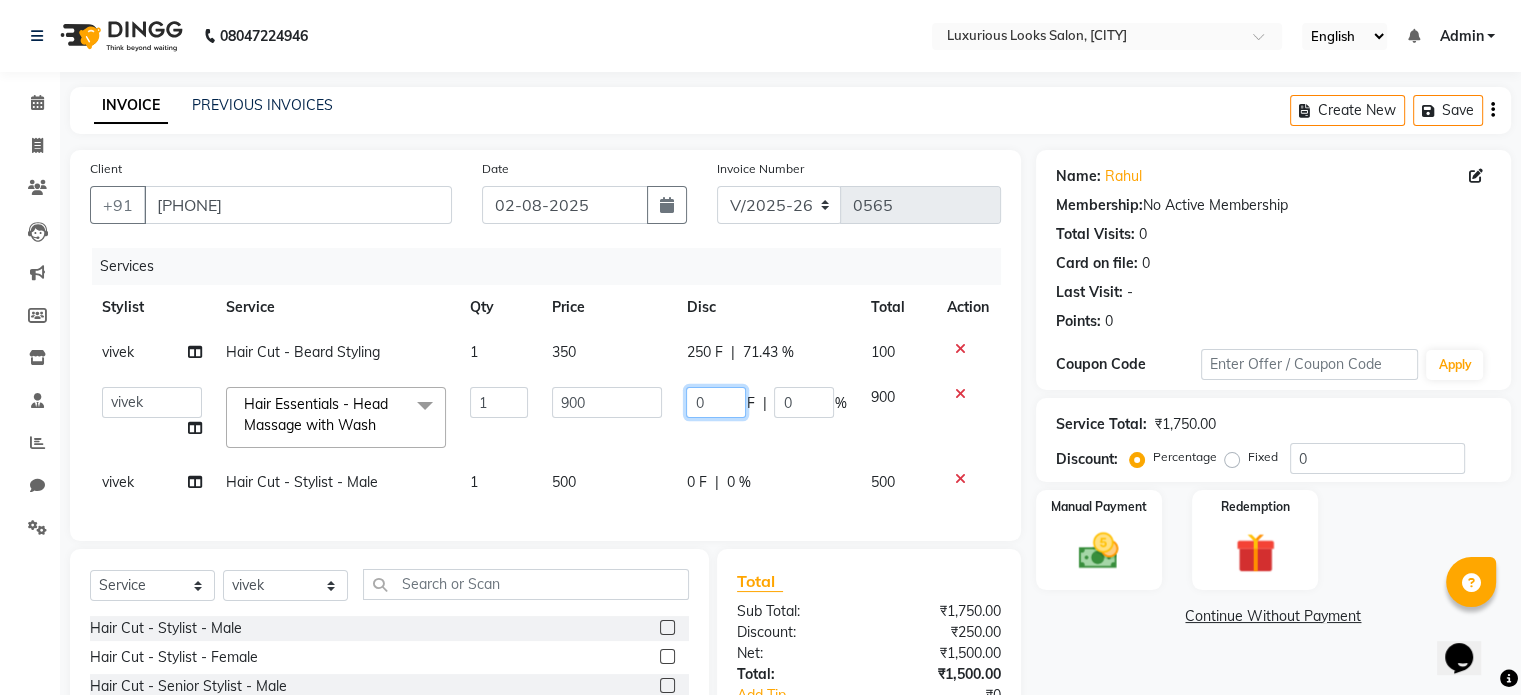 click on "0" 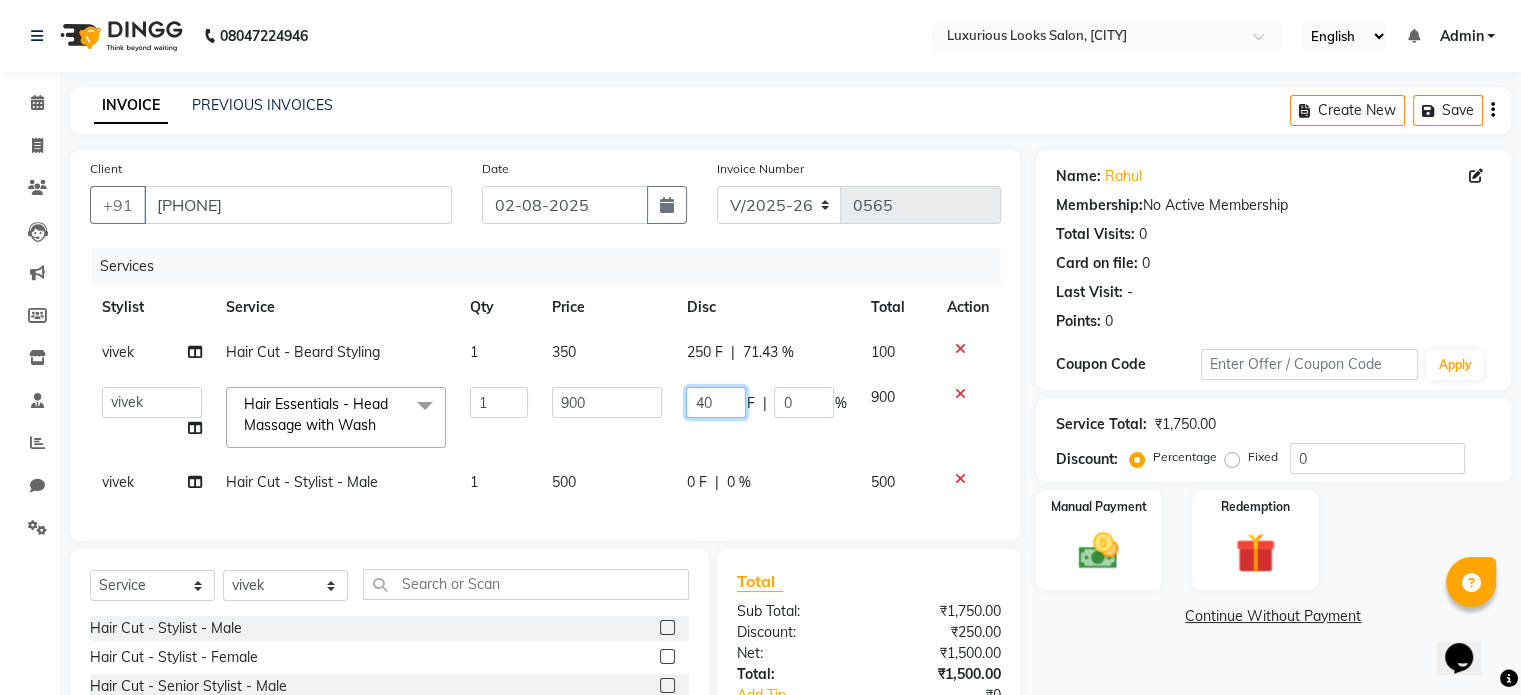 type on "400" 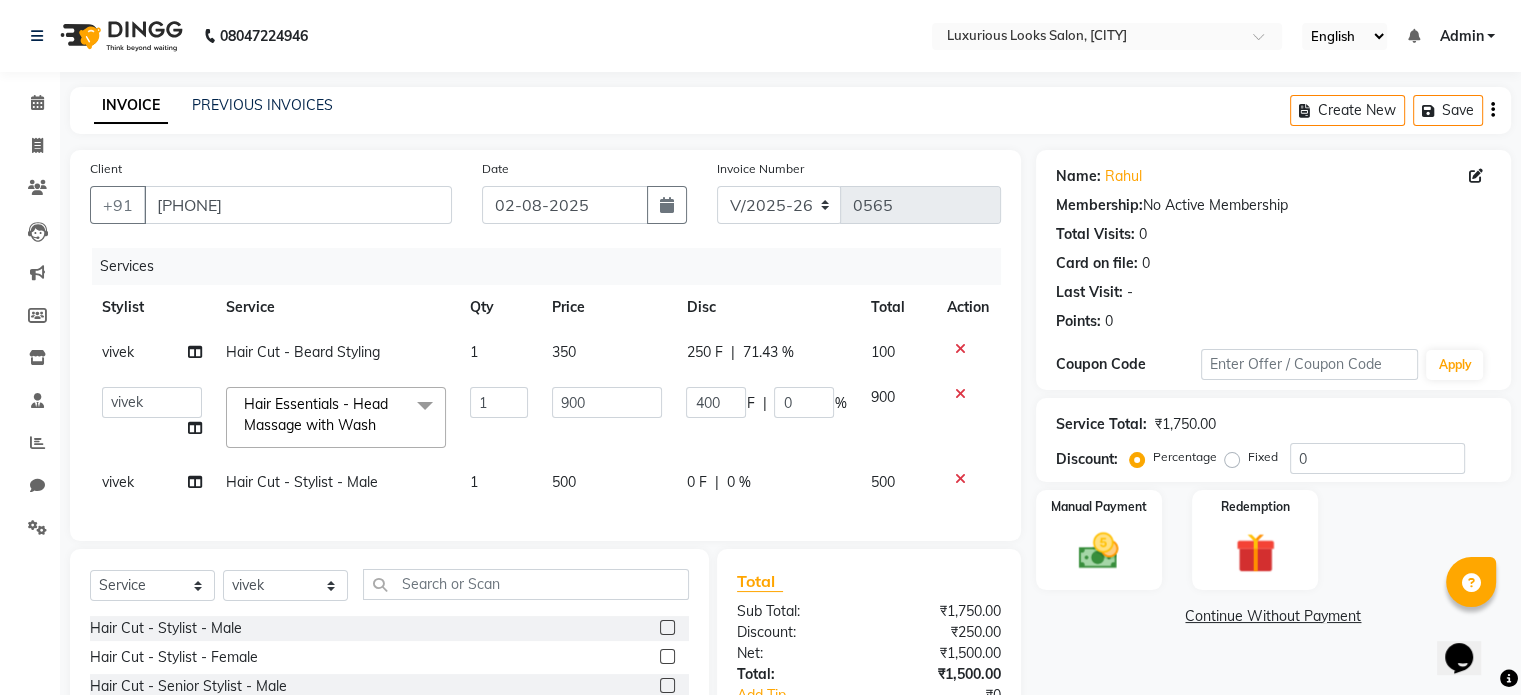 click on "With [NAME] Hair Cut - Beard Styling 1 350 250 F | 71.43 % 100  [NAME]   rb   [NAME]   [NAME]  [NAME]  Hair Essentials - Head Massage with Wash  x Hair Cut - Stylist - Male Hair Cut - Stylist - Female Hair Cut - Senior Stylist - Male Hair Cut - Senior Stylist - Female Hair Cut - Art Director - Male Hair Cut - Art Director - Female Hair Cut - Fringe Cut Hair Cut - Beard Trim Hair Cut - Beard Styling Hair Cut - Hair Styling Men Hair Essentials - Hair Updo Hair Essentials - Advance Hair Updo Hair Essentials - Hair Wash - Female Hair Essentials - Hair Wash - Male Hair Essentials - Ironing Hair Essentials - Tong Hair Essentials - Tong Long Hair Hair Essentials - Blow Dry Straight Hair Essentials - Blow Dry with Wash Hair Essentials - Blow Dry Outcurls/Flipouts Hair Essentials - Head Massage Hair Essentials - Head Massage with Wash Hair Essentials - Extra Length or Thickness Hair Essentials - Add on Oil Wash Extra Hair Essentials - Add on Wash Deluxe Hair Treatment - Filler Therapy Classic Hair Spa - Above Shoulder 1 F" 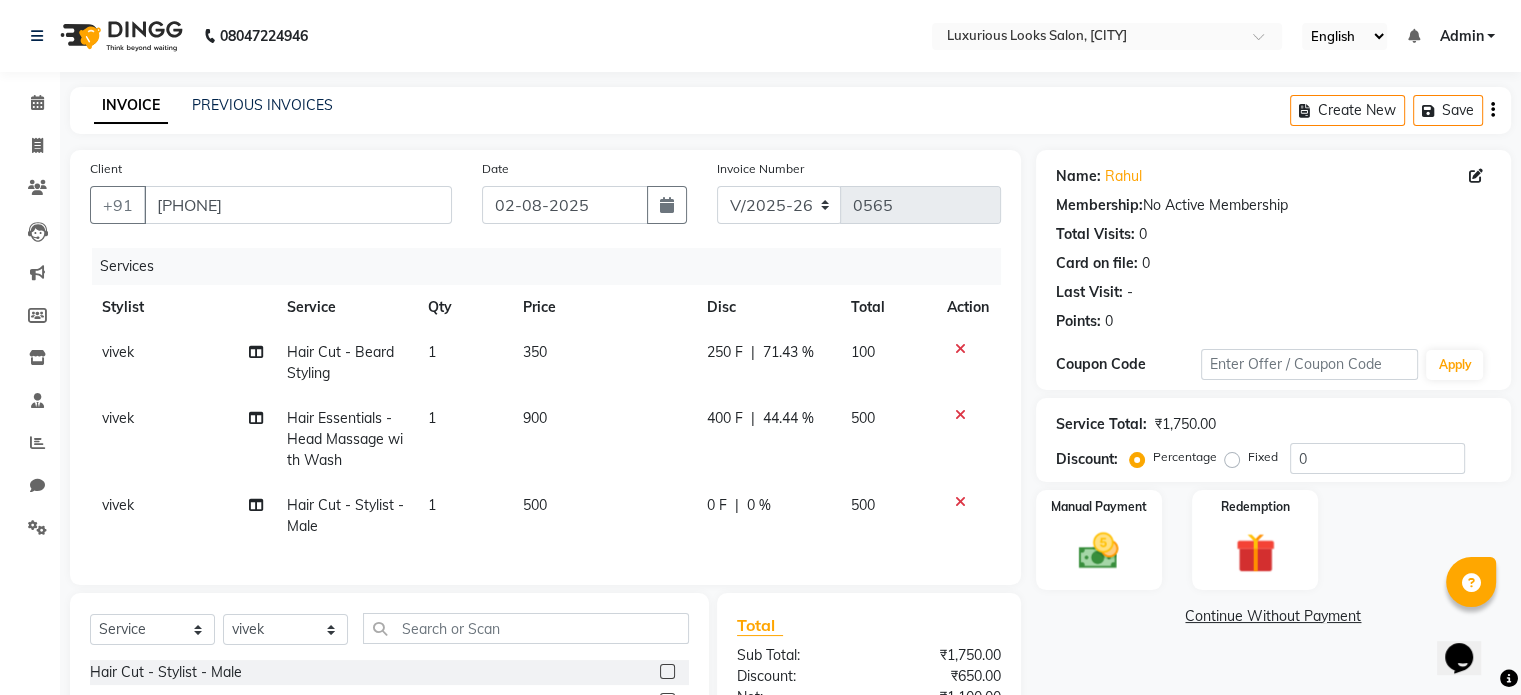click on "0 F" 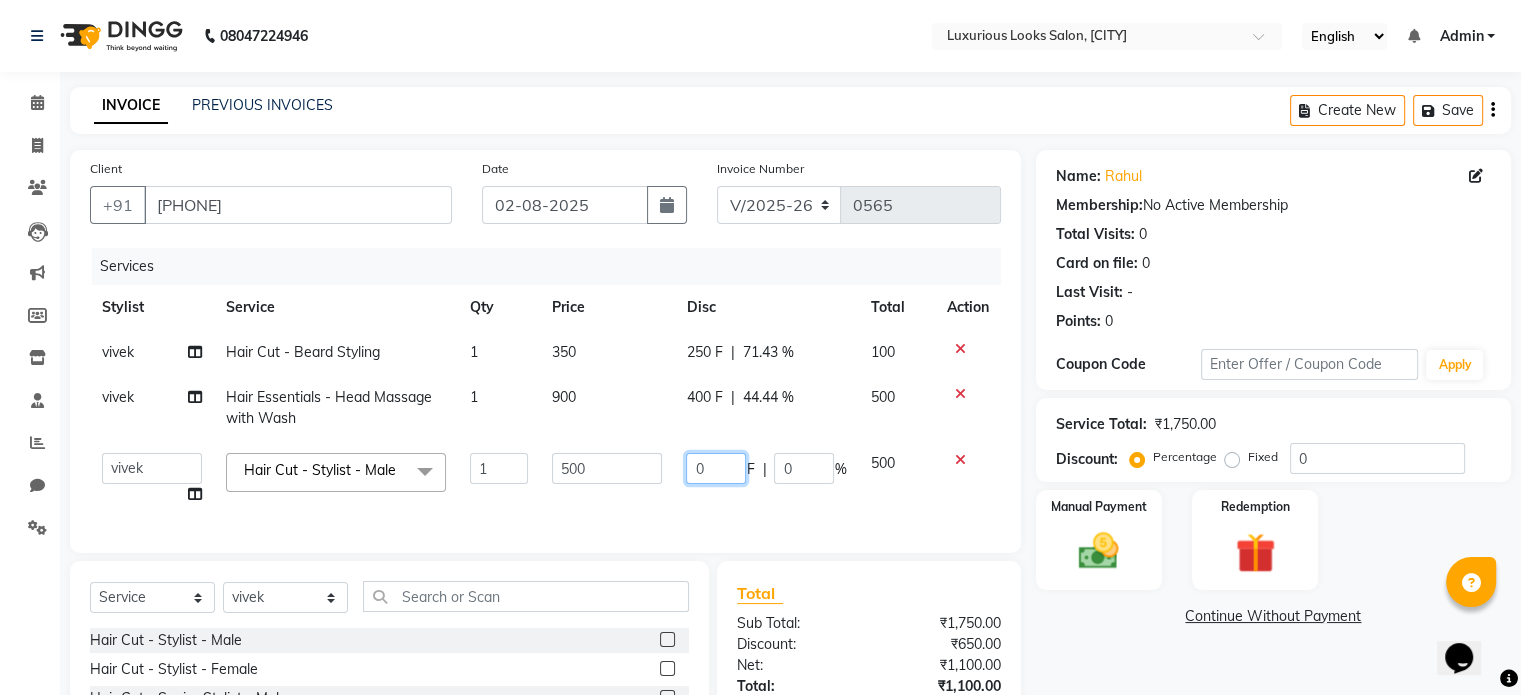 click on "0" 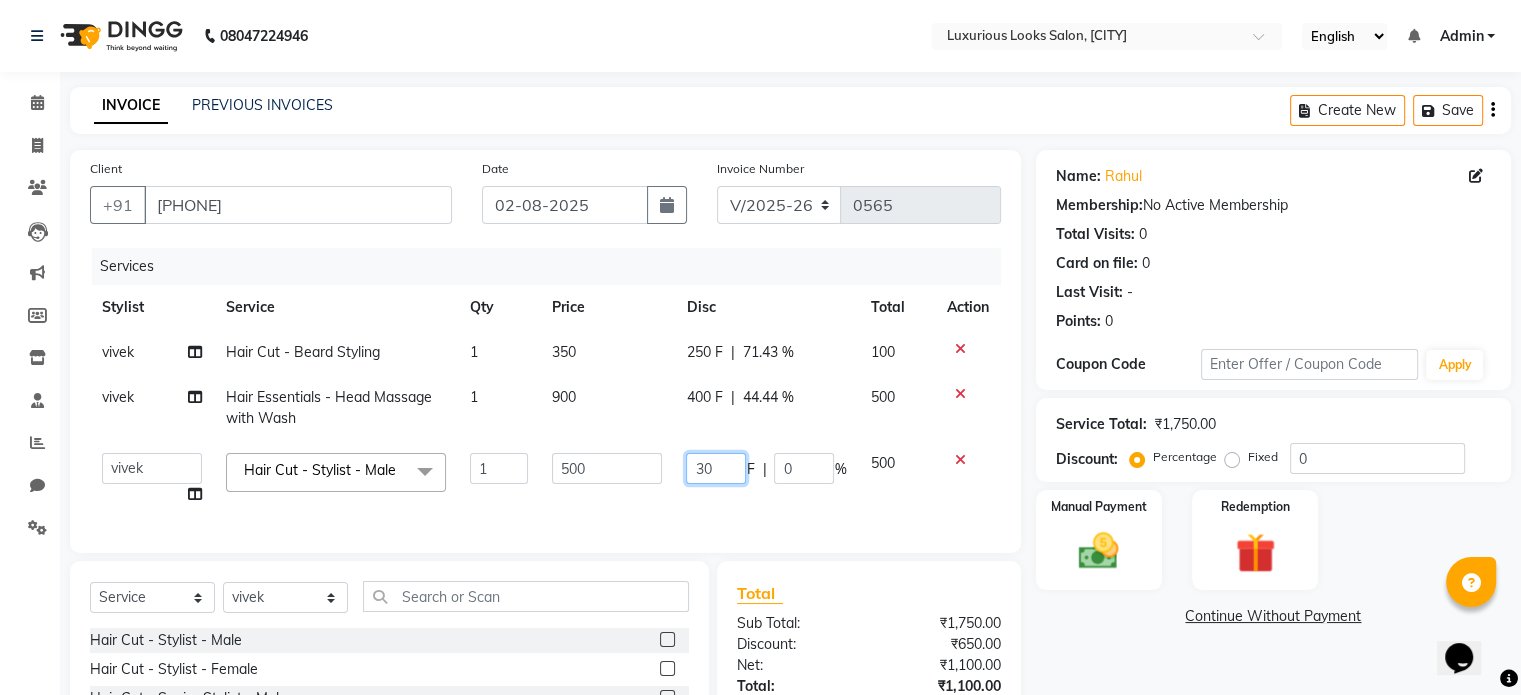 type on "300" 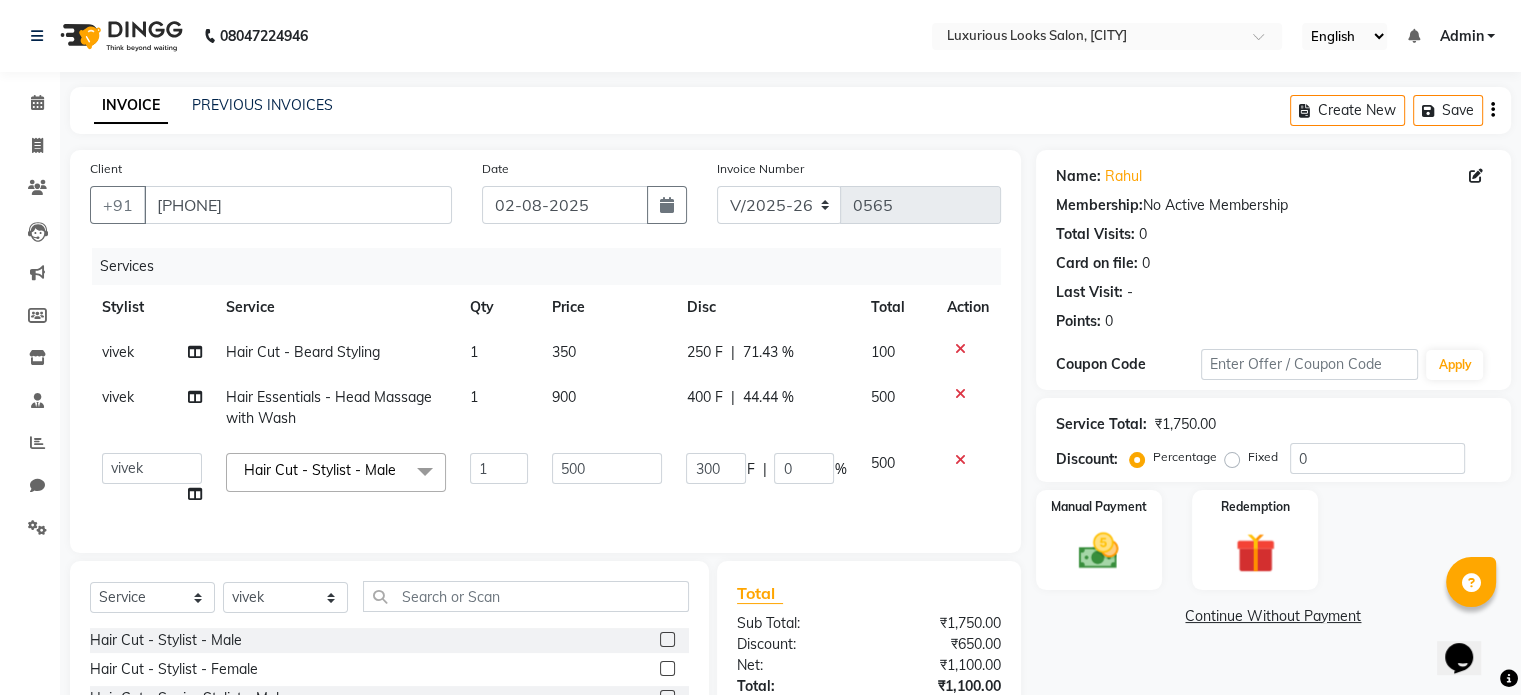 click on "300 F | 0 %" 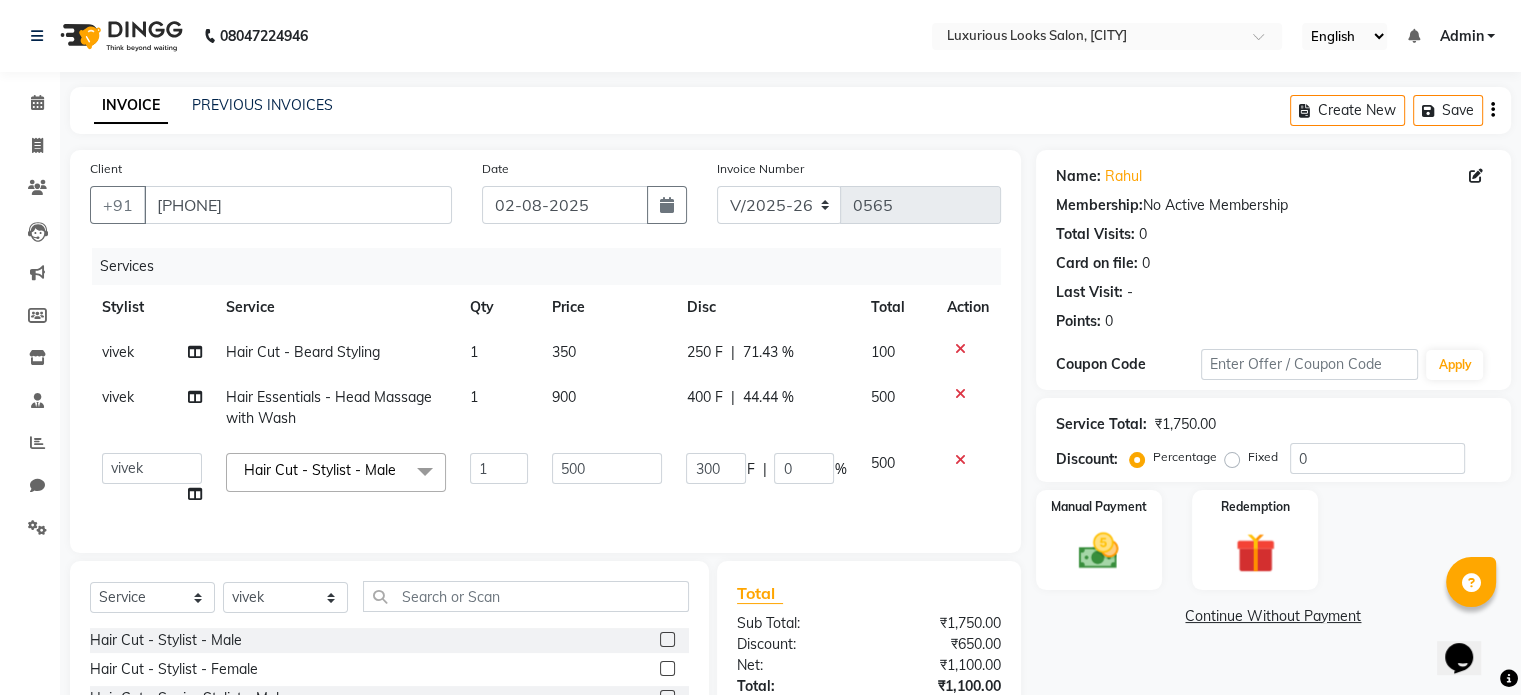 select on "83130" 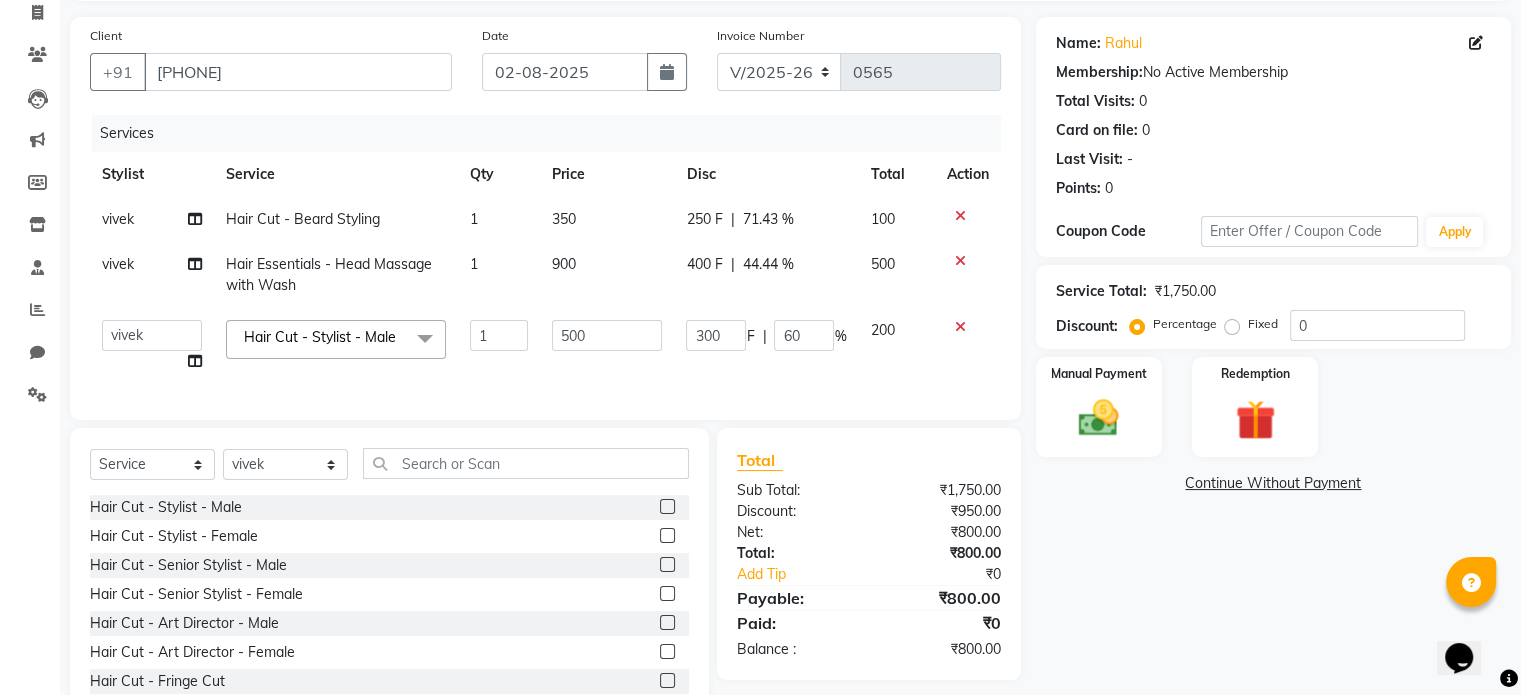 scroll, scrollTop: 207, scrollLeft: 0, axis: vertical 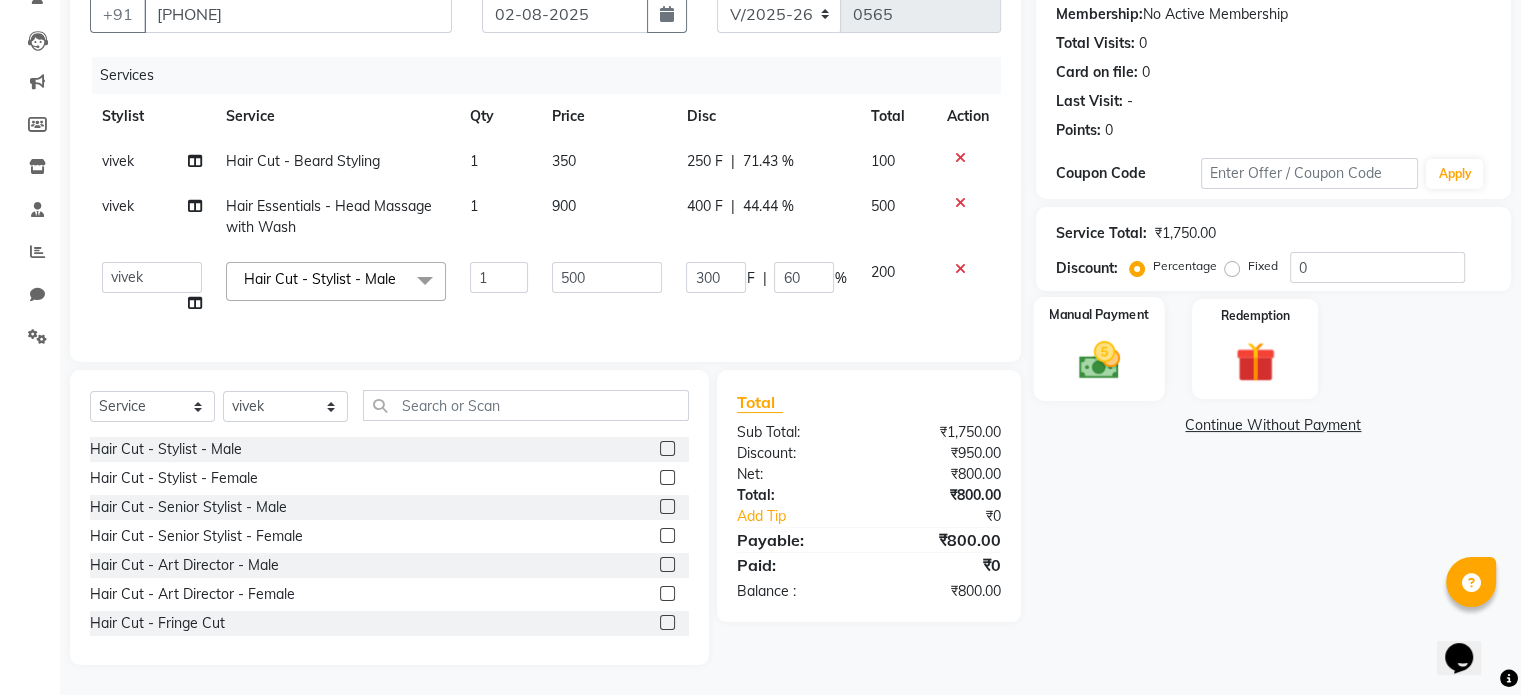 click on "Manual Payment" 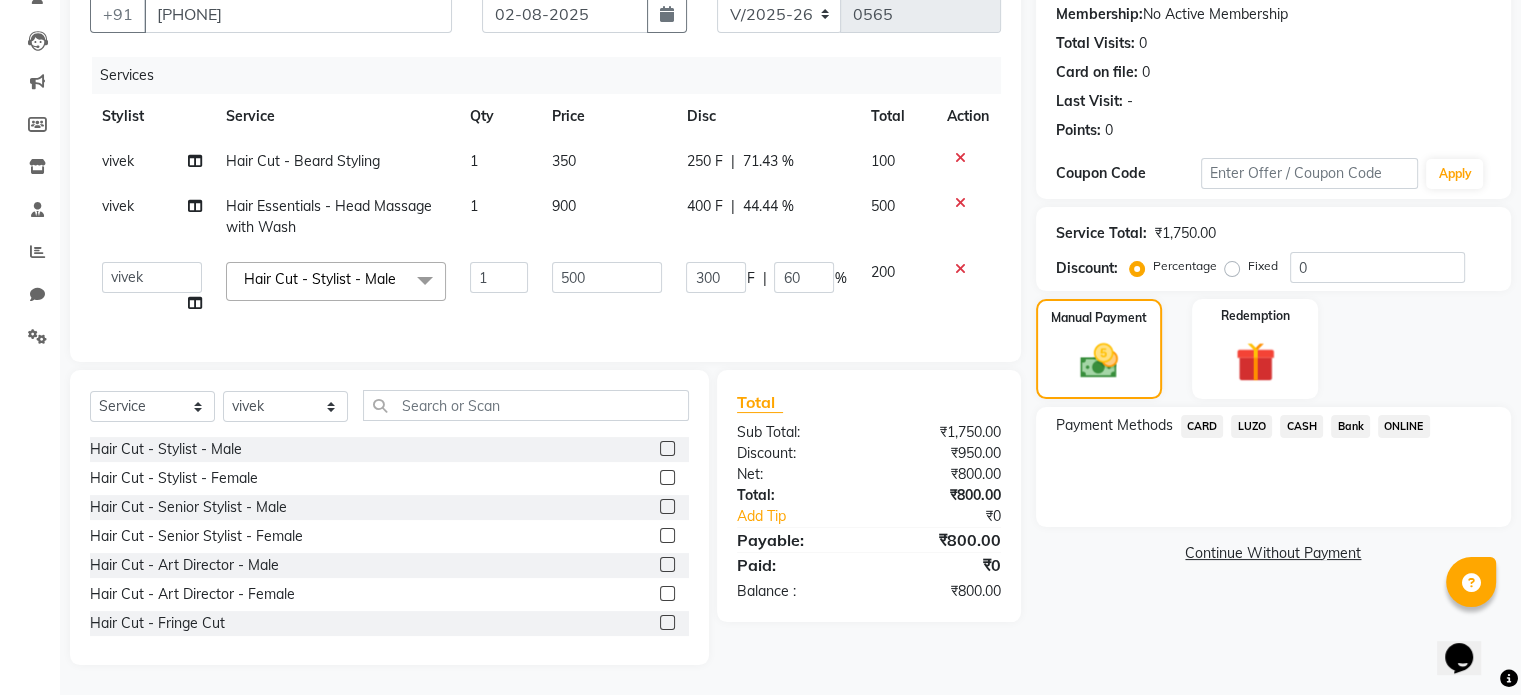 click on "ONLINE" 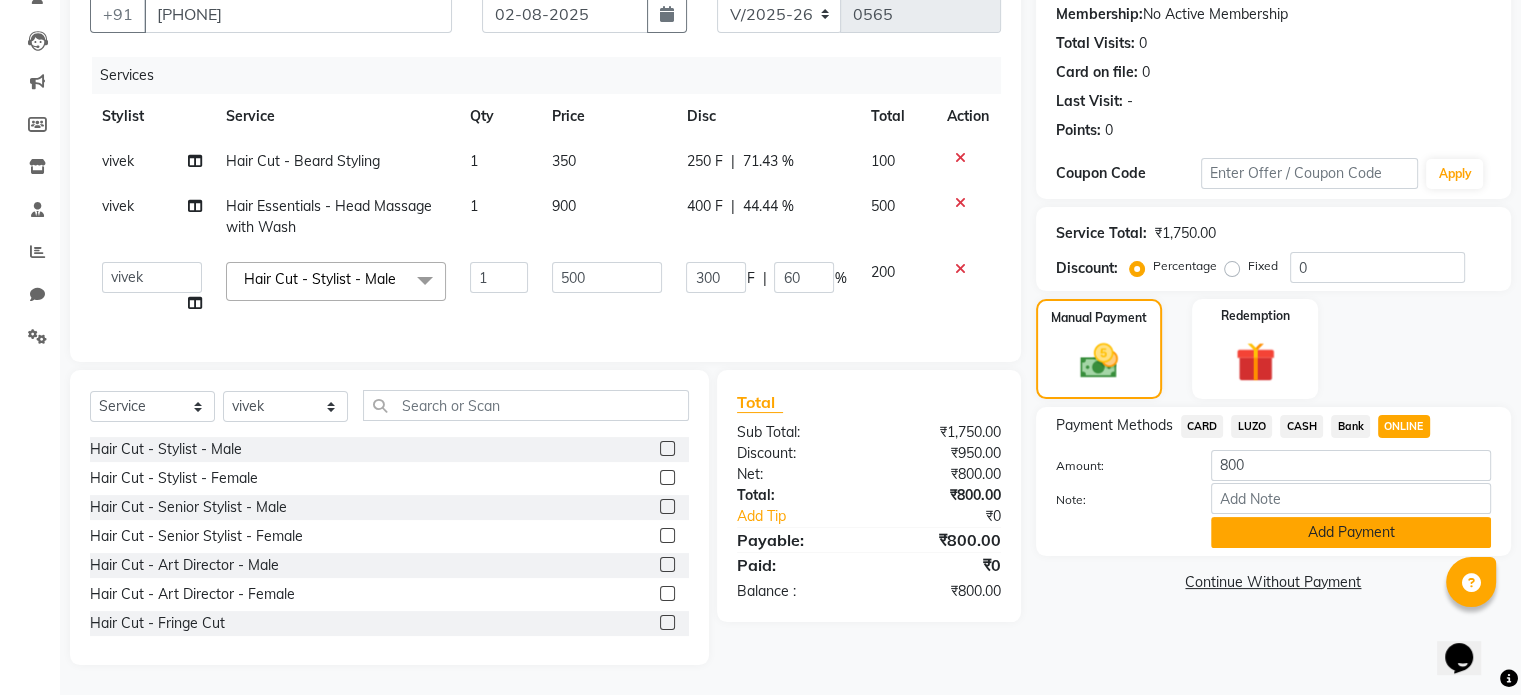 click on "Add Payment" 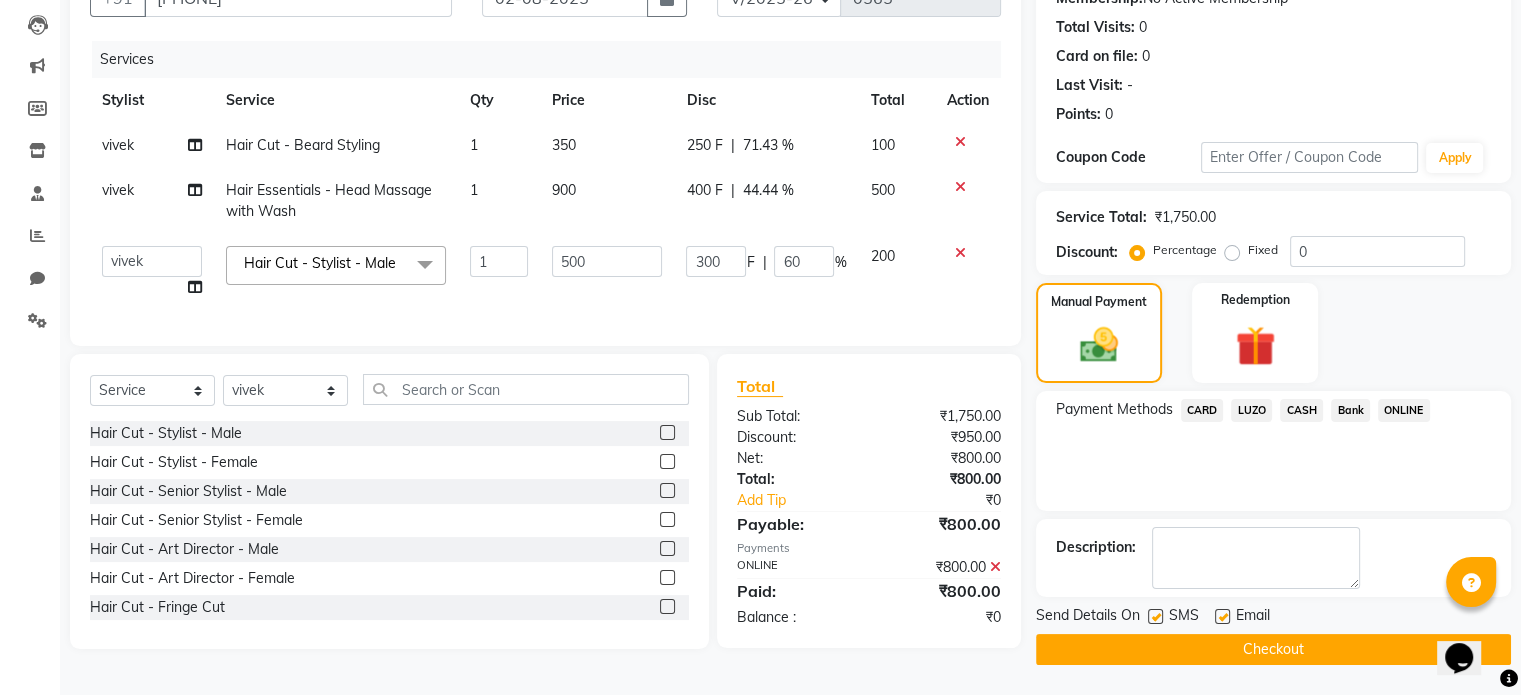 click on "Checkout" 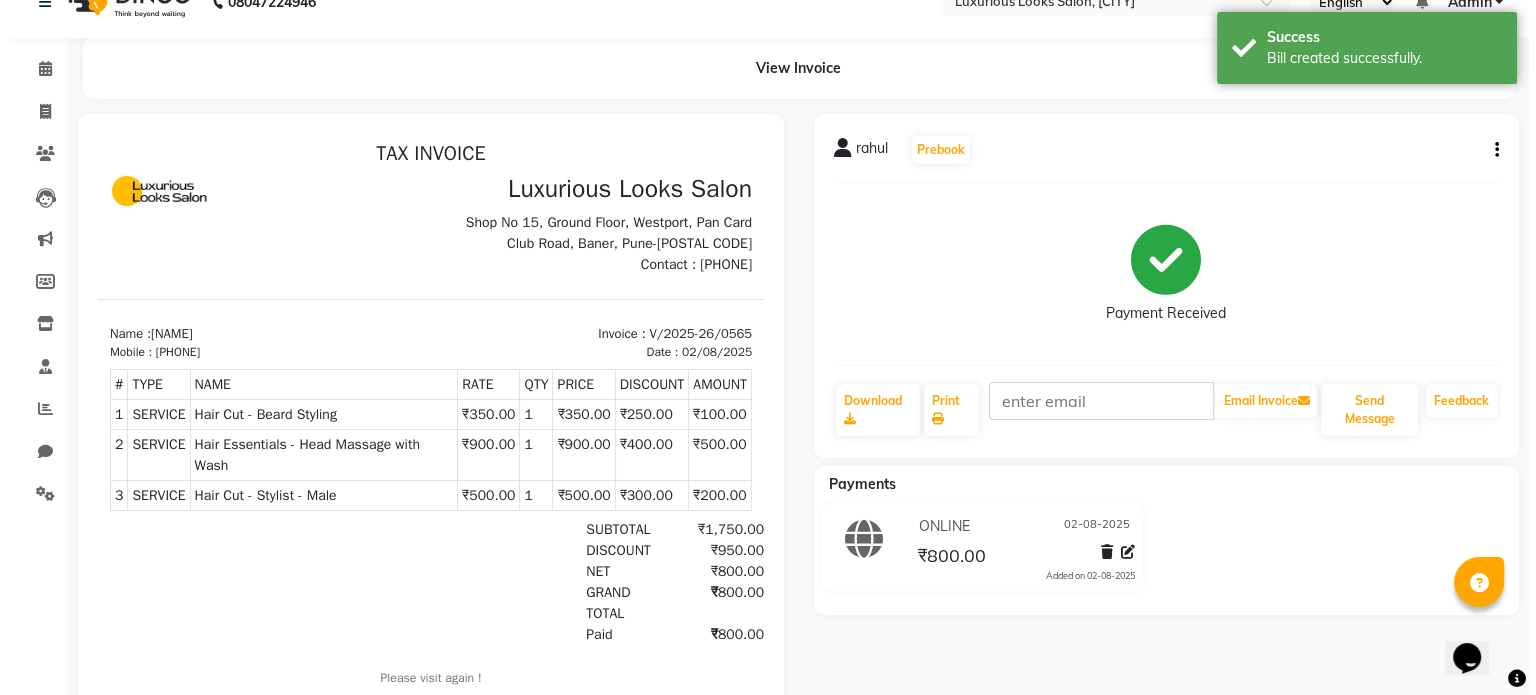 scroll, scrollTop: 0, scrollLeft: 0, axis: both 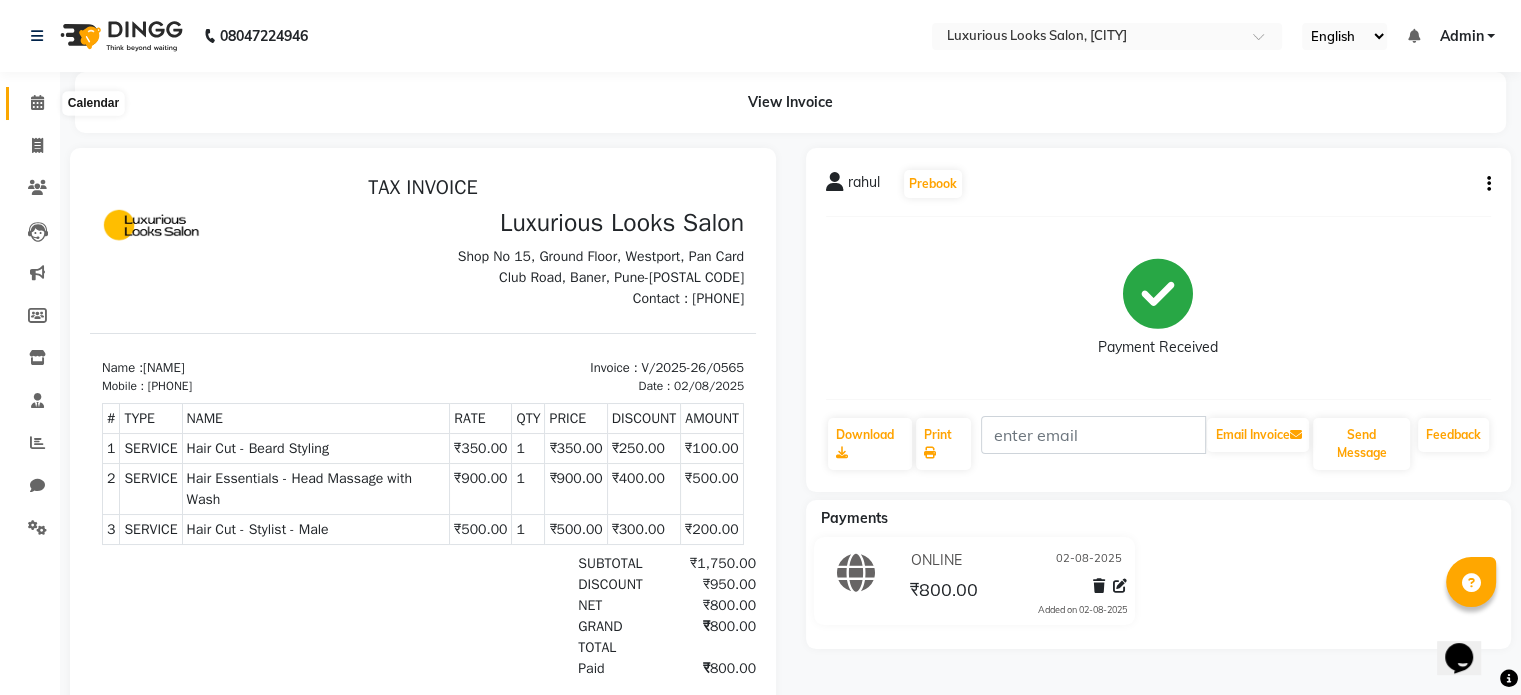 click 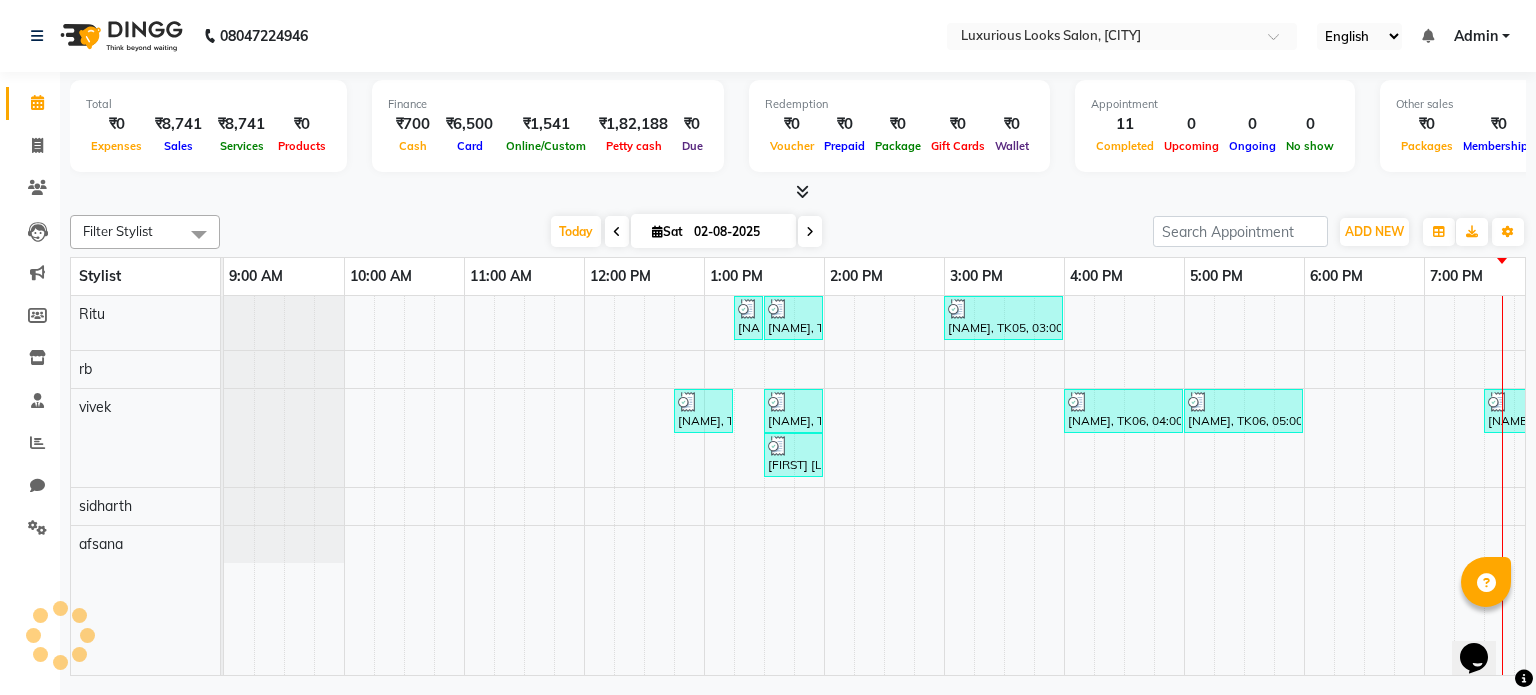 scroll, scrollTop: 0, scrollLeft: 0, axis: both 